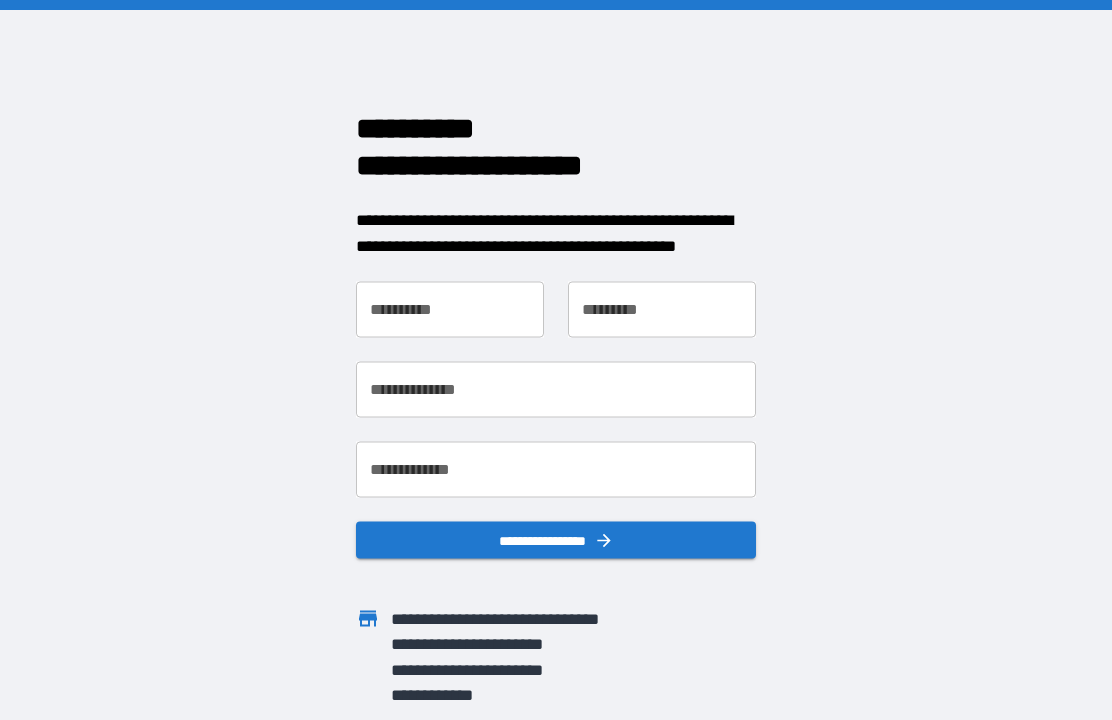 scroll, scrollTop: 0, scrollLeft: 0, axis: both 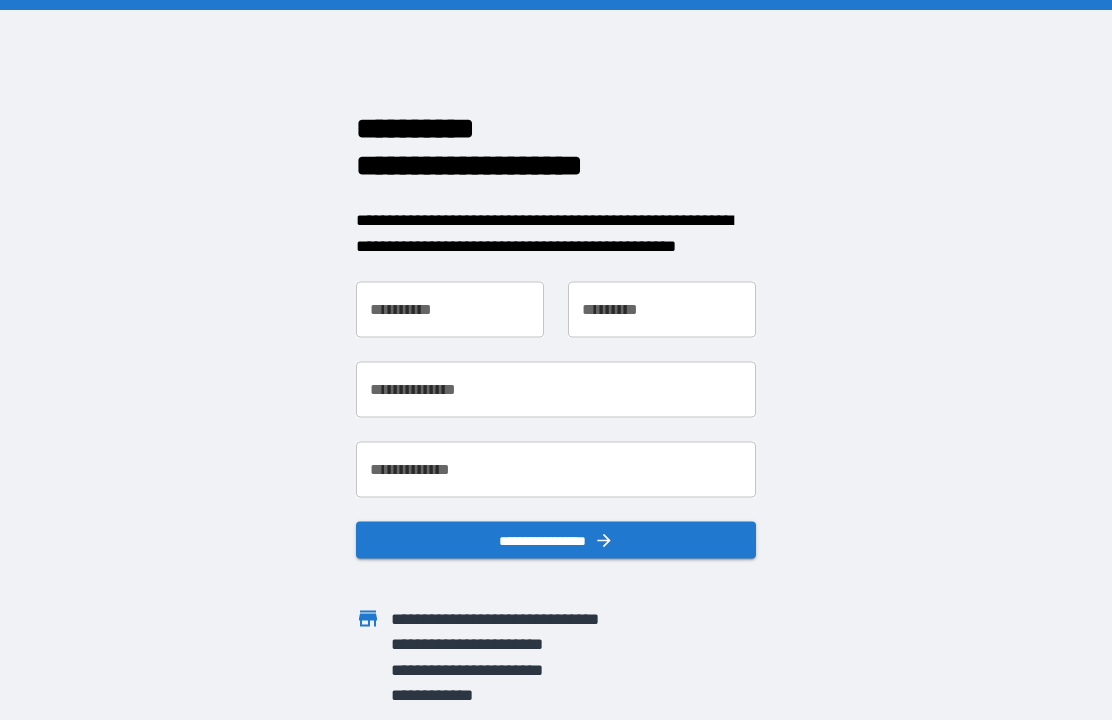 click on "**********" at bounding box center [450, 310] 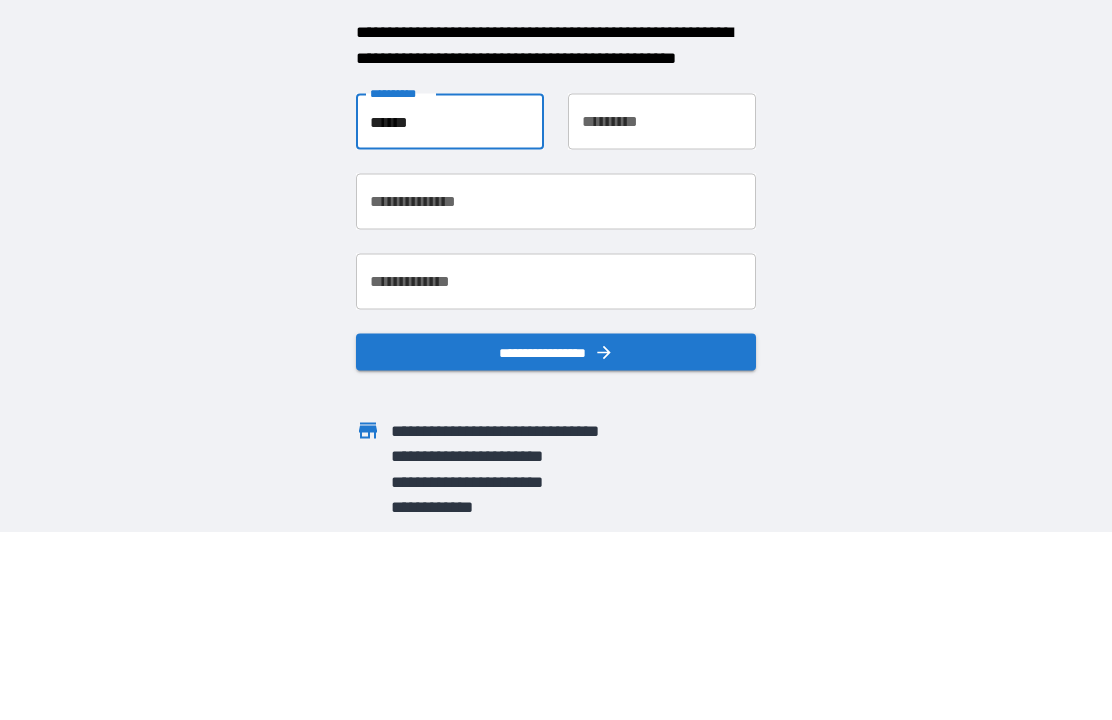 type on "******" 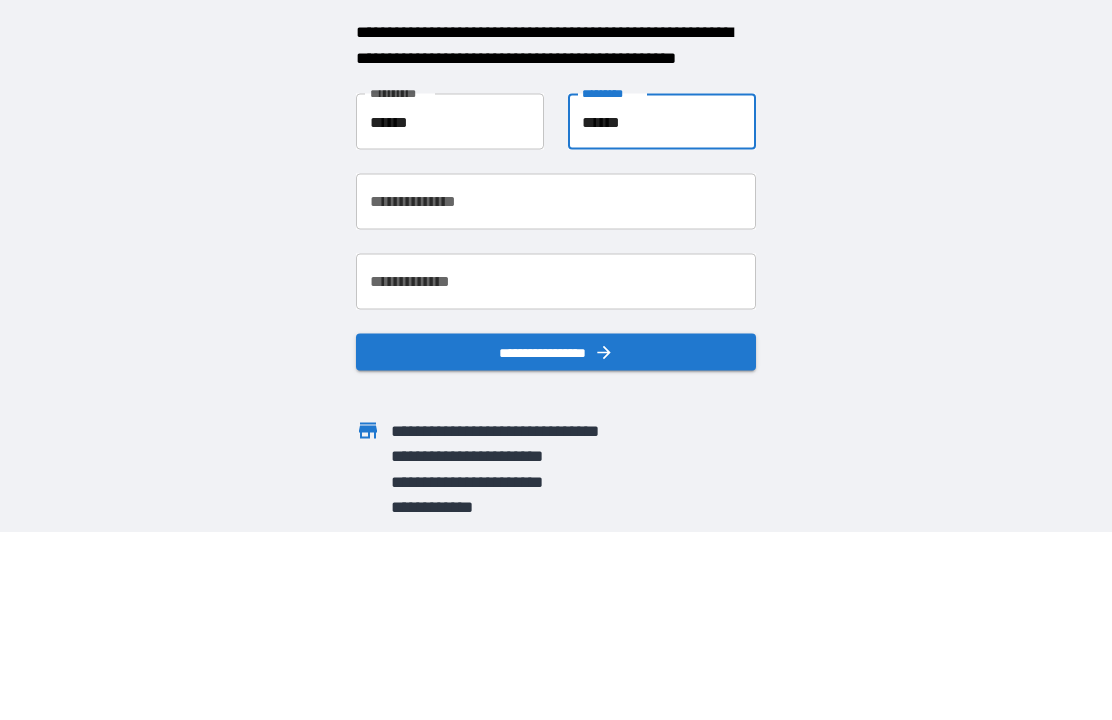 type on "******" 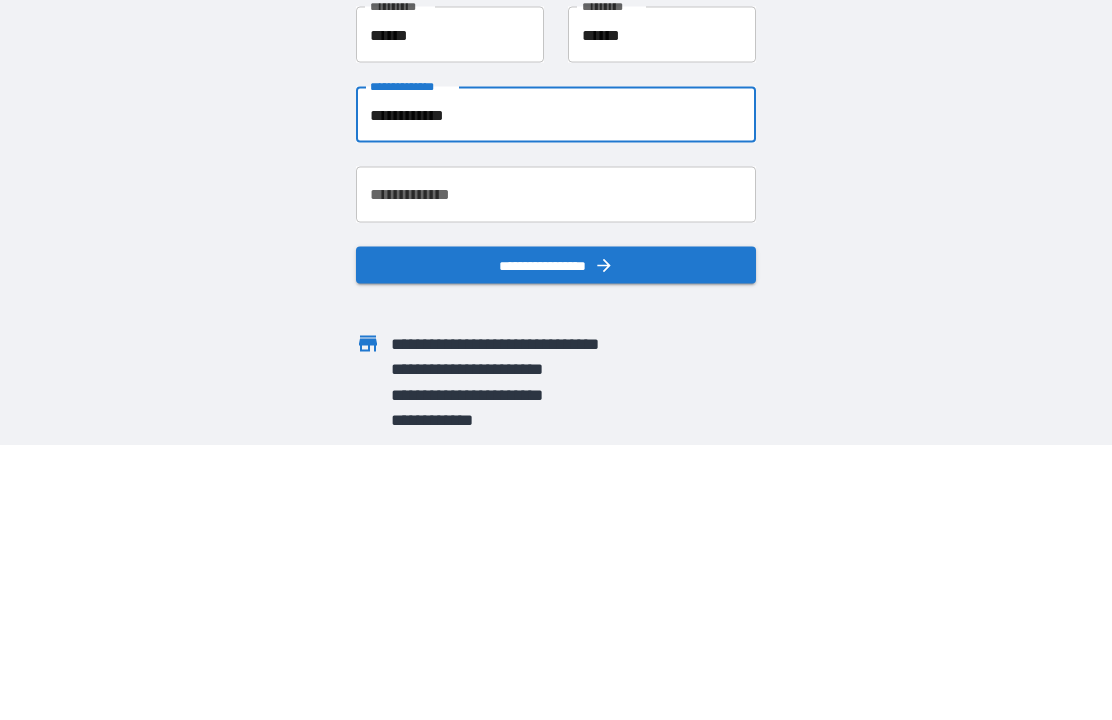 type on "**********" 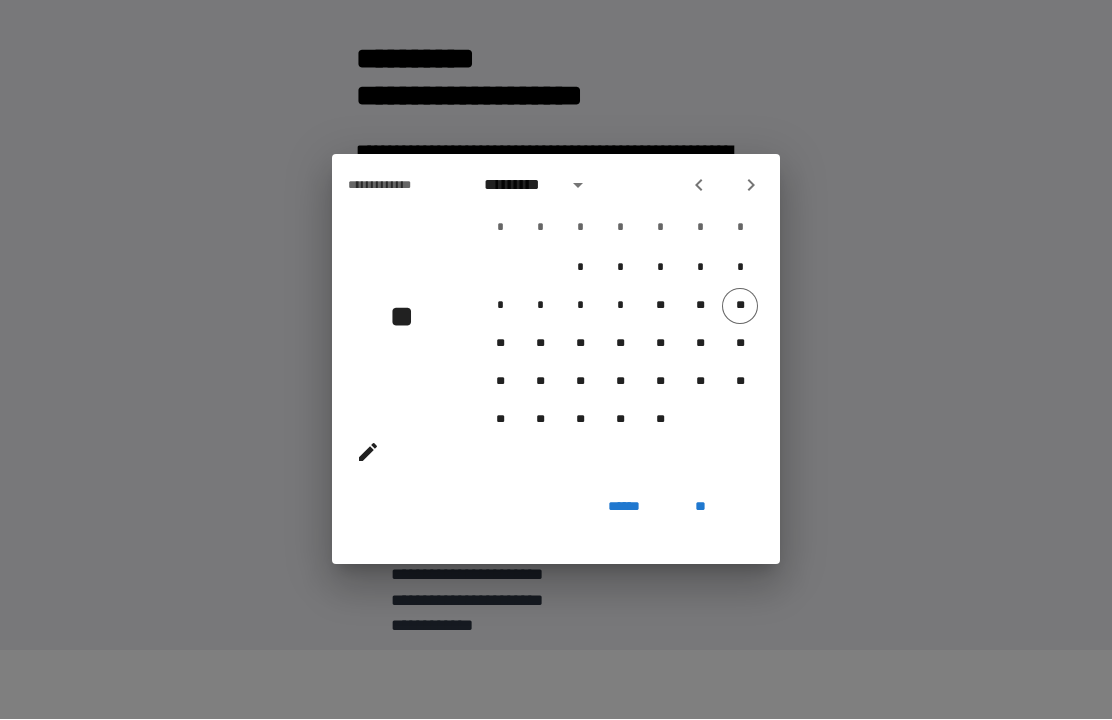 click 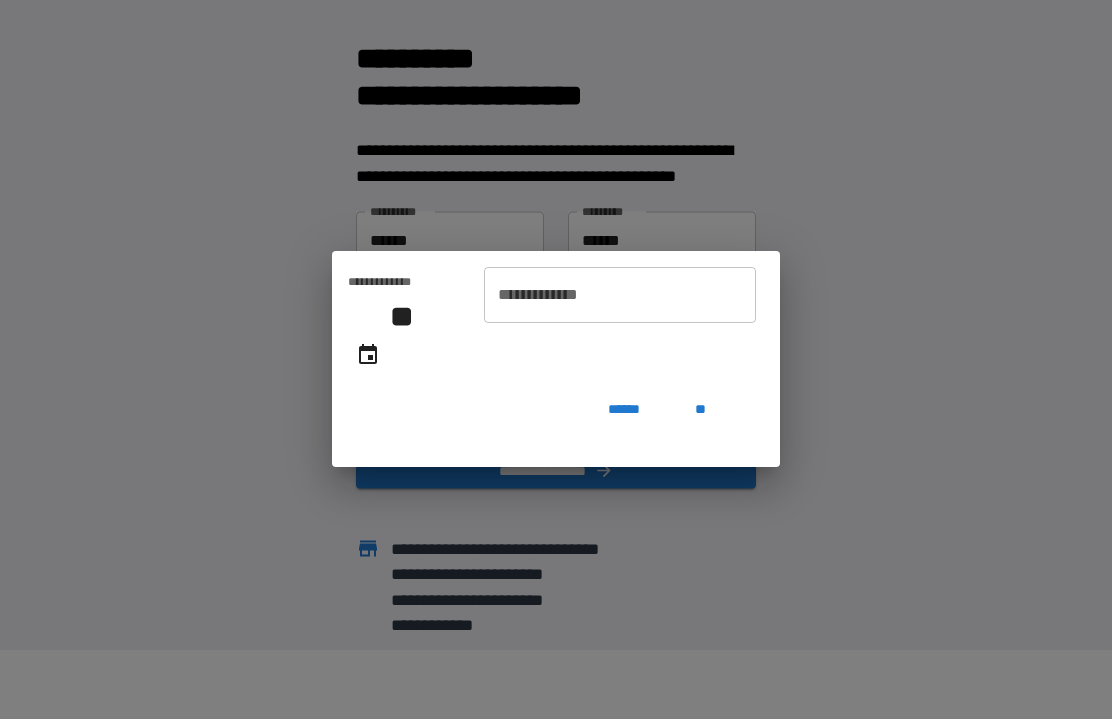 click on "**********" at bounding box center (620, 296) 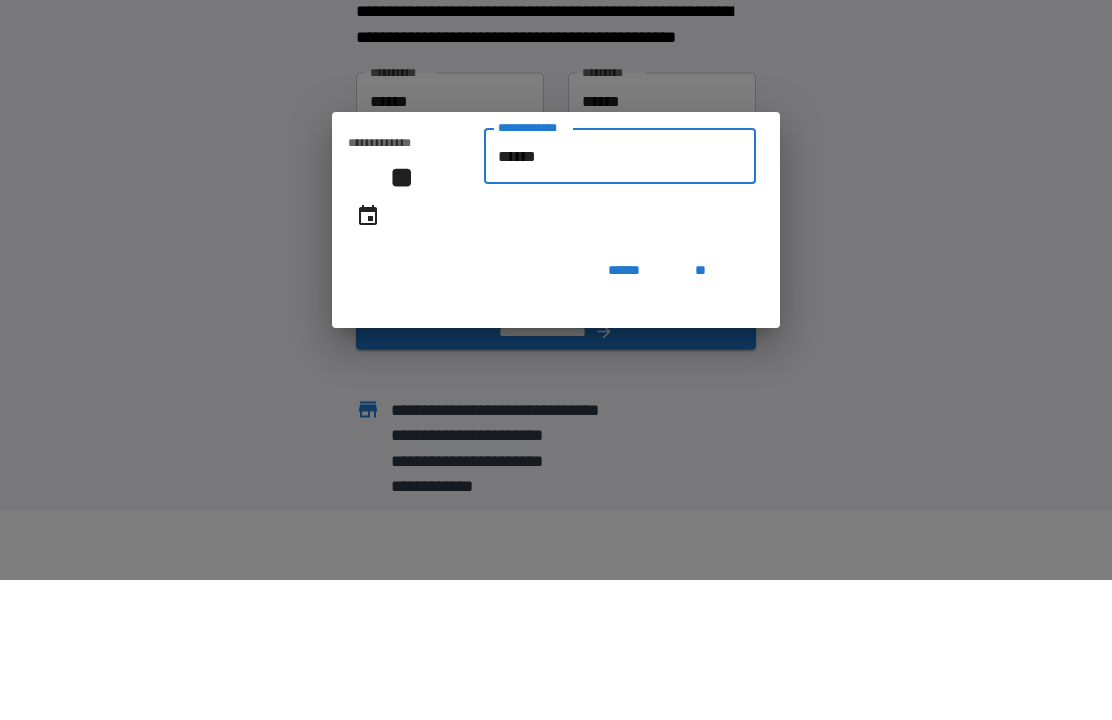 type on "*******" 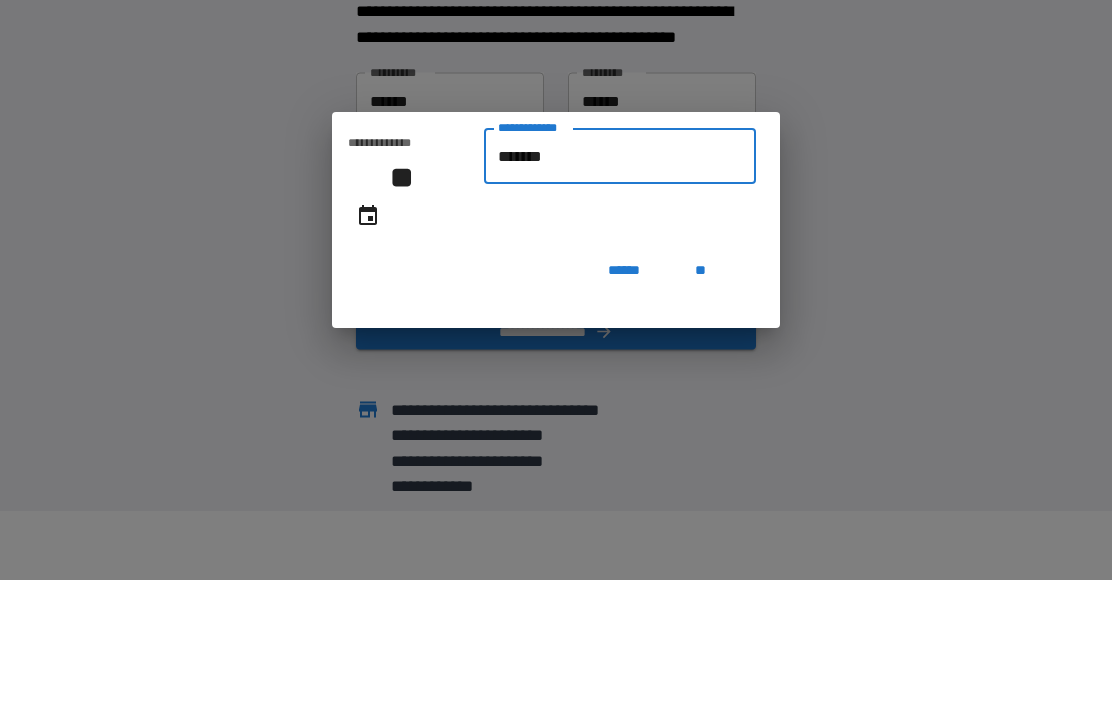 type on "**********" 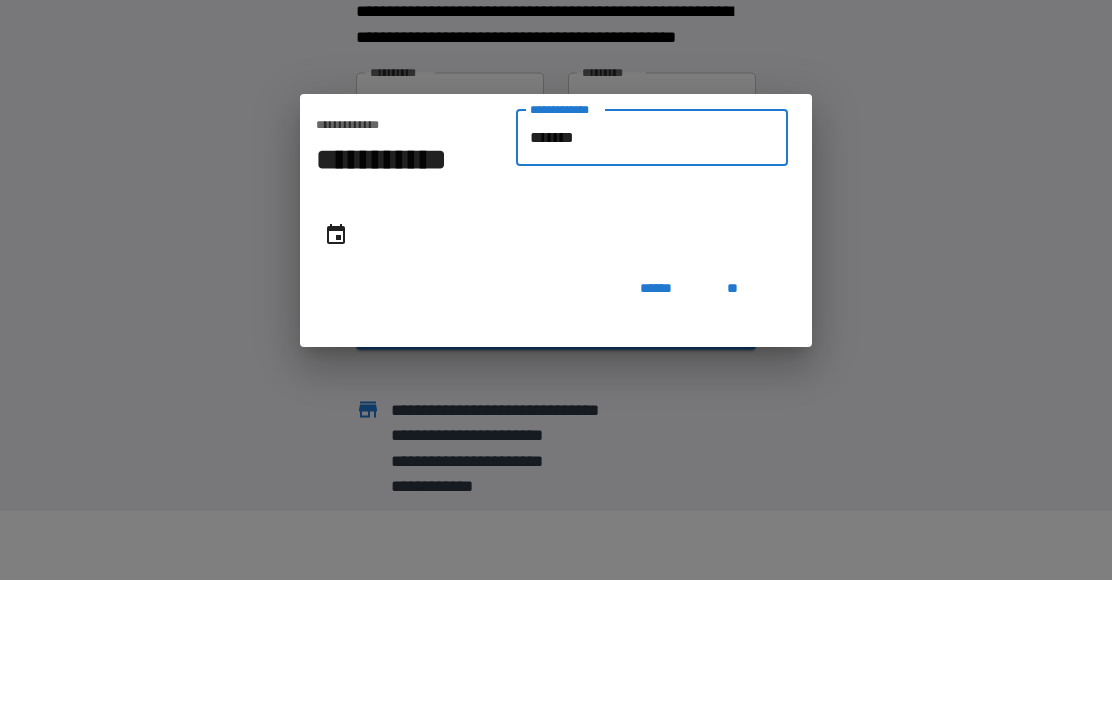 type on "********" 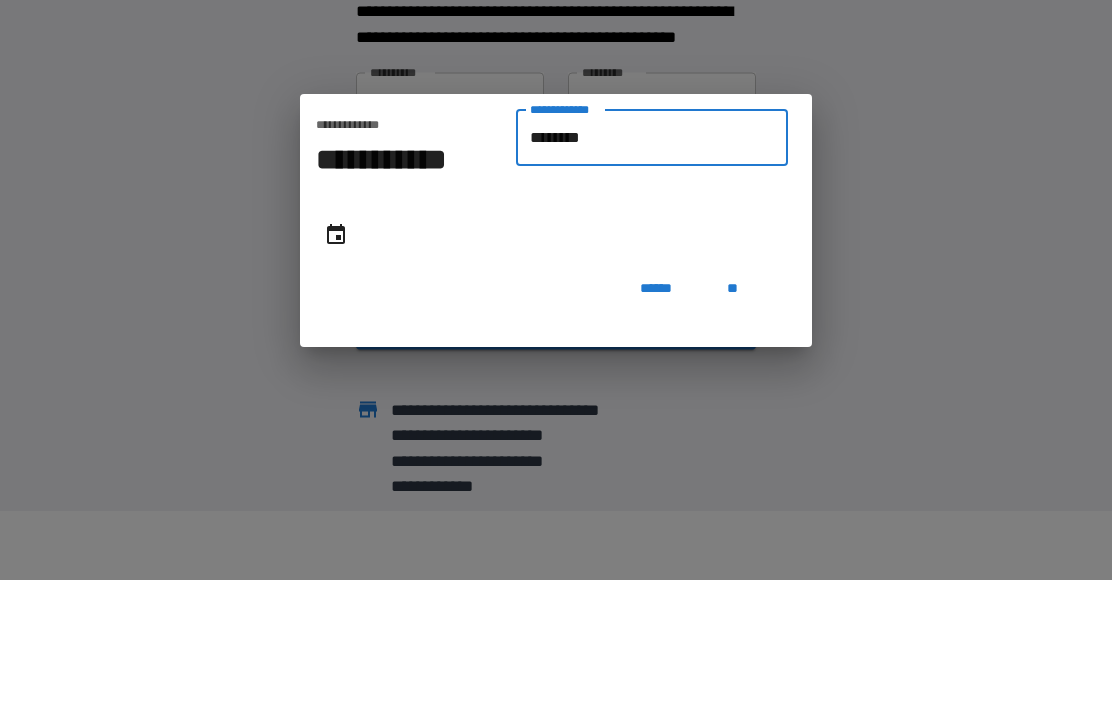 type on "**********" 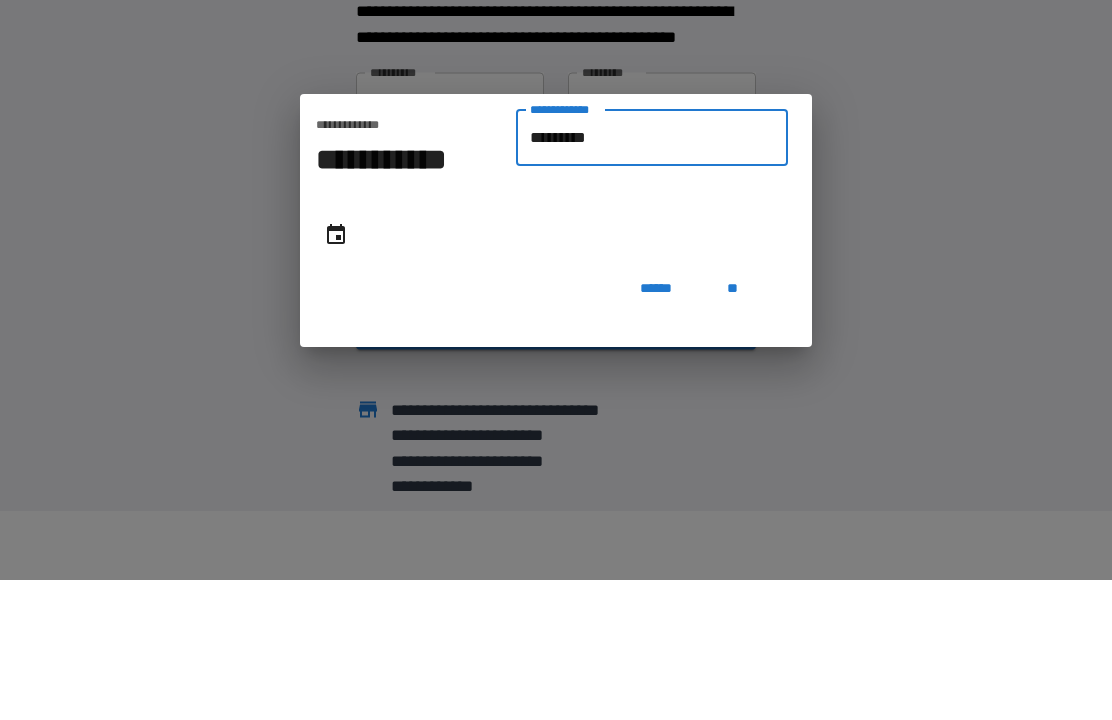 type on "**********" 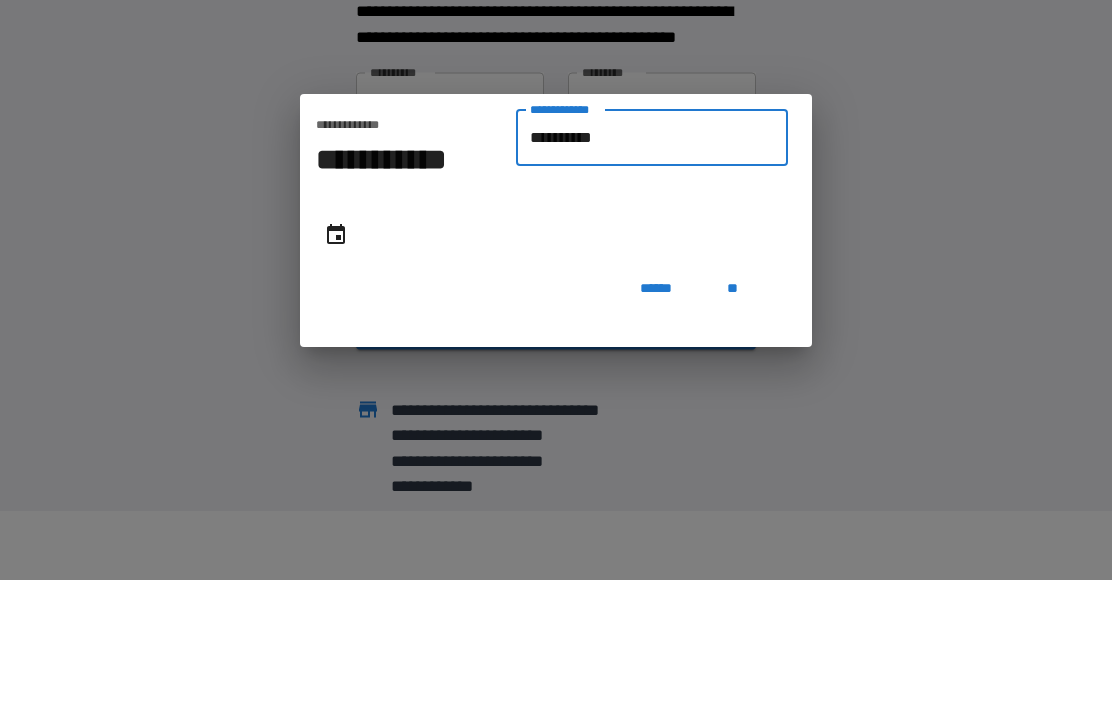 type on "**********" 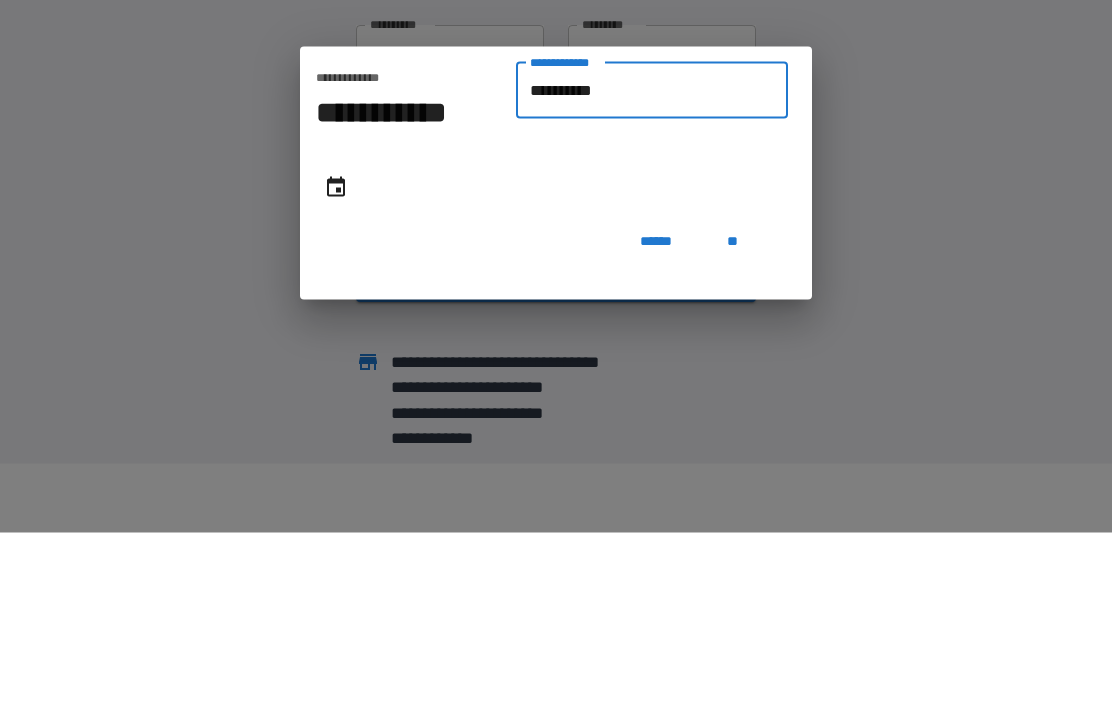 type on "**********" 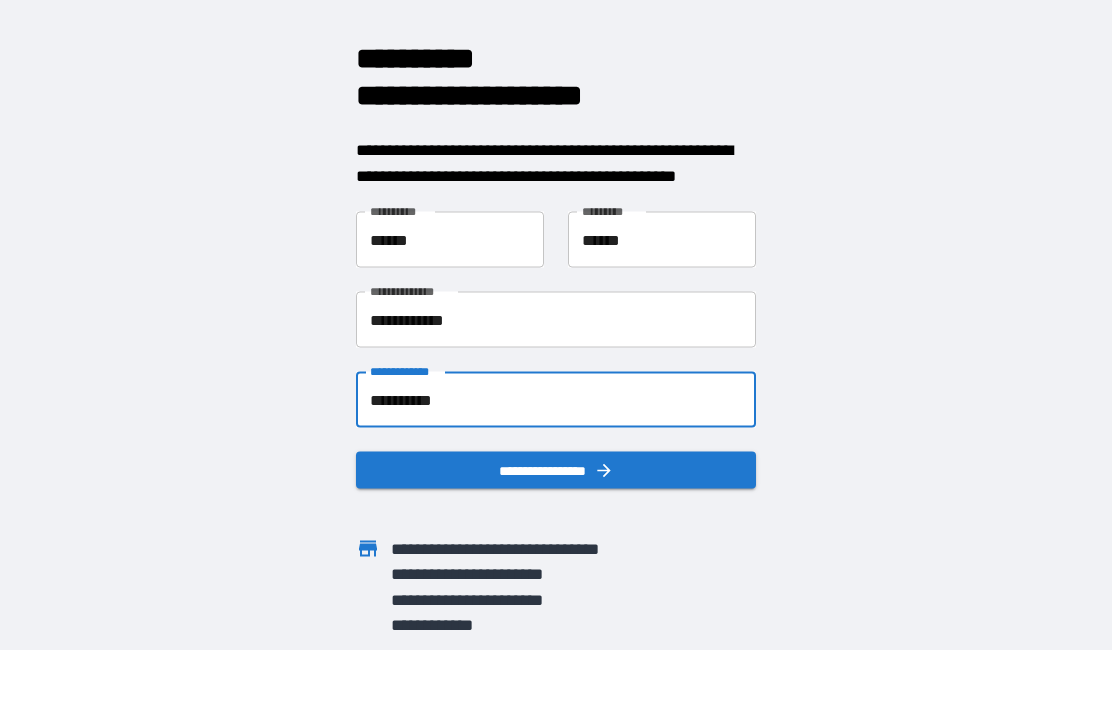 click on "**********" at bounding box center (556, 471) 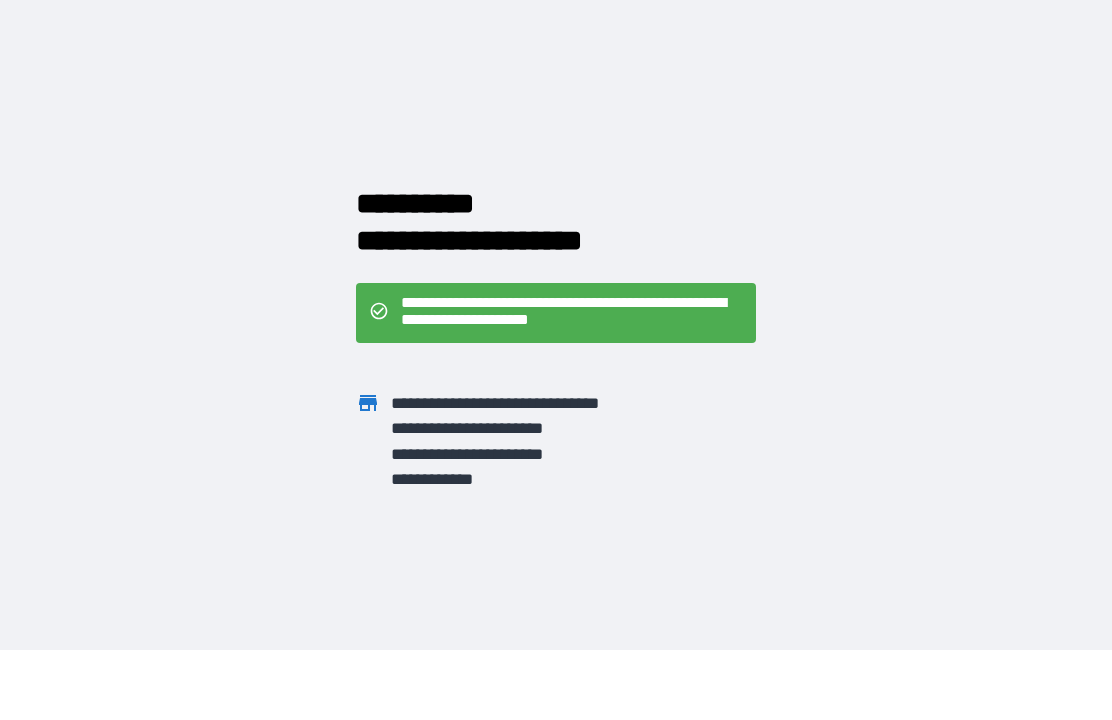 click on "**********" at bounding box center [572, 314] 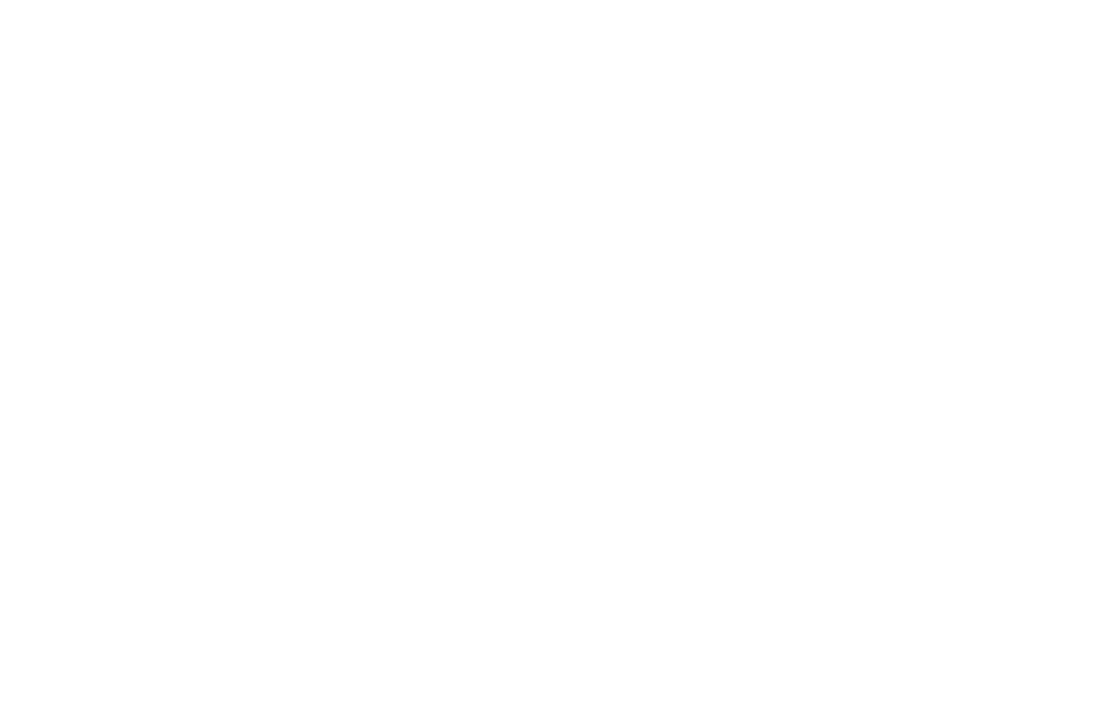 scroll, scrollTop: 0, scrollLeft: 0, axis: both 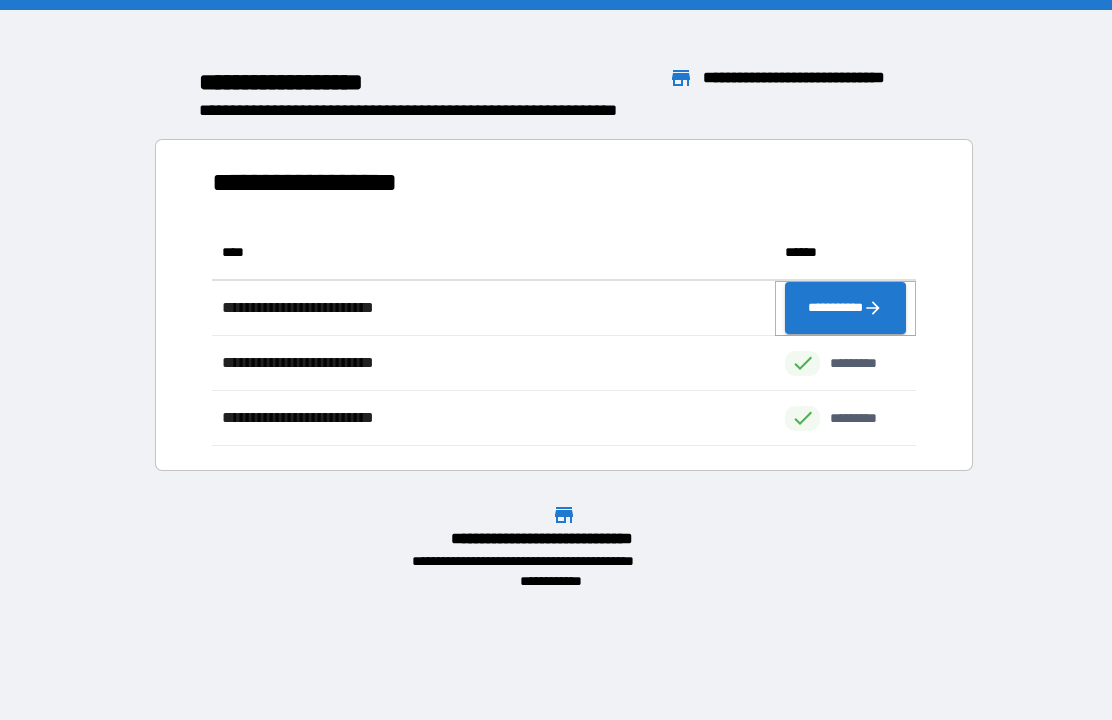 click 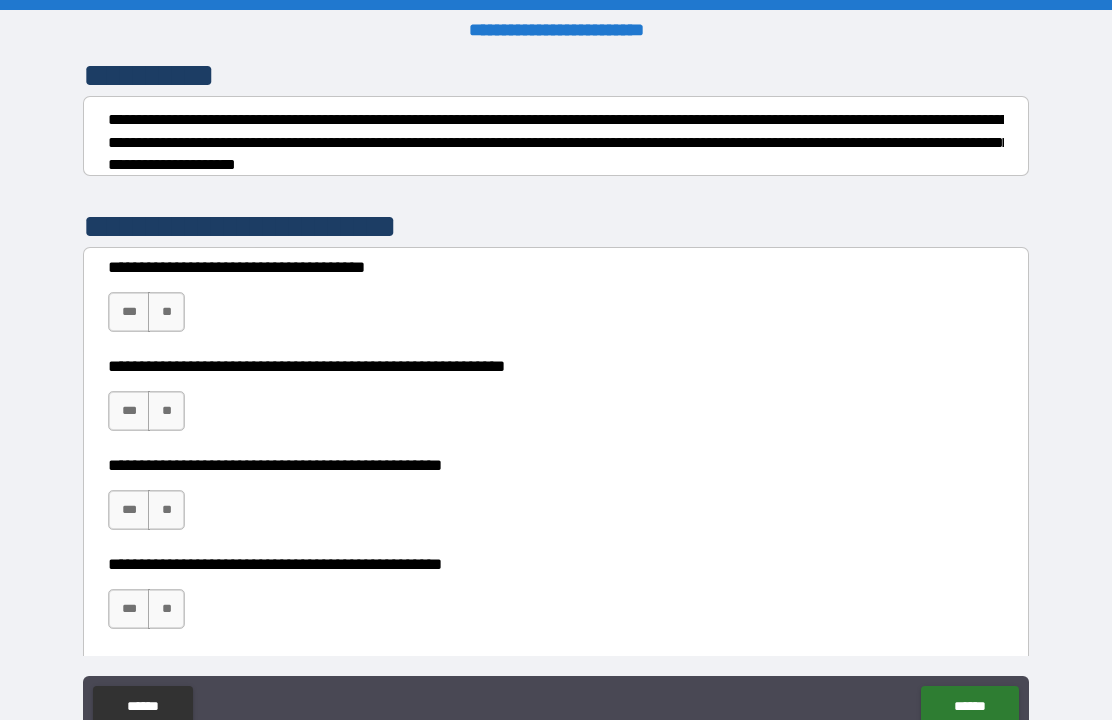 scroll, scrollTop: 283, scrollLeft: 0, axis: vertical 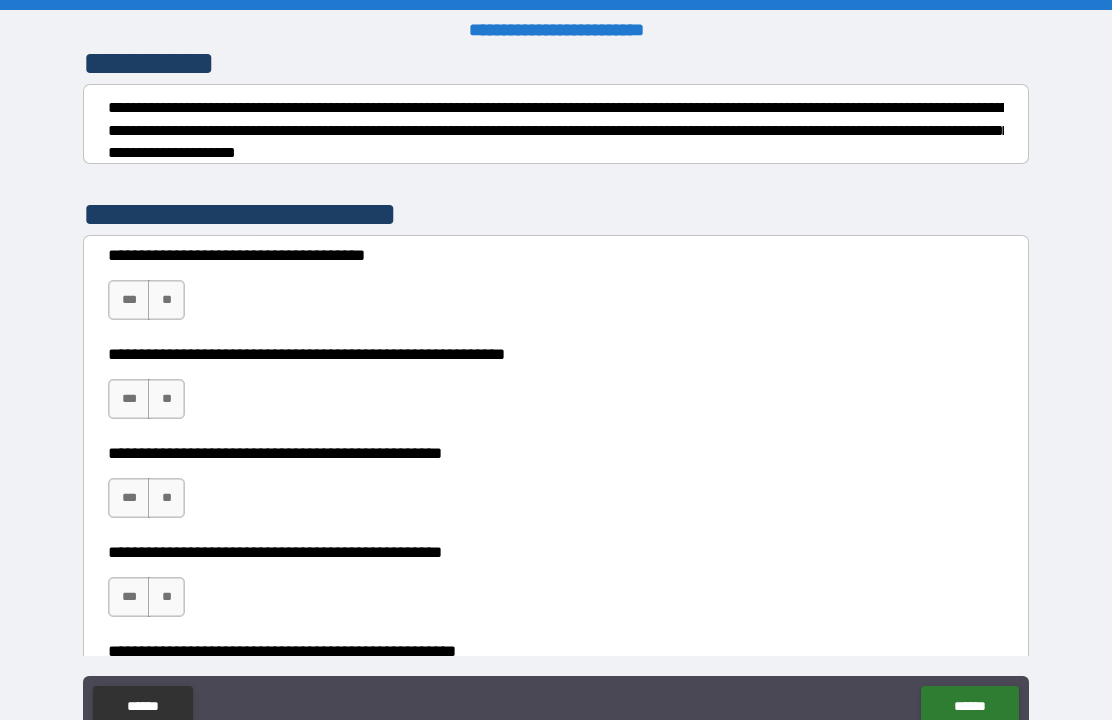 click on "**" at bounding box center (166, 300) 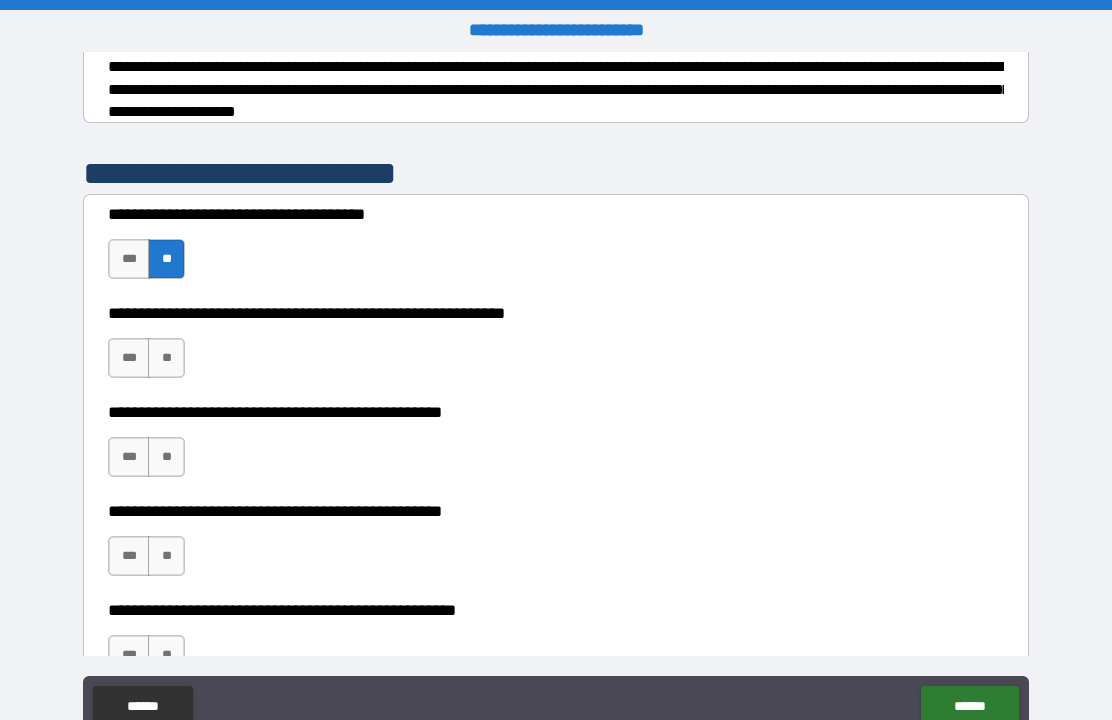 scroll, scrollTop: 328, scrollLeft: 0, axis: vertical 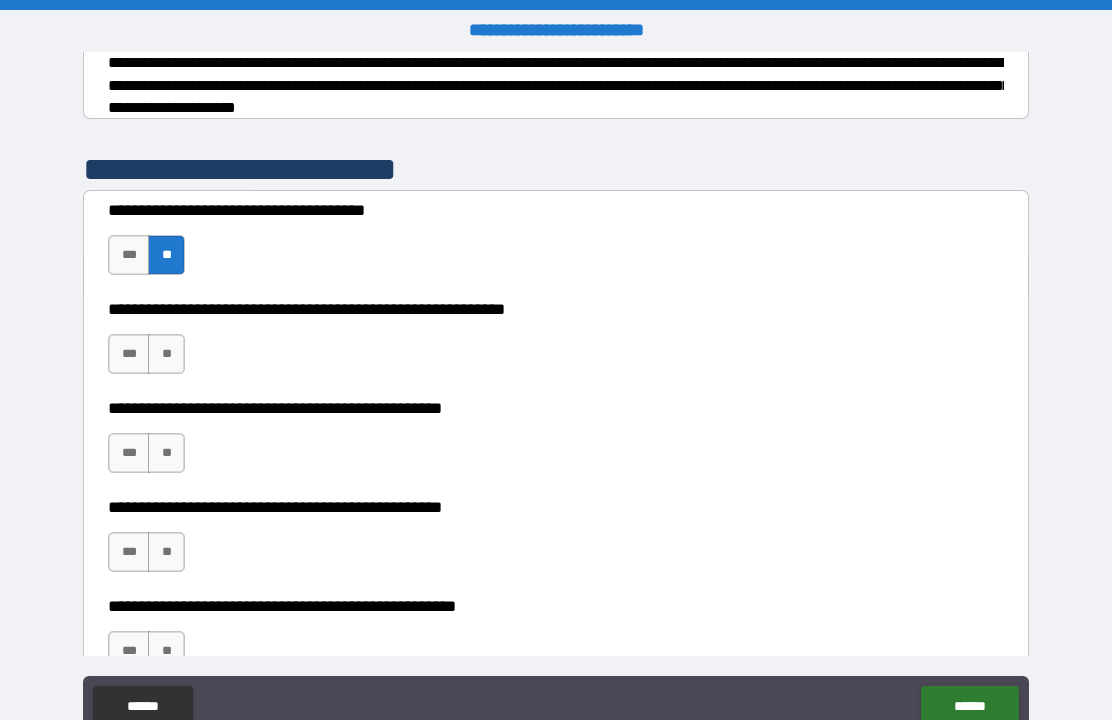 click on "***" at bounding box center [129, 354] 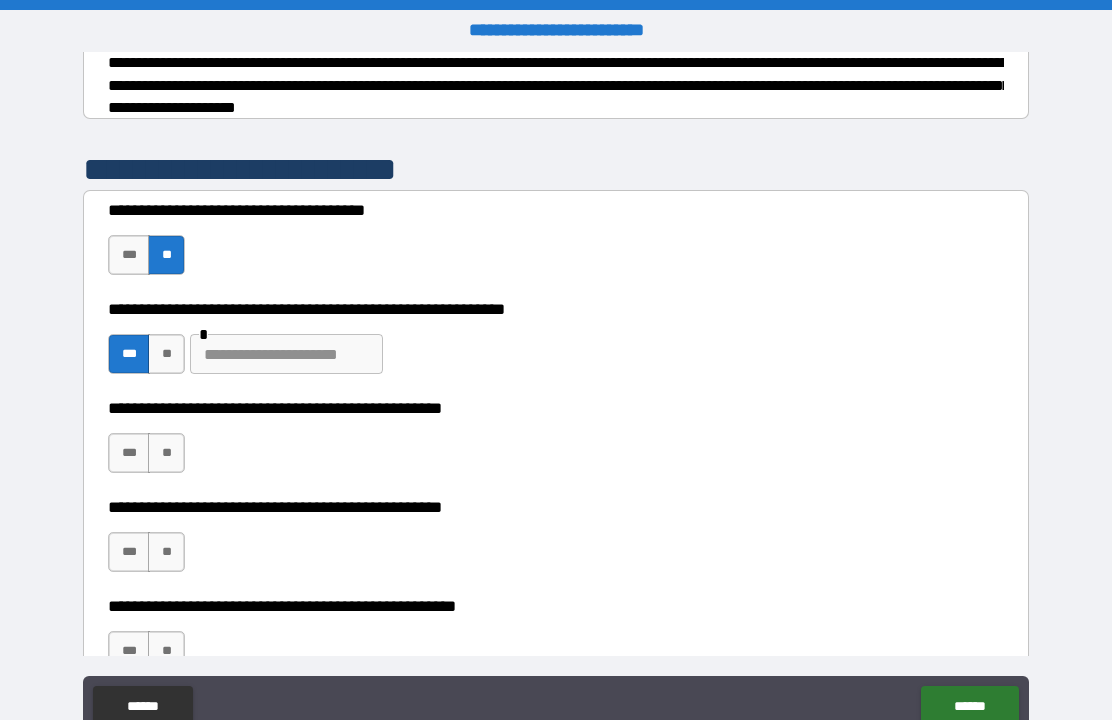 click at bounding box center [286, 354] 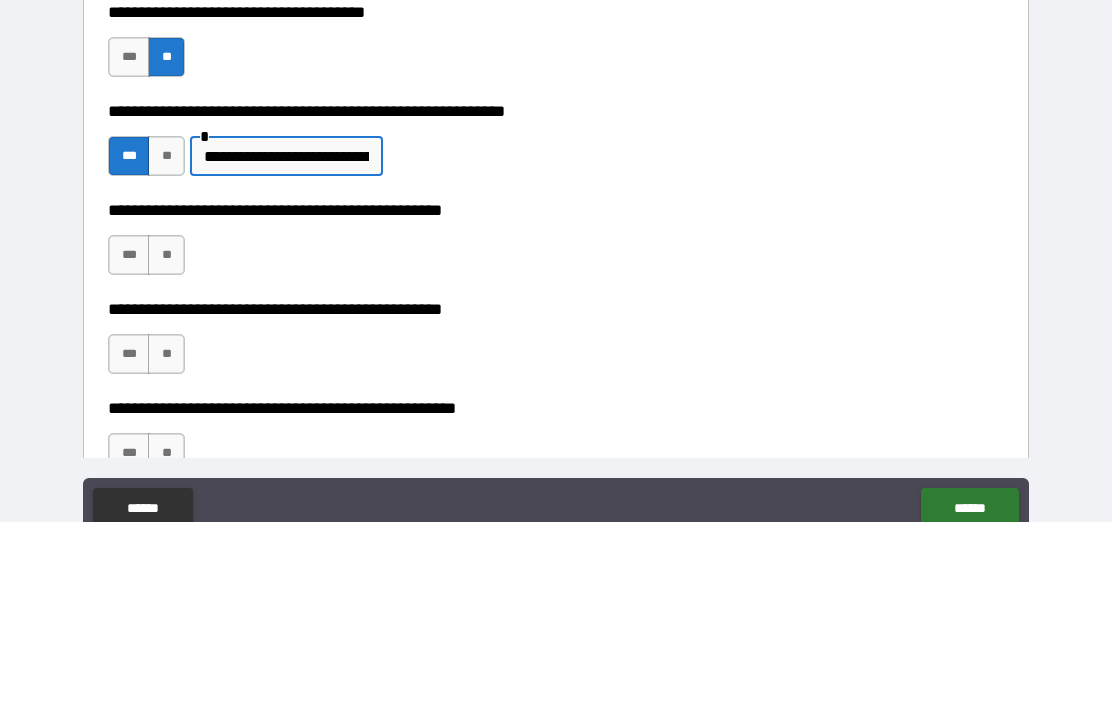 type on "**********" 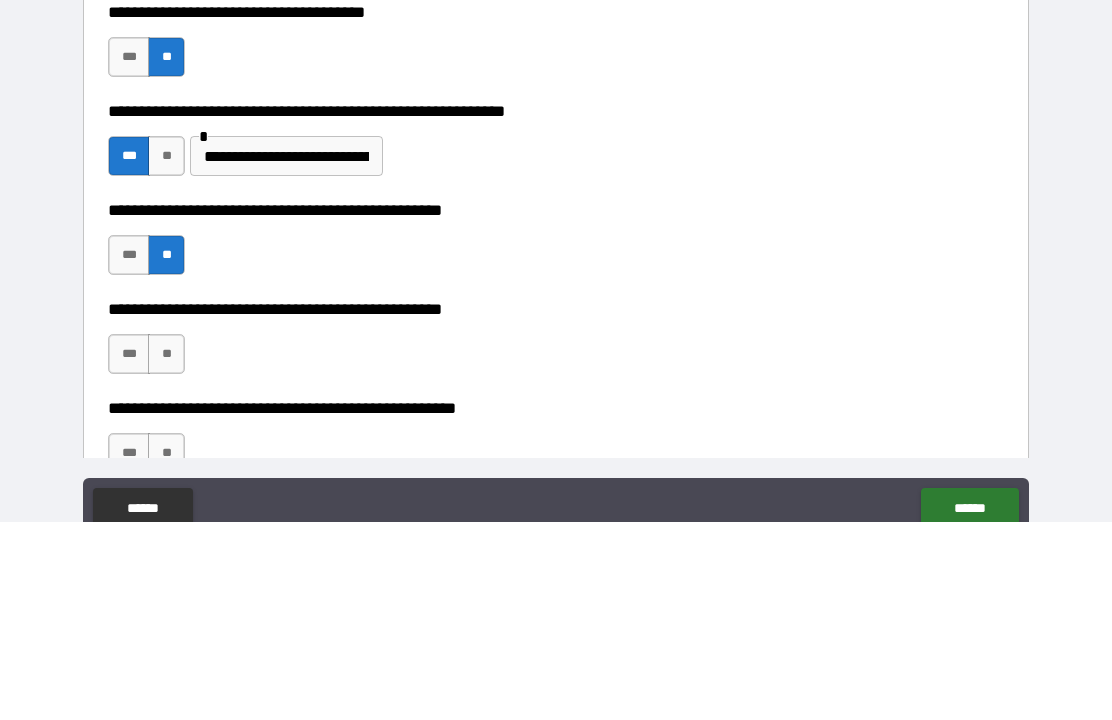 scroll, scrollTop: 69, scrollLeft: 0, axis: vertical 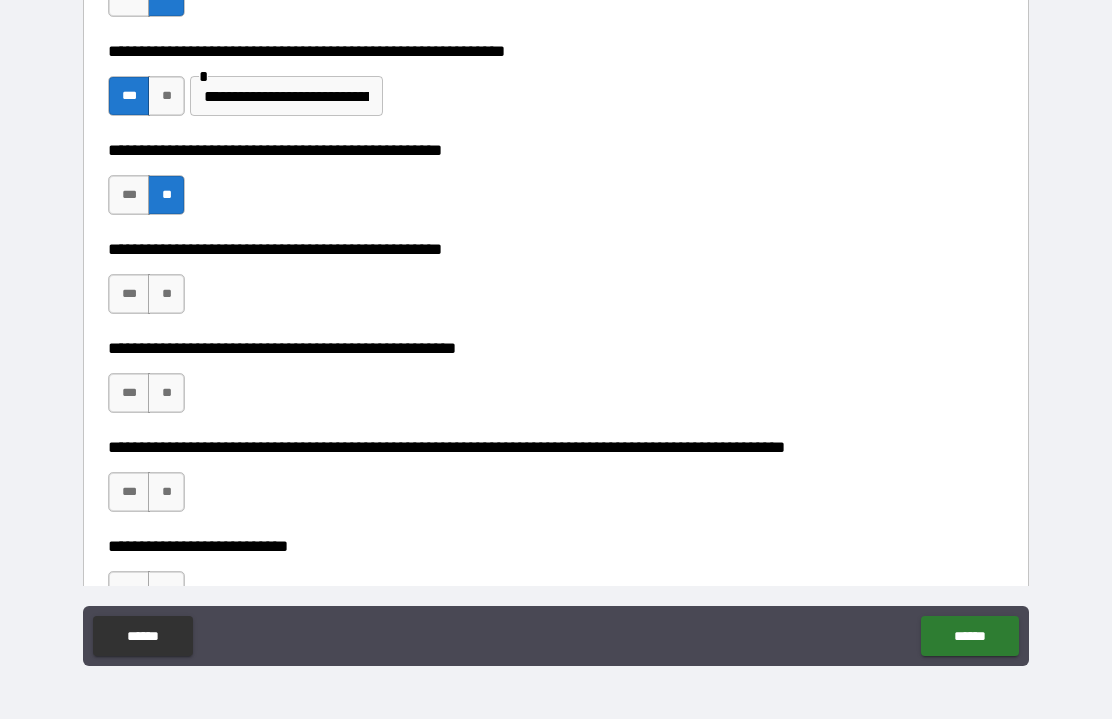 click on "***" at bounding box center [129, 295] 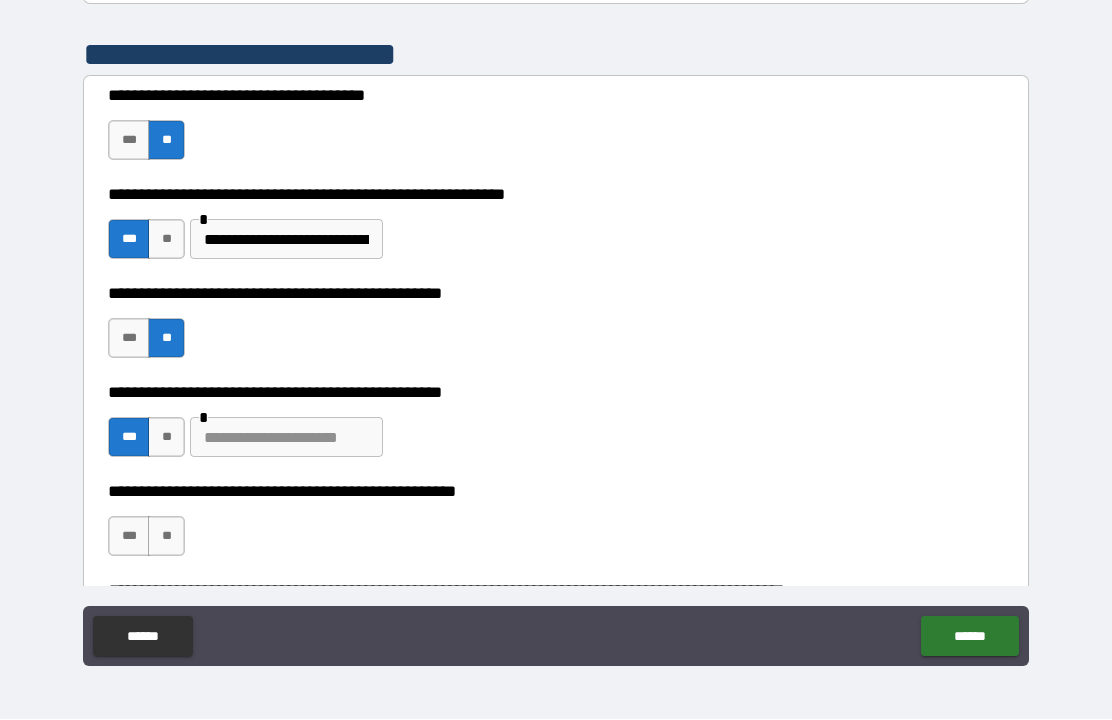 scroll, scrollTop: 367, scrollLeft: 0, axis: vertical 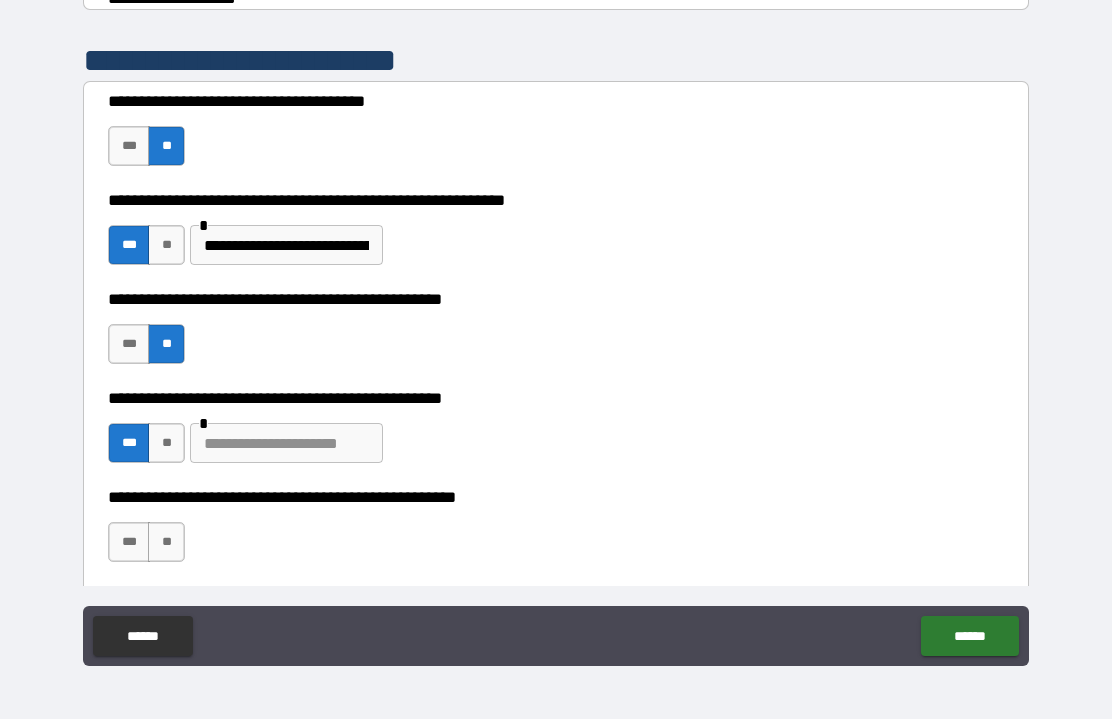 click at bounding box center (286, 444) 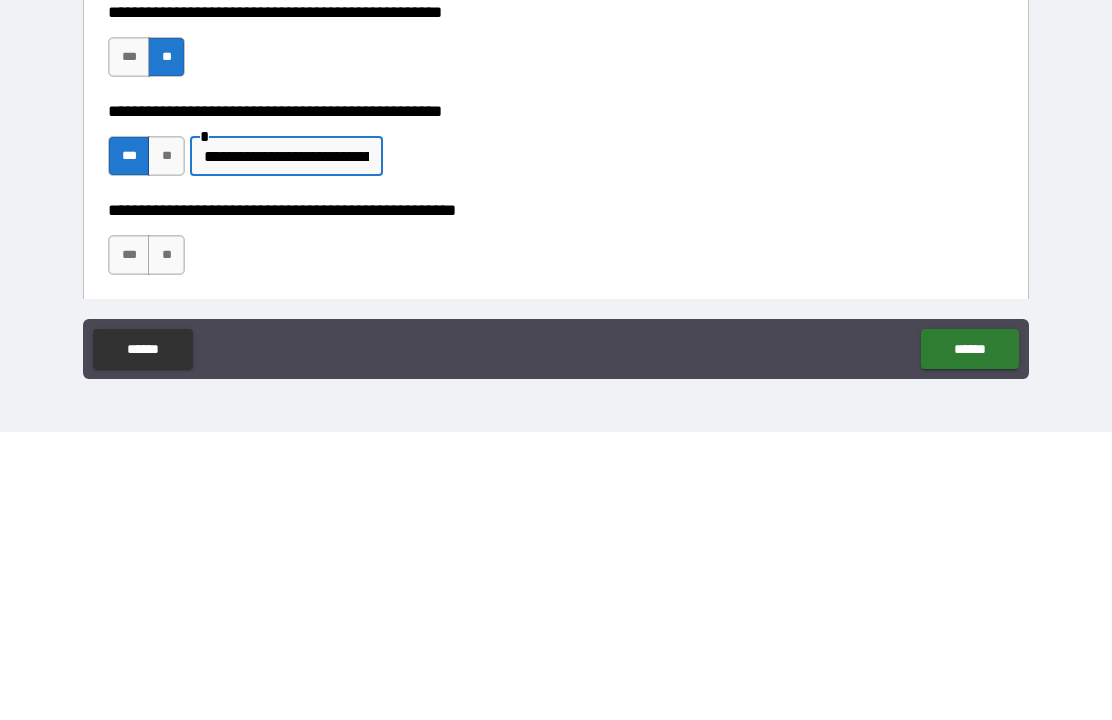 type on "**********" 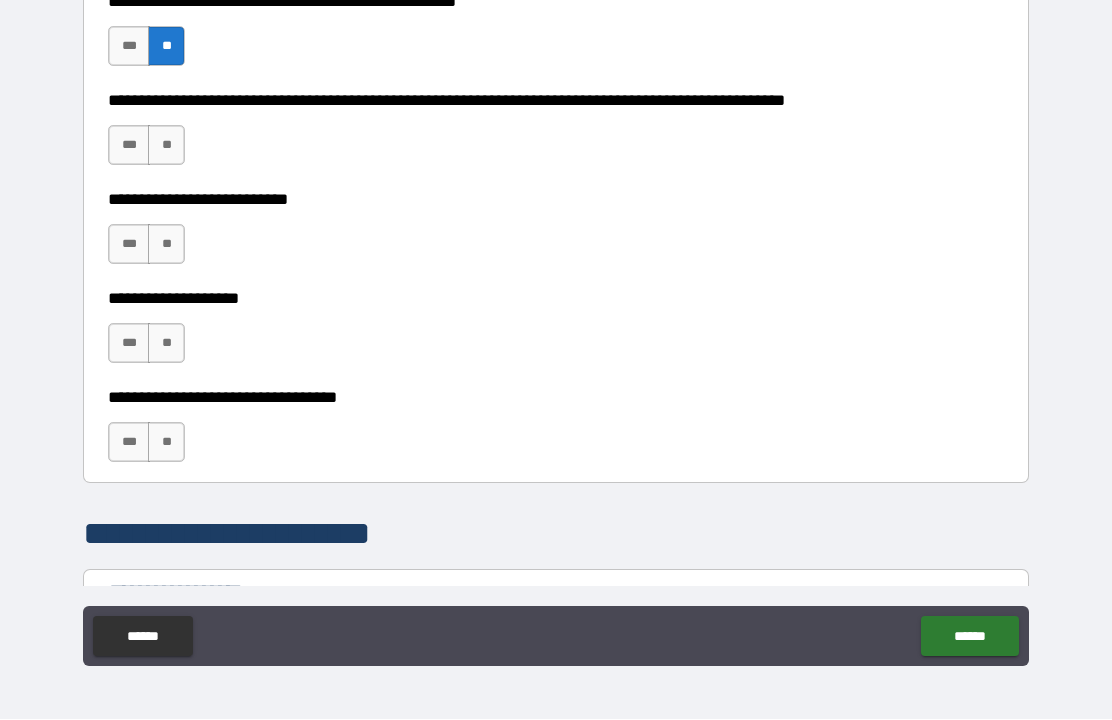 scroll, scrollTop: 867, scrollLeft: 0, axis: vertical 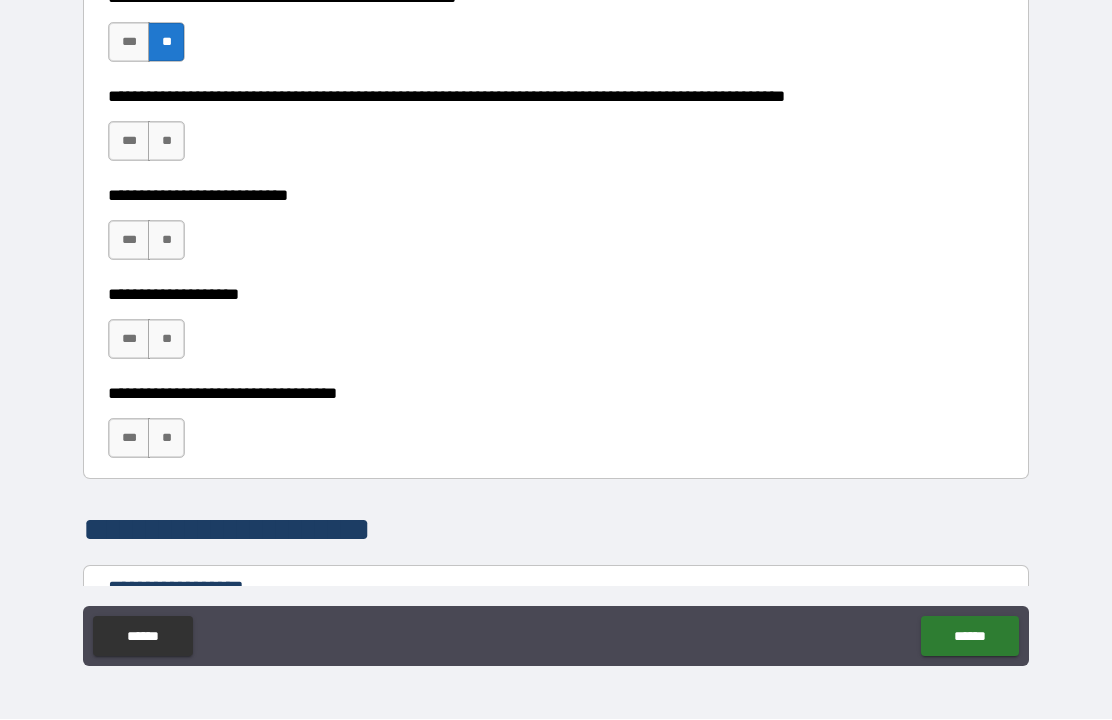 click on "**" at bounding box center [166, 142] 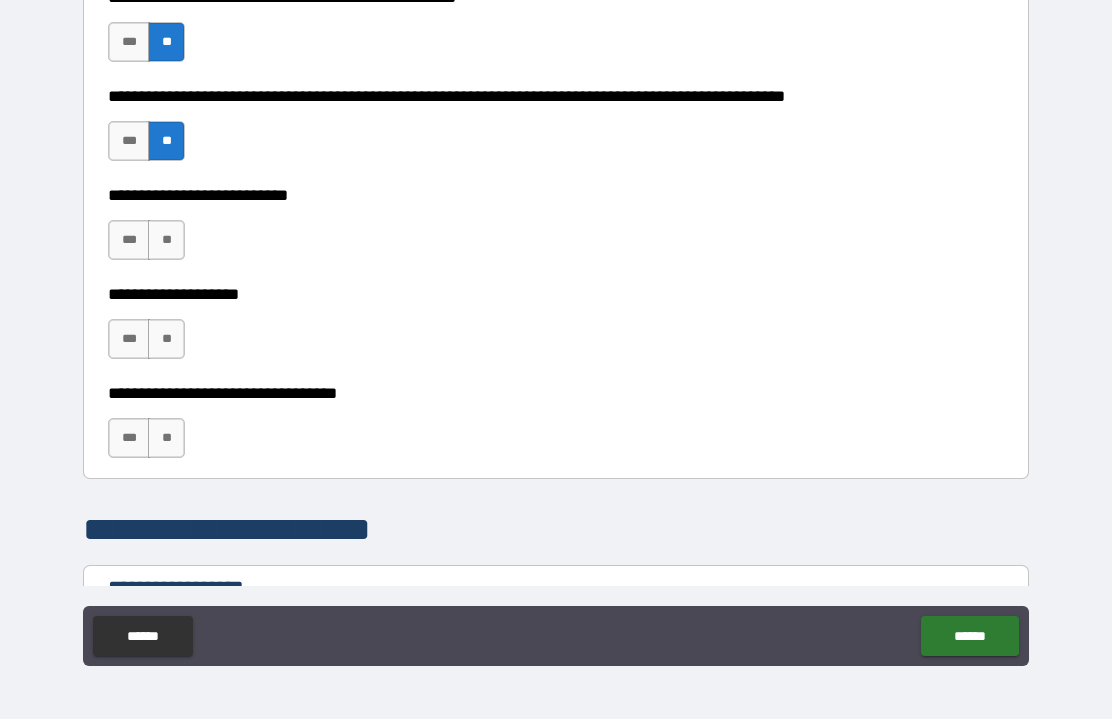 click on "**" at bounding box center [166, 241] 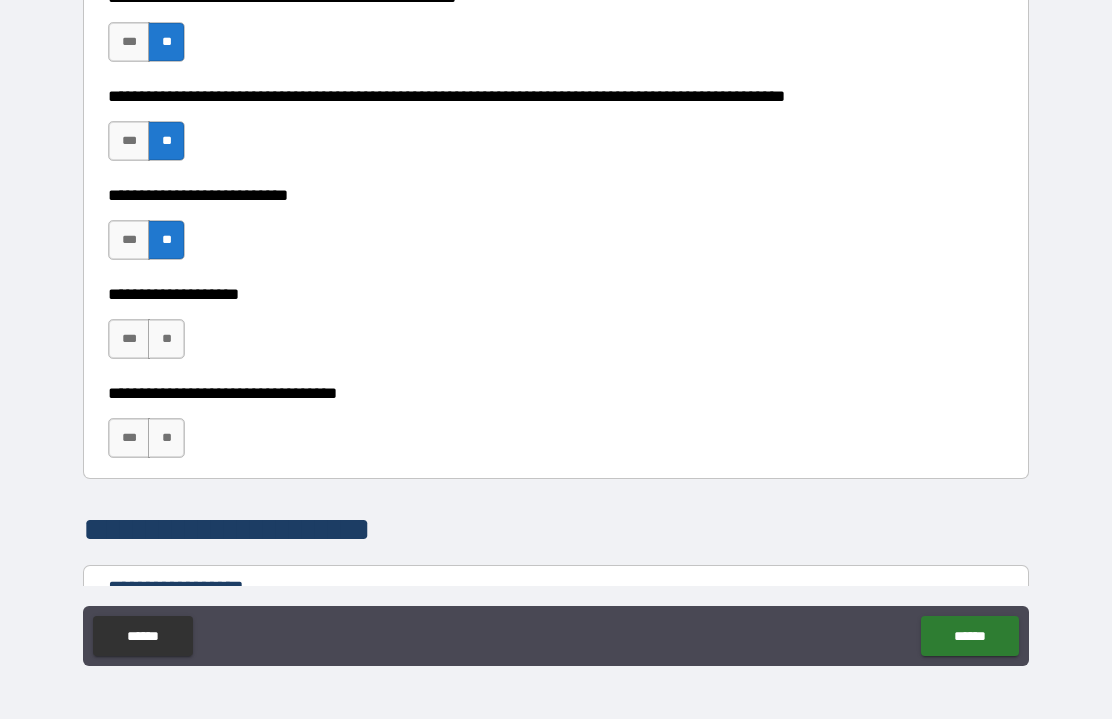 click on "**" at bounding box center (166, 340) 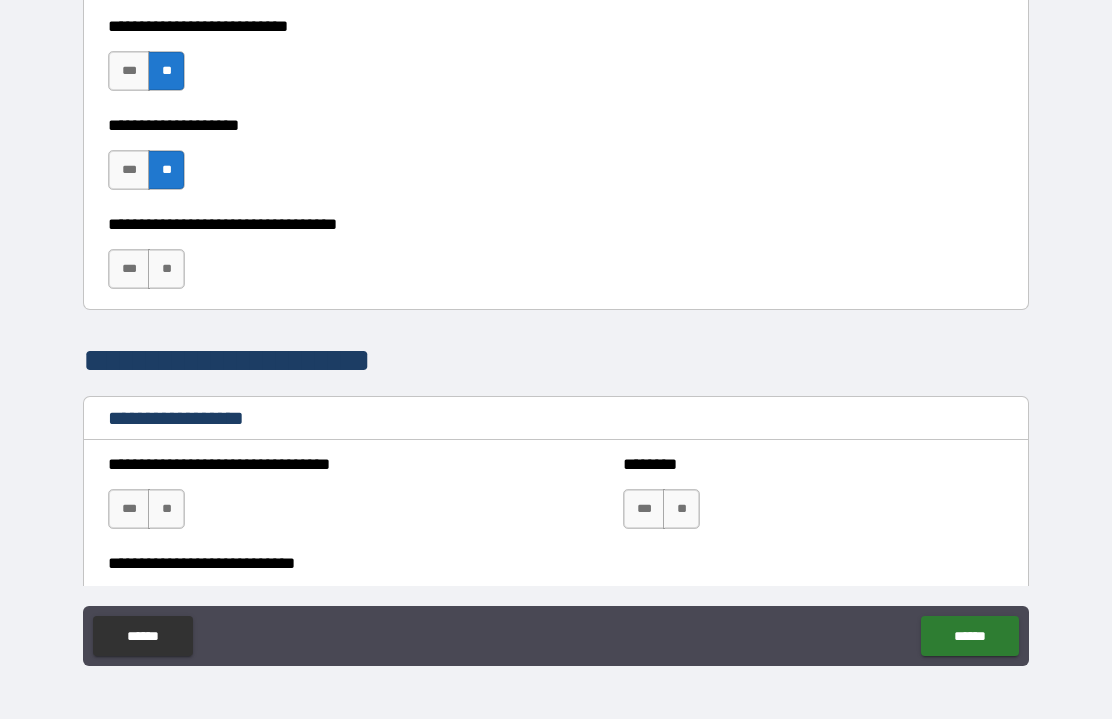 scroll, scrollTop: 1037, scrollLeft: 0, axis: vertical 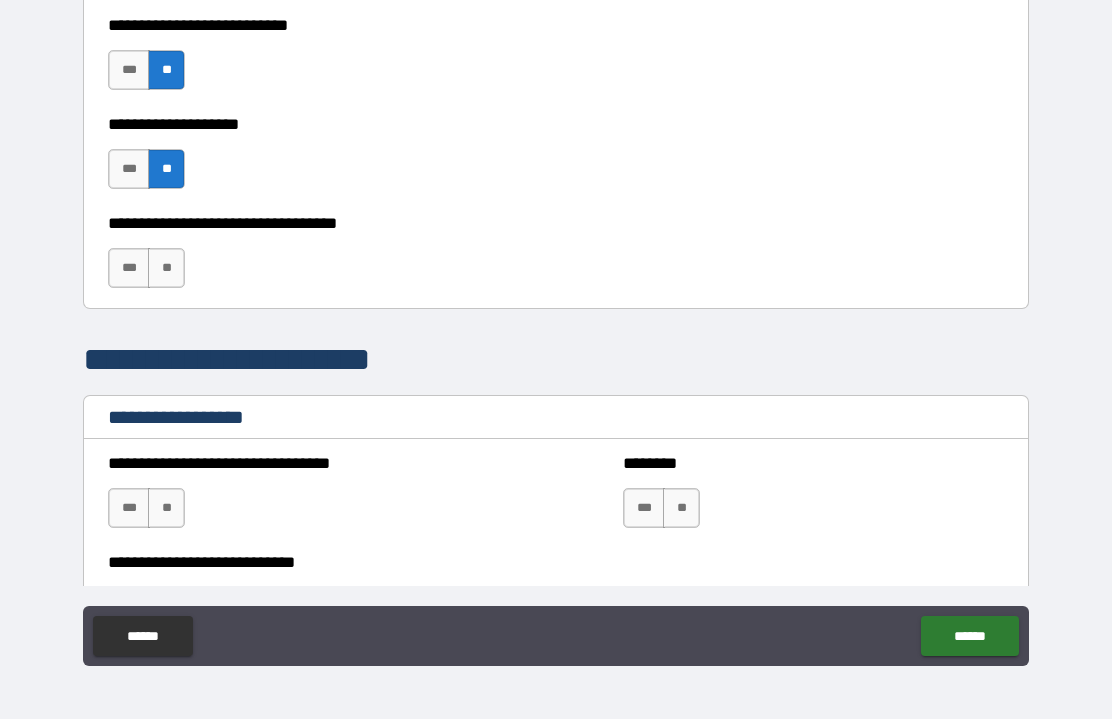 click on "**" at bounding box center [166, 269] 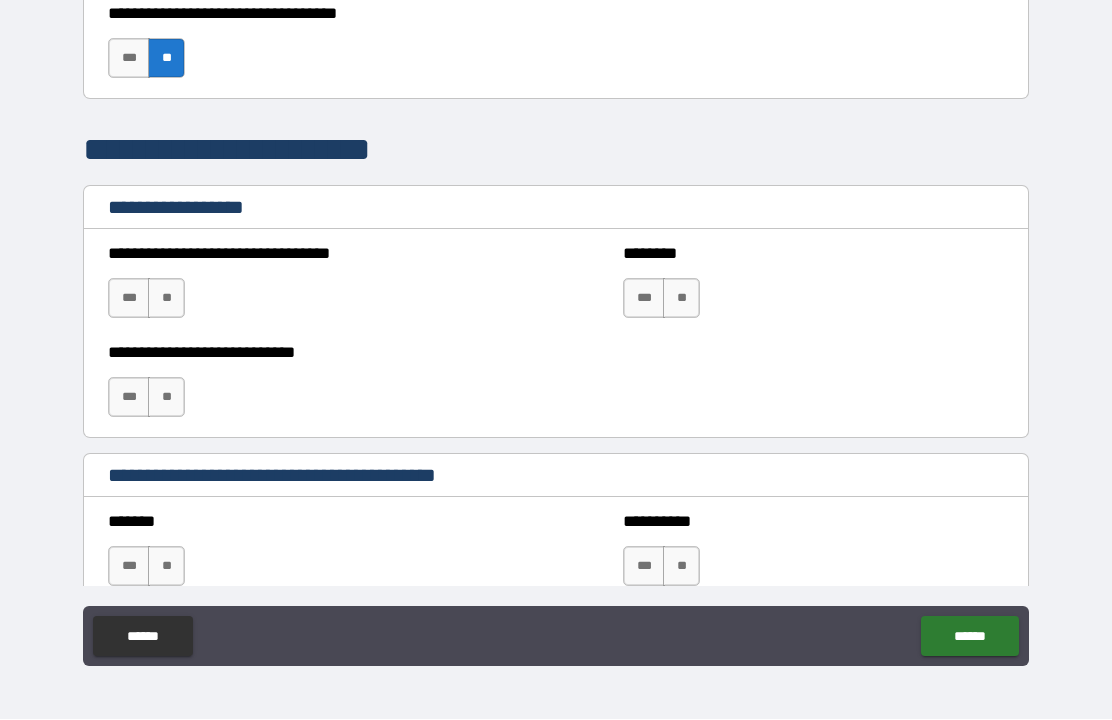 scroll, scrollTop: 1274, scrollLeft: 0, axis: vertical 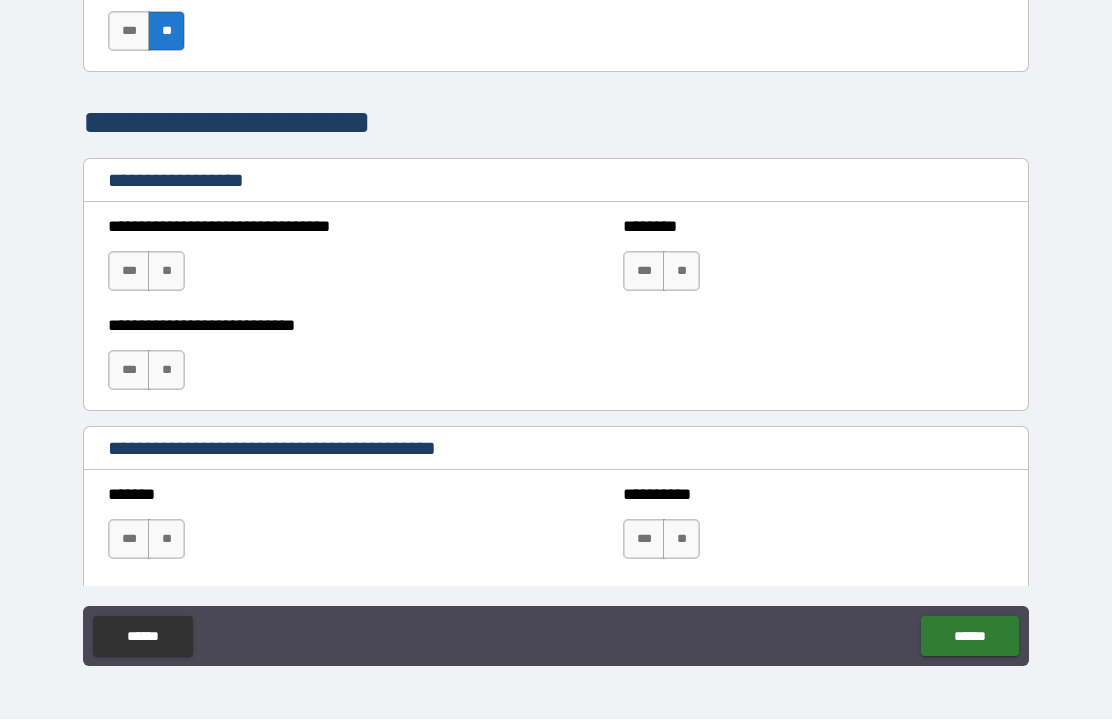 click on "**" at bounding box center (166, 272) 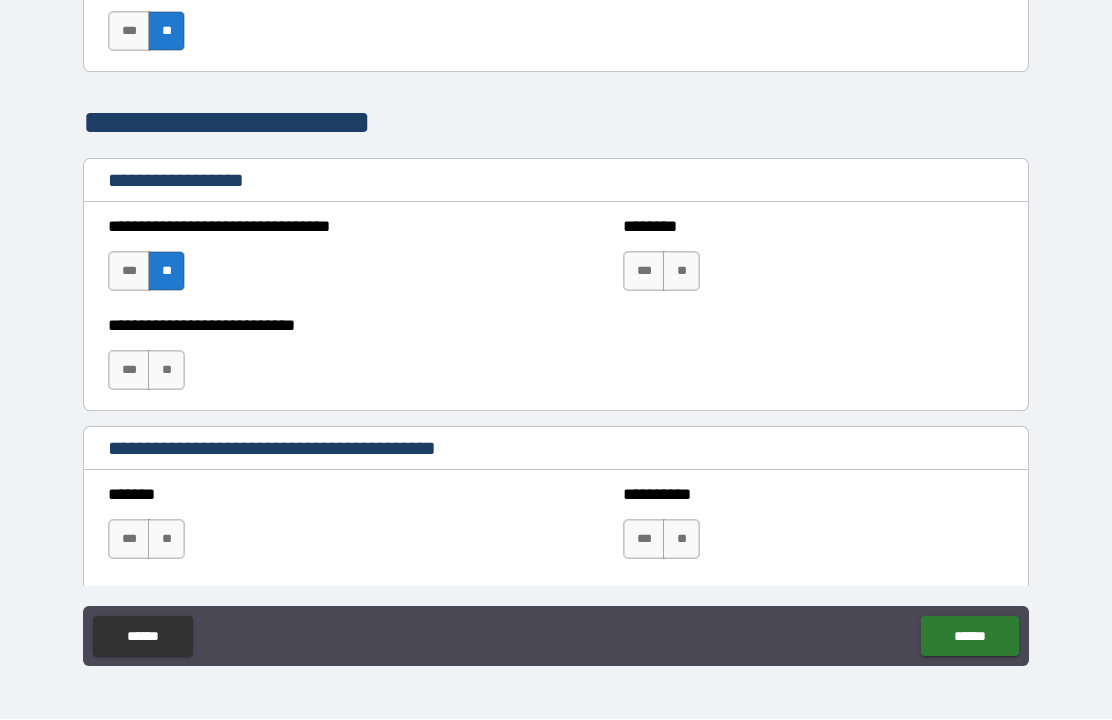 click on "**" at bounding box center [681, 272] 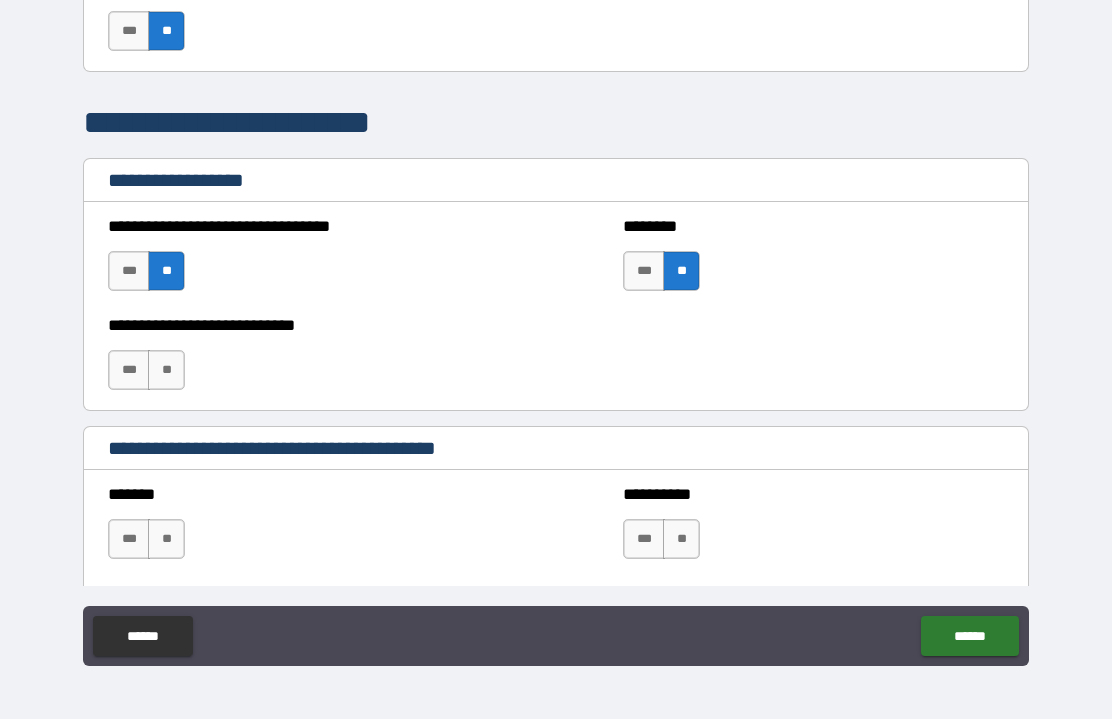 click on "**" at bounding box center (166, 371) 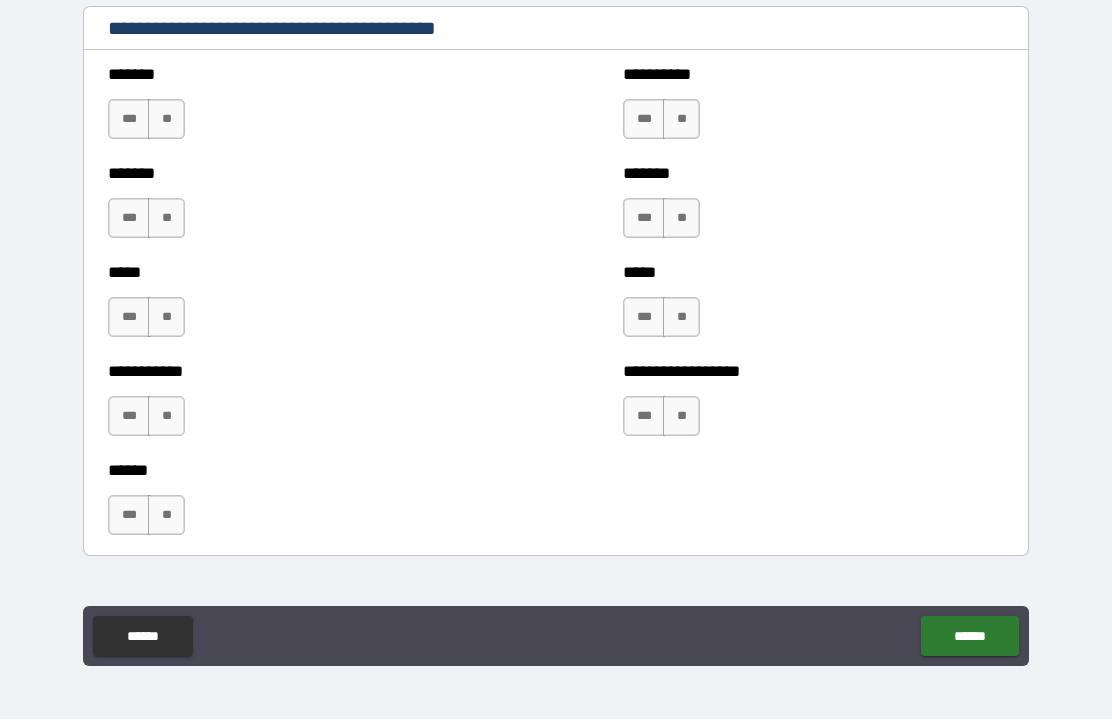 scroll, scrollTop: 1700, scrollLeft: 0, axis: vertical 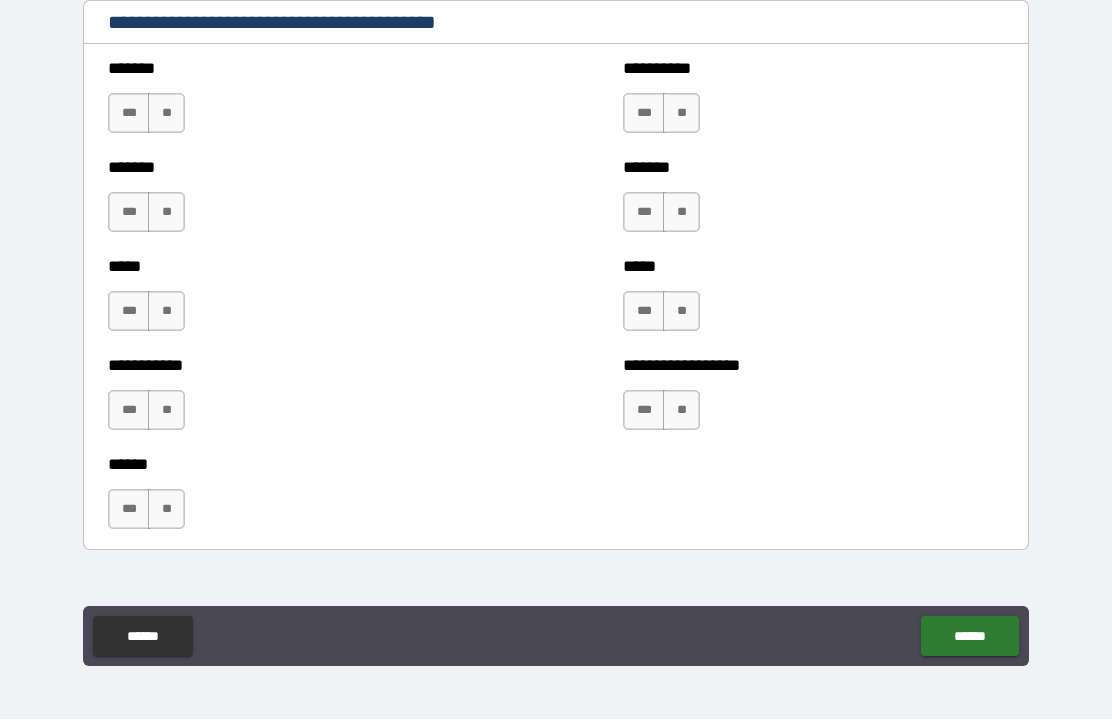 click on "***" at bounding box center [129, 213] 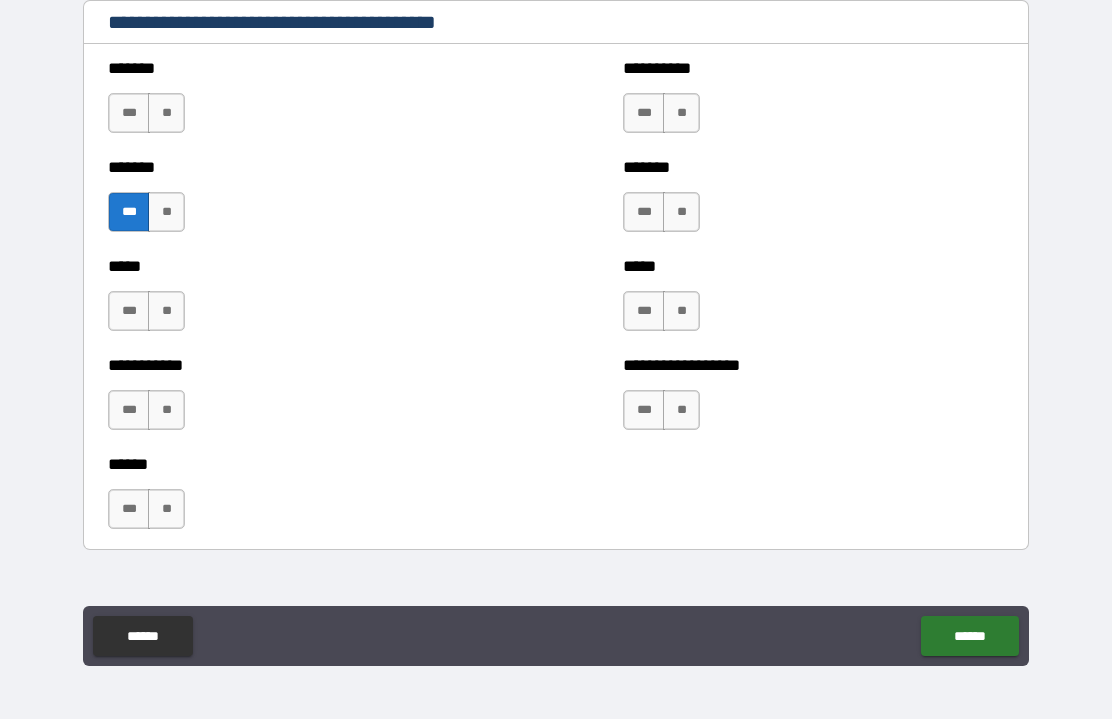click on "***" at bounding box center (129, 411) 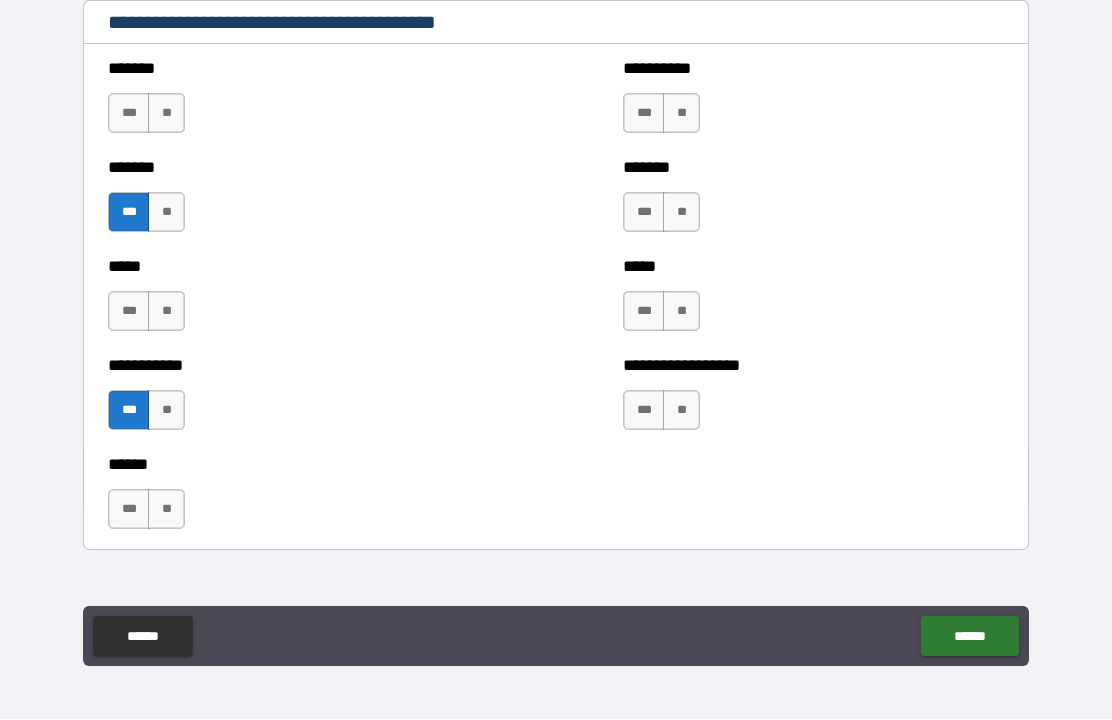 click on "**" at bounding box center (166, 114) 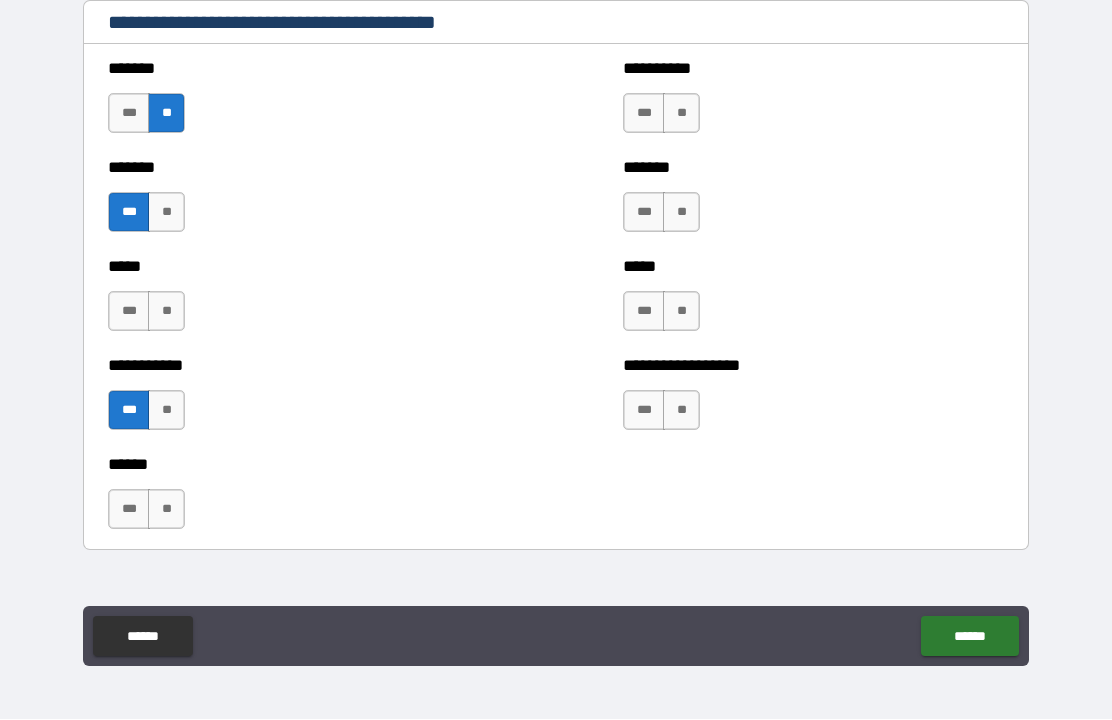 click on "**" at bounding box center (166, 312) 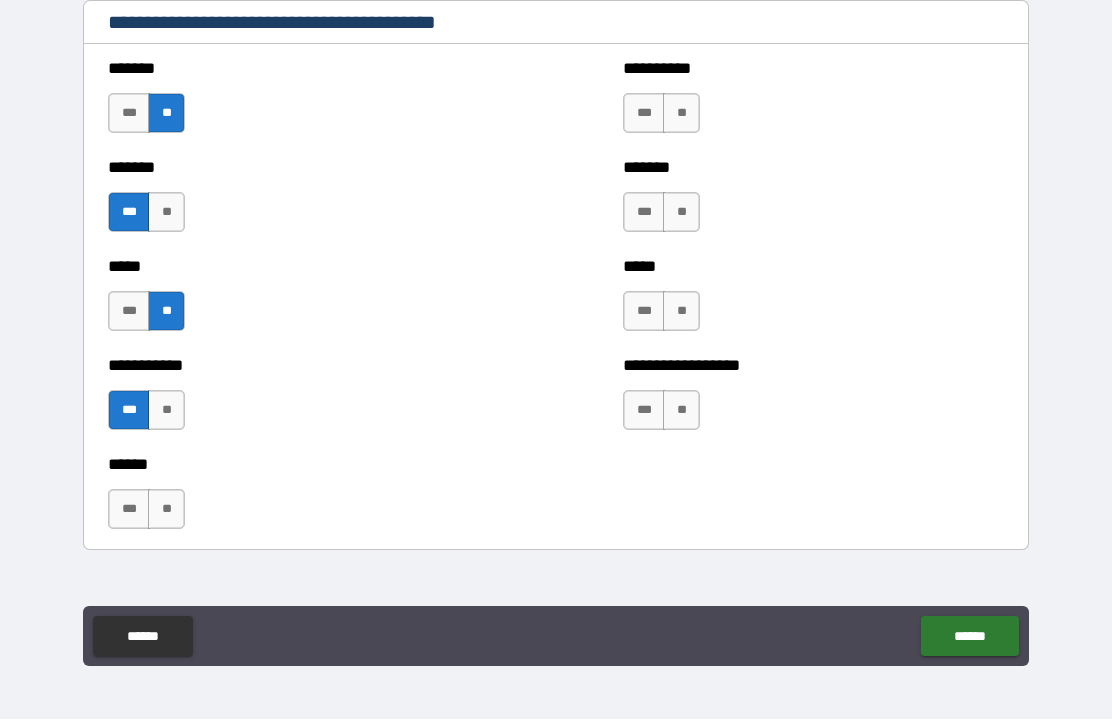 click on "**" at bounding box center [681, 114] 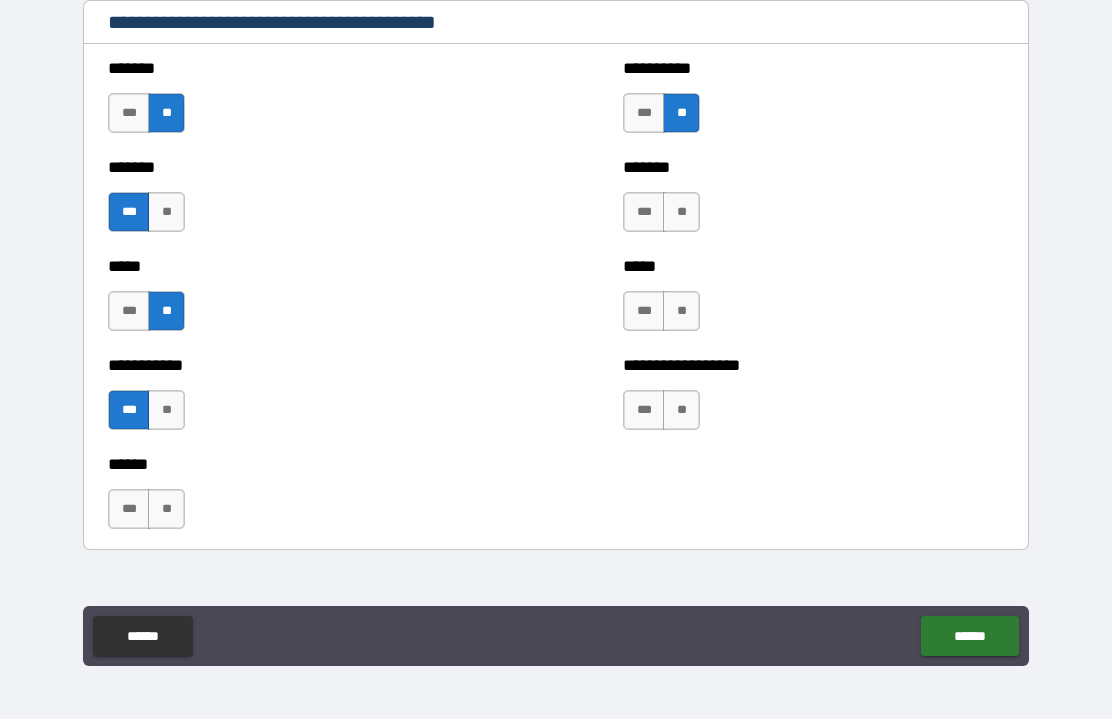 click on "**" at bounding box center (681, 213) 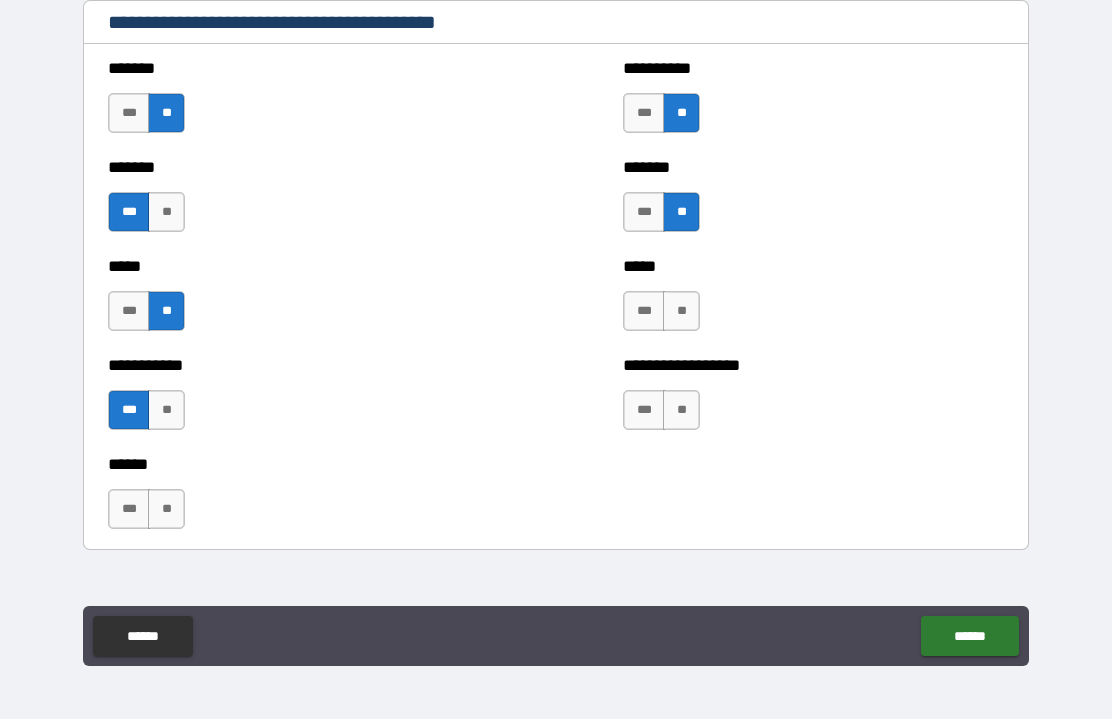 click on "**" at bounding box center (681, 312) 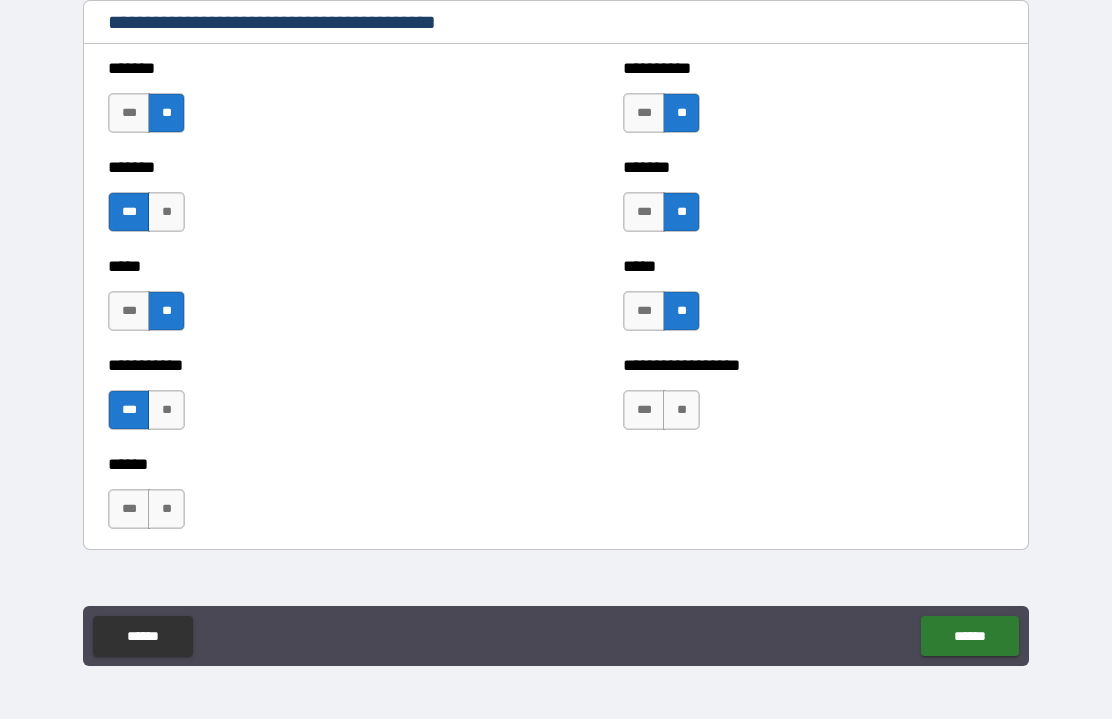 click on "**" at bounding box center (681, 411) 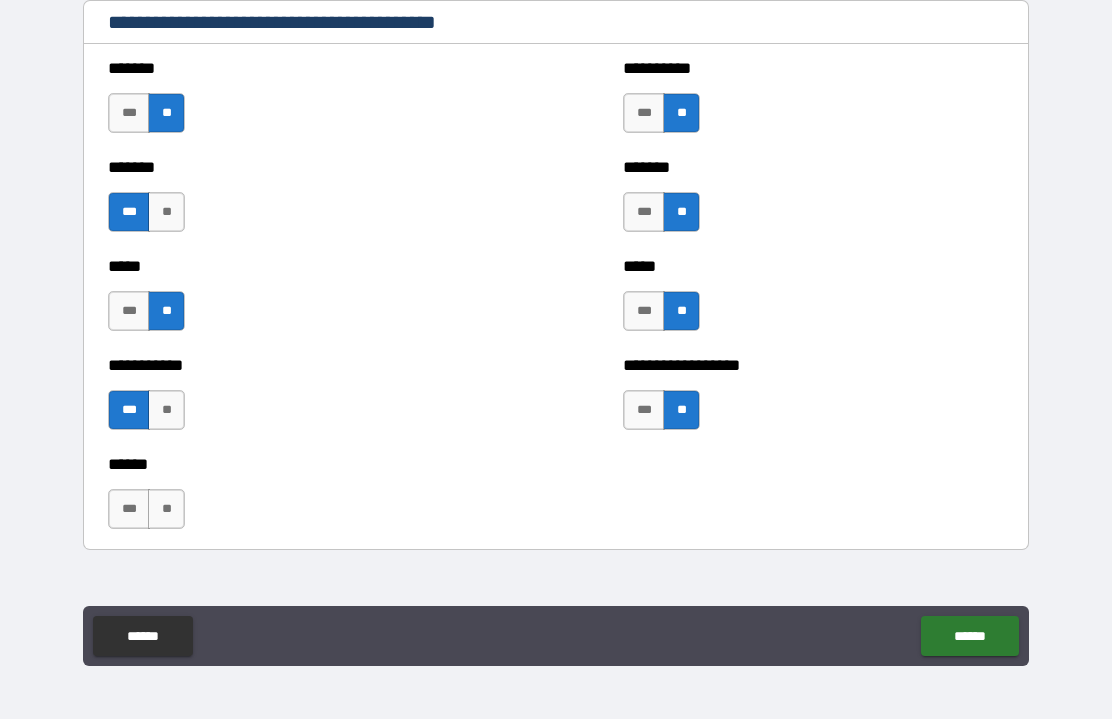 click on "**" at bounding box center [166, 510] 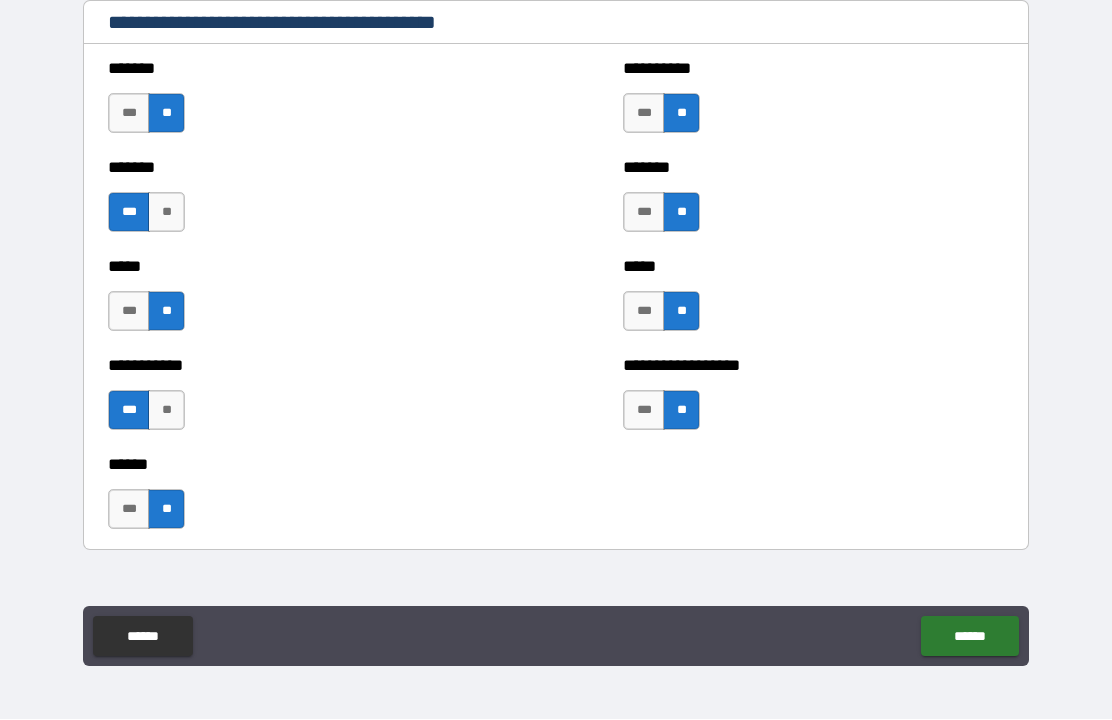 click on "******" at bounding box center (969, 637) 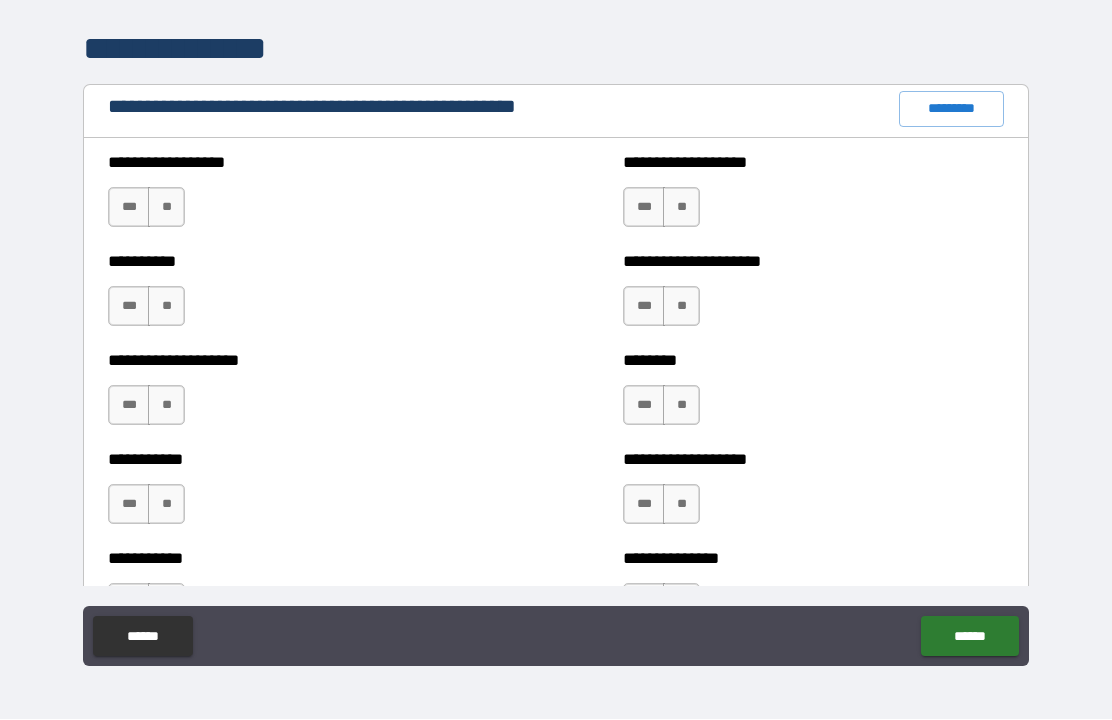 scroll, scrollTop: 2266, scrollLeft: 0, axis: vertical 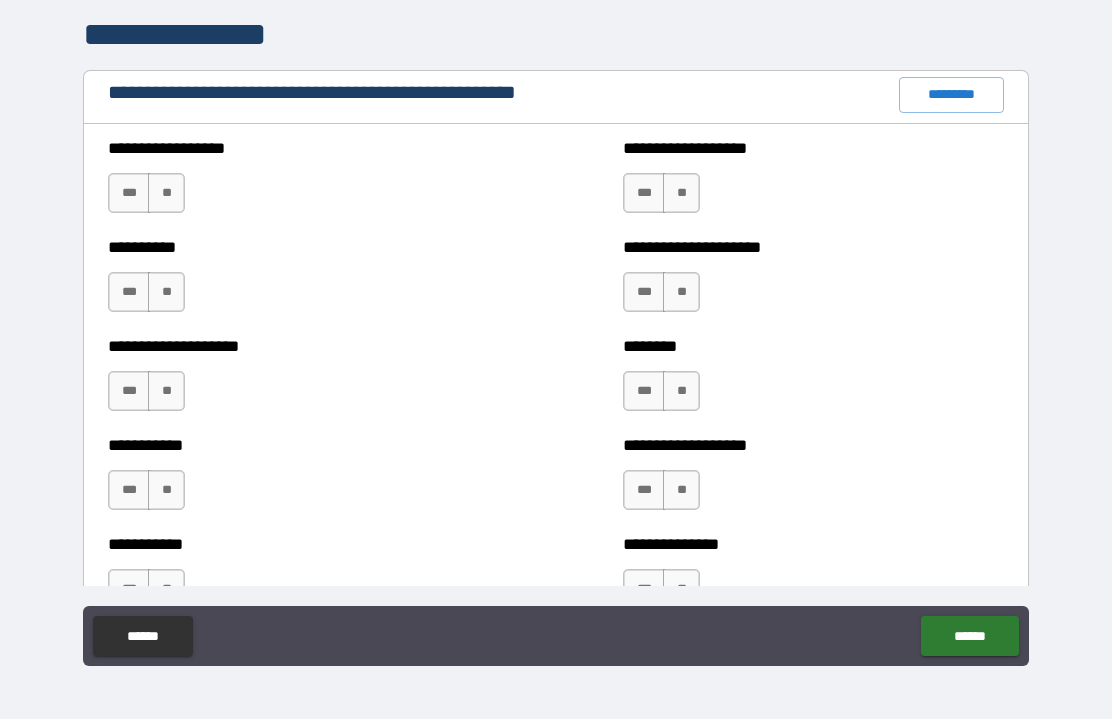 click on "**" at bounding box center [166, 194] 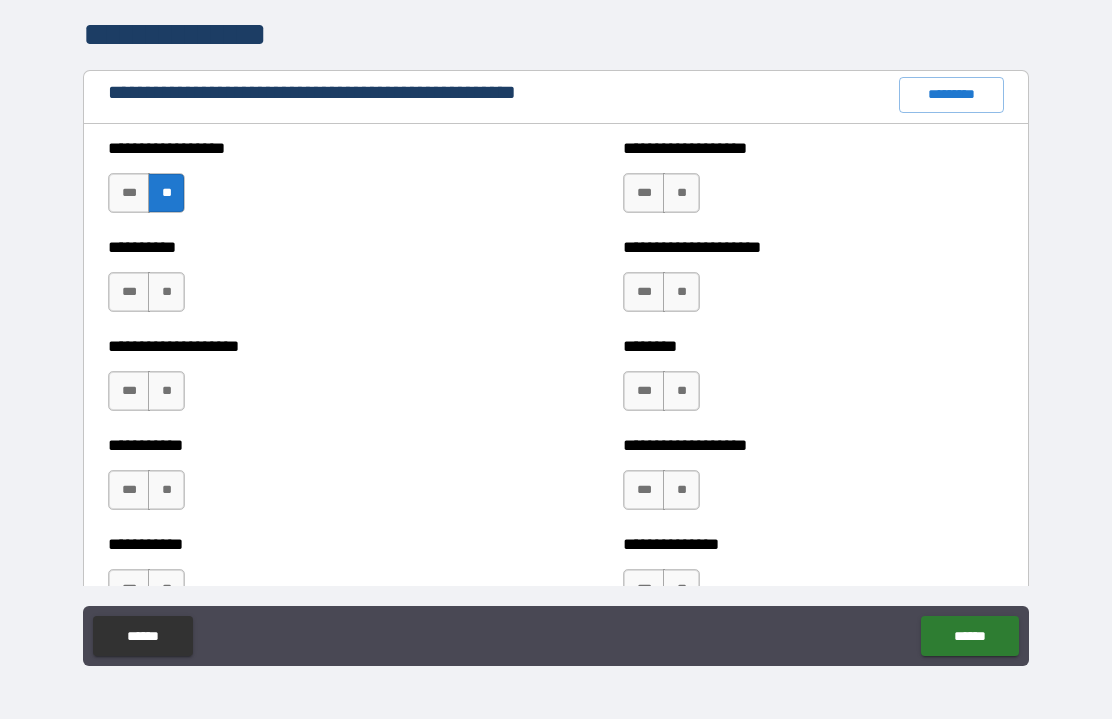 click on "**" at bounding box center [166, 293] 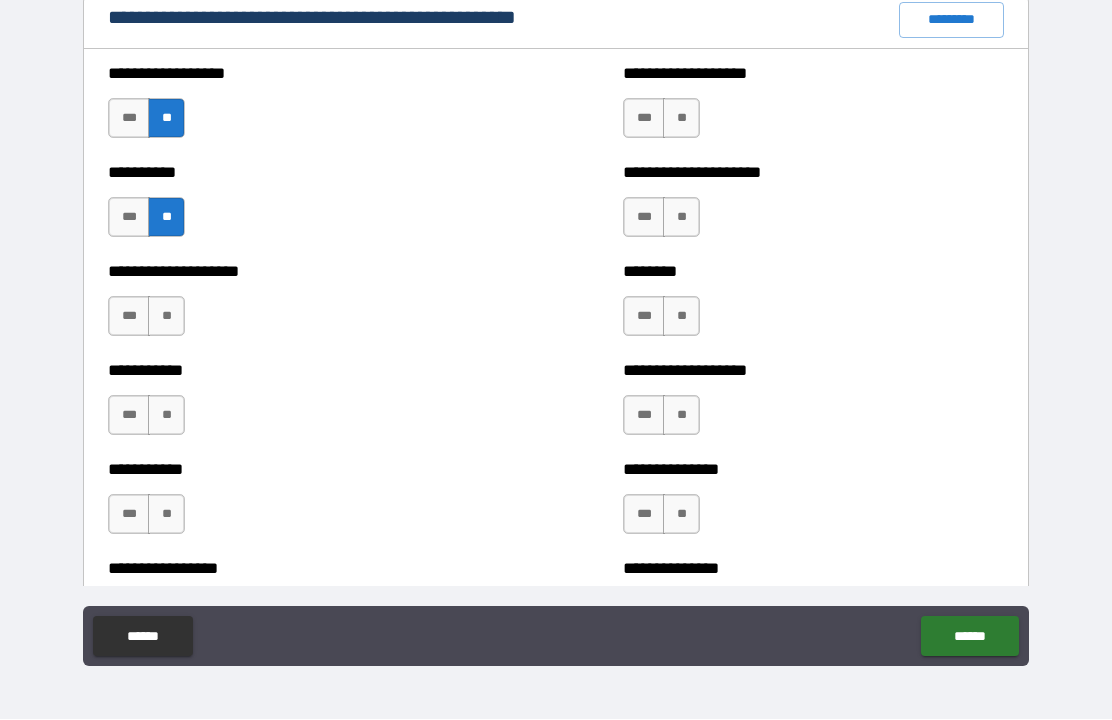 scroll, scrollTop: 2345, scrollLeft: 0, axis: vertical 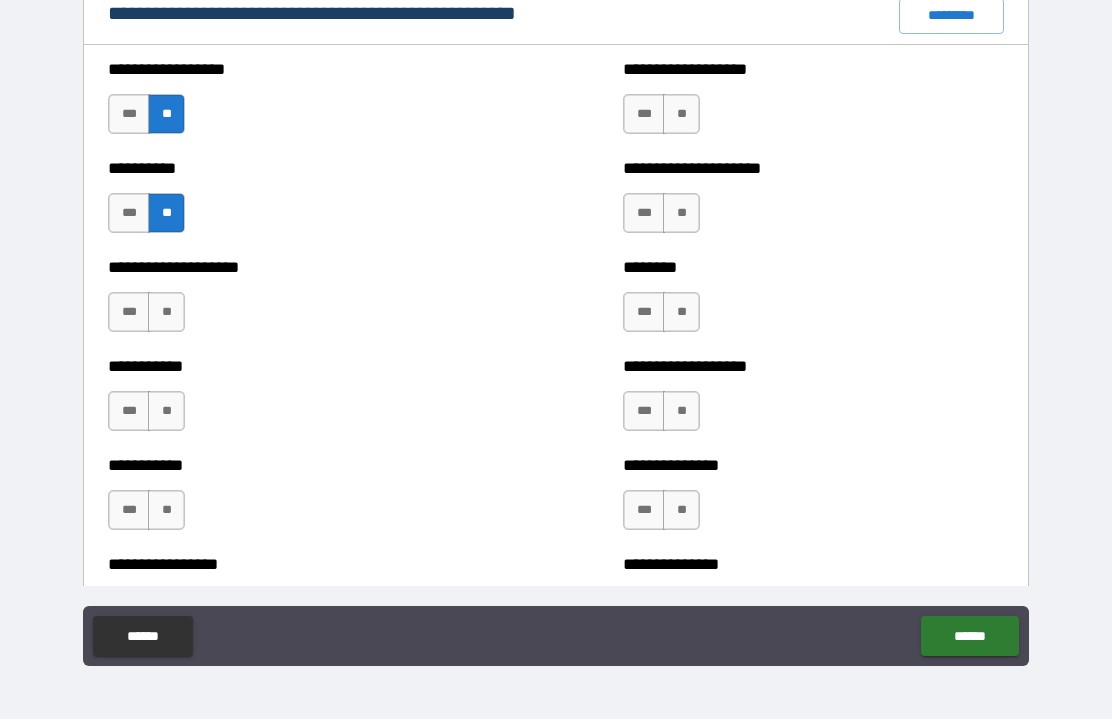 click on "**" at bounding box center (166, 313) 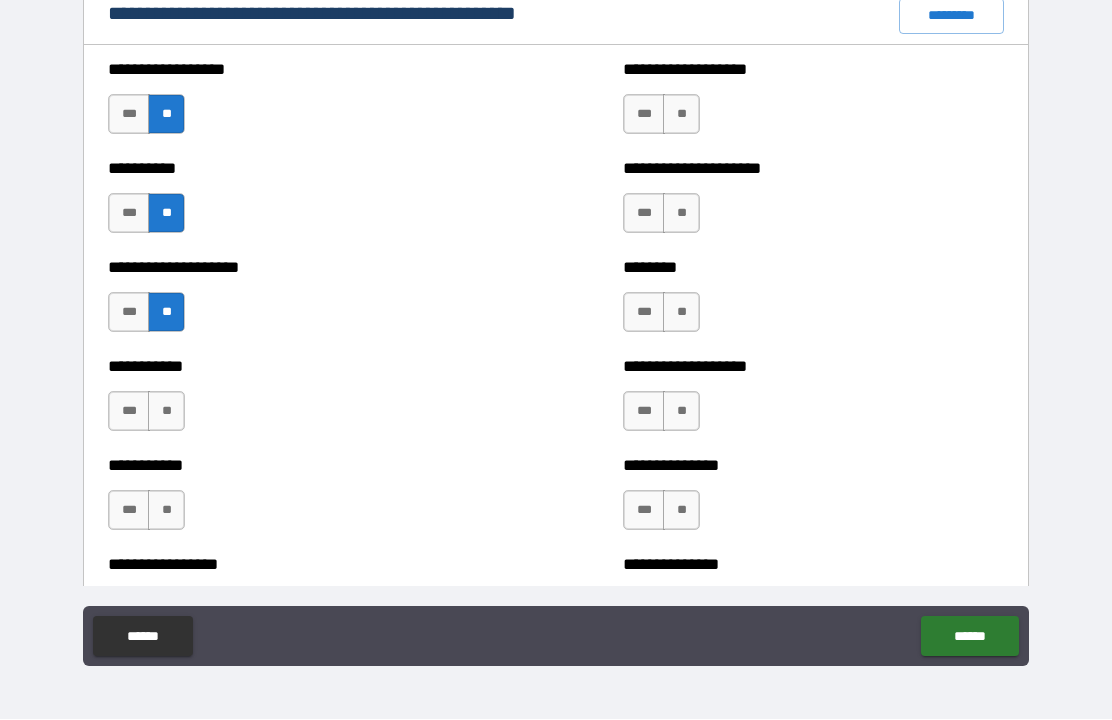 click on "**" at bounding box center [166, 412] 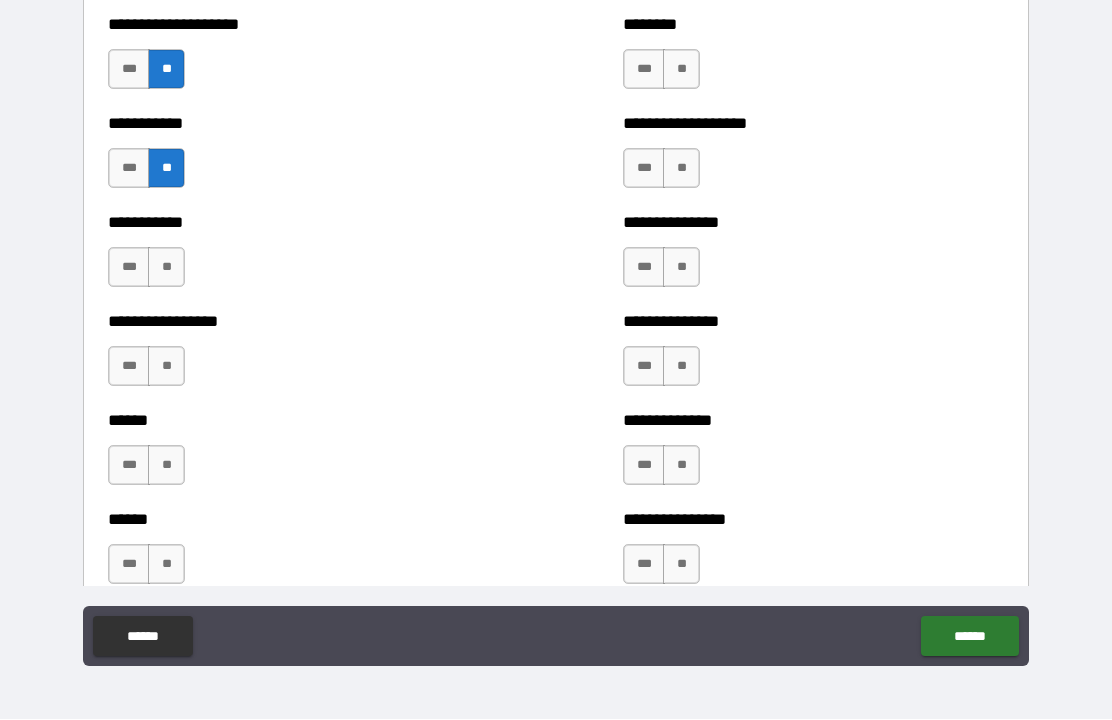 scroll, scrollTop: 2594, scrollLeft: 0, axis: vertical 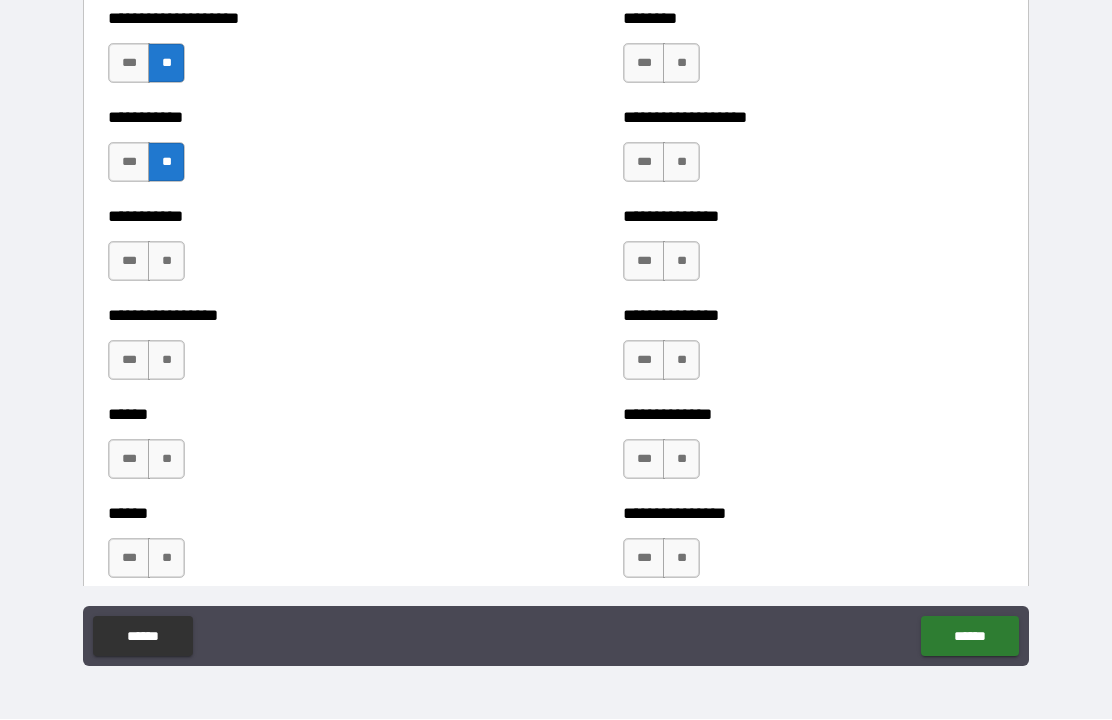 click on "**" at bounding box center (166, 262) 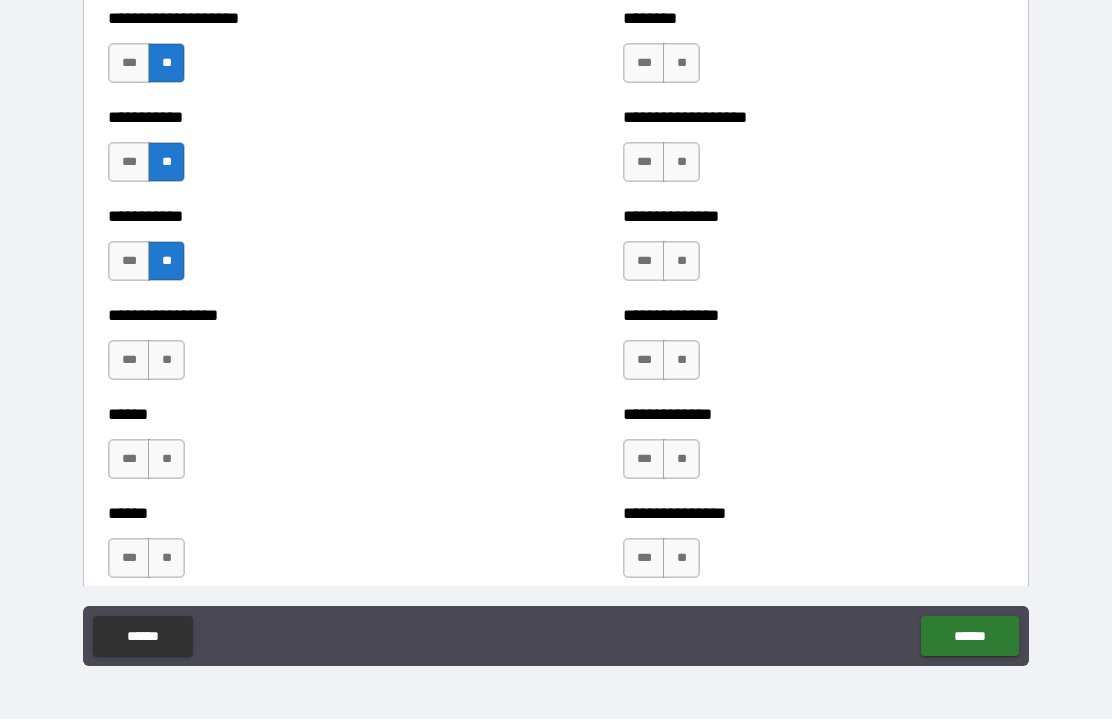 click on "**" at bounding box center [166, 361] 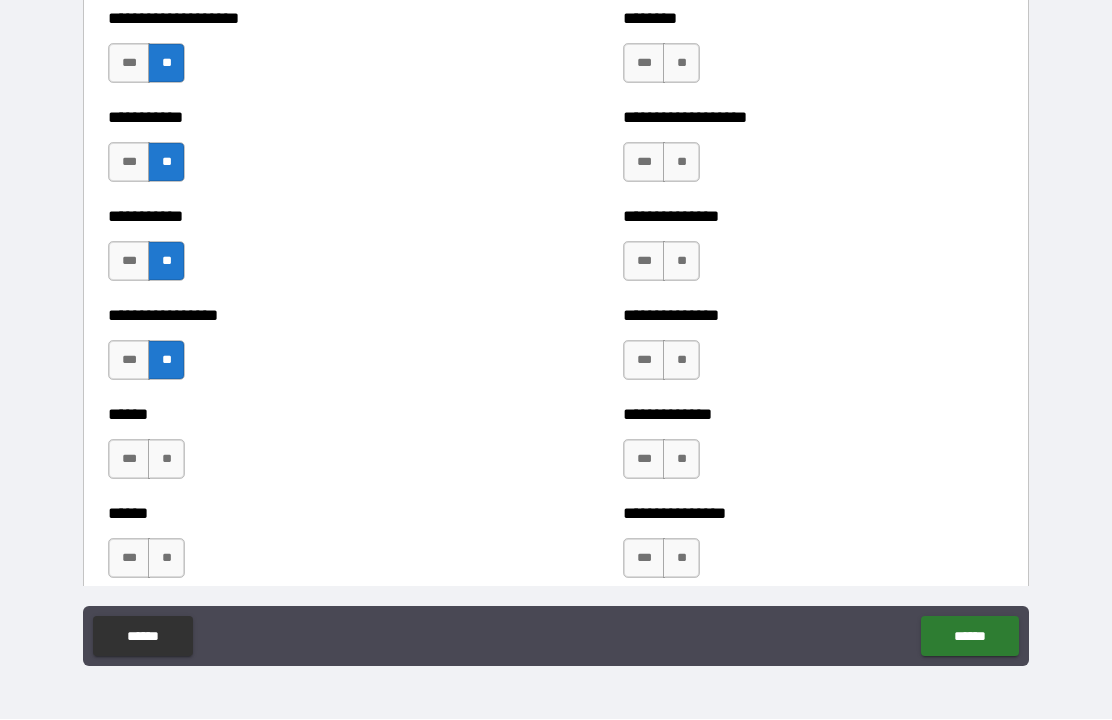 click on "**" at bounding box center [166, 460] 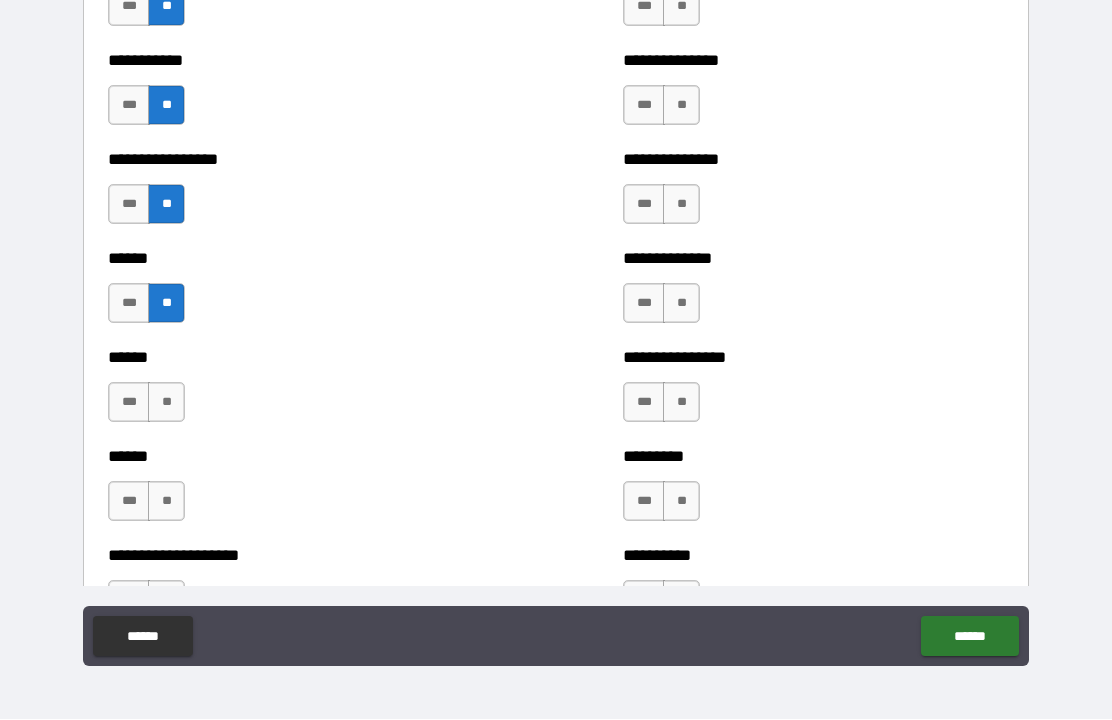 scroll, scrollTop: 2756, scrollLeft: 0, axis: vertical 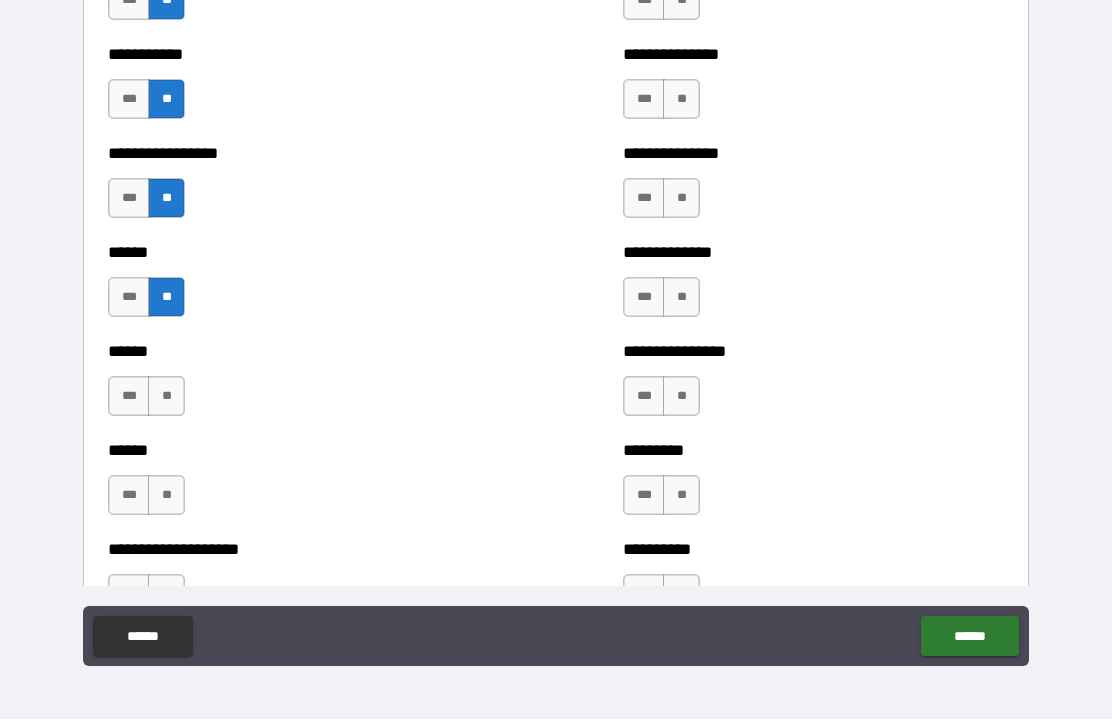 click on "**" at bounding box center [166, 397] 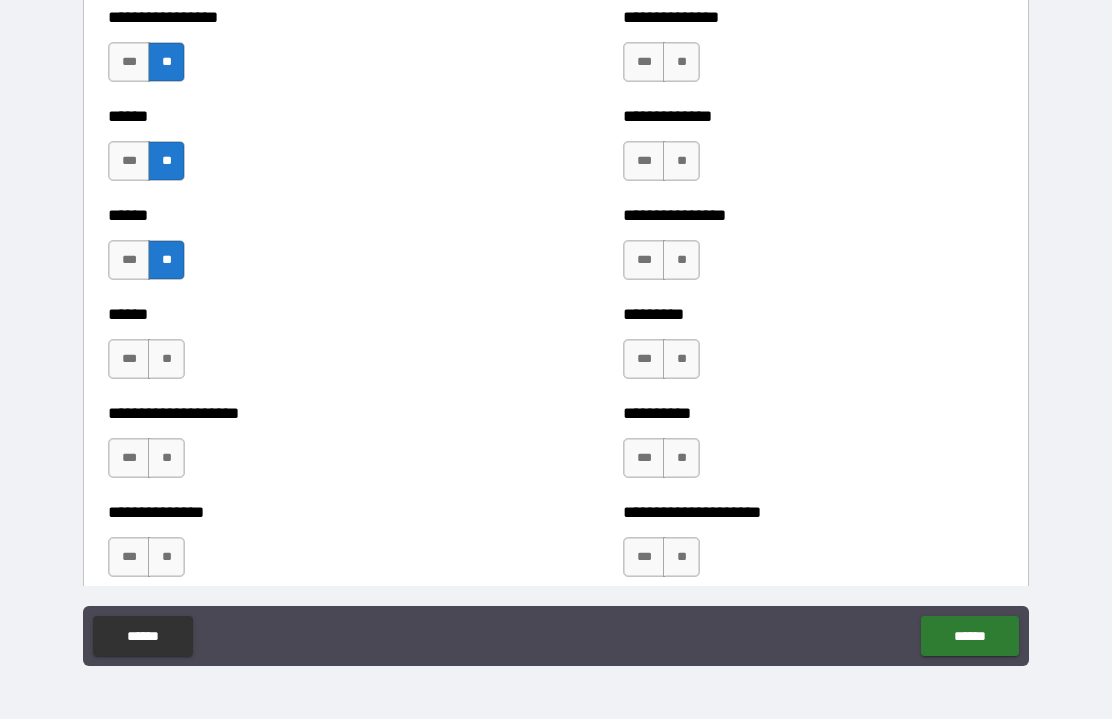 scroll, scrollTop: 2920, scrollLeft: 0, axis: vertical 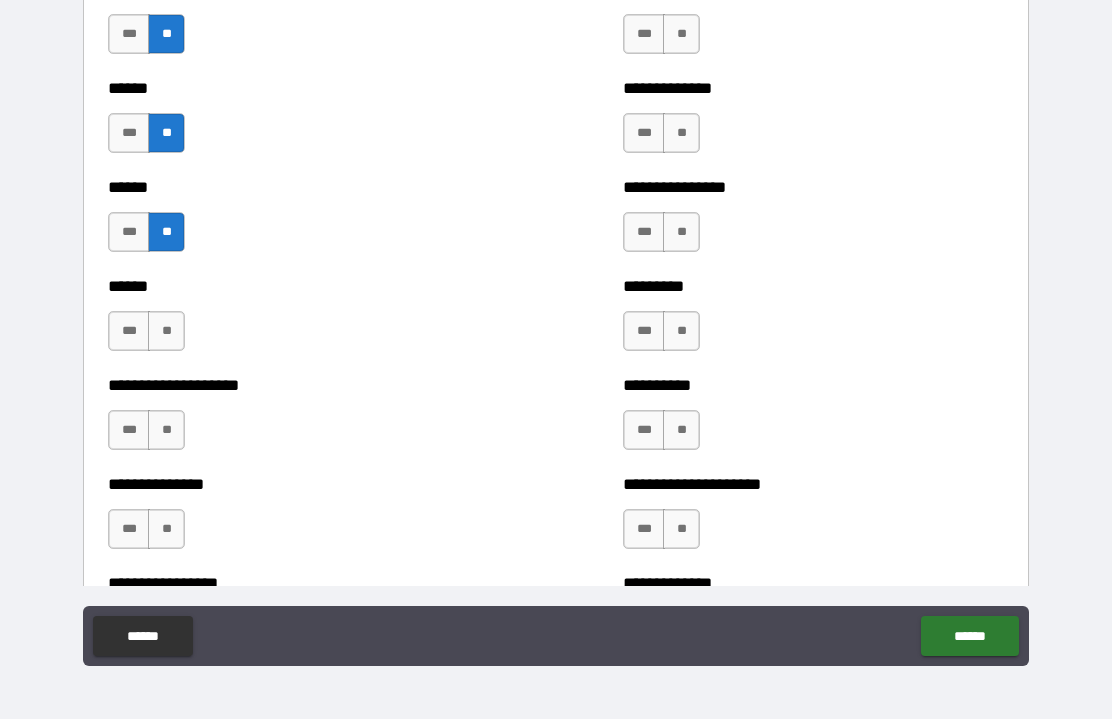 click on "**" at bounding box center (166, 332) 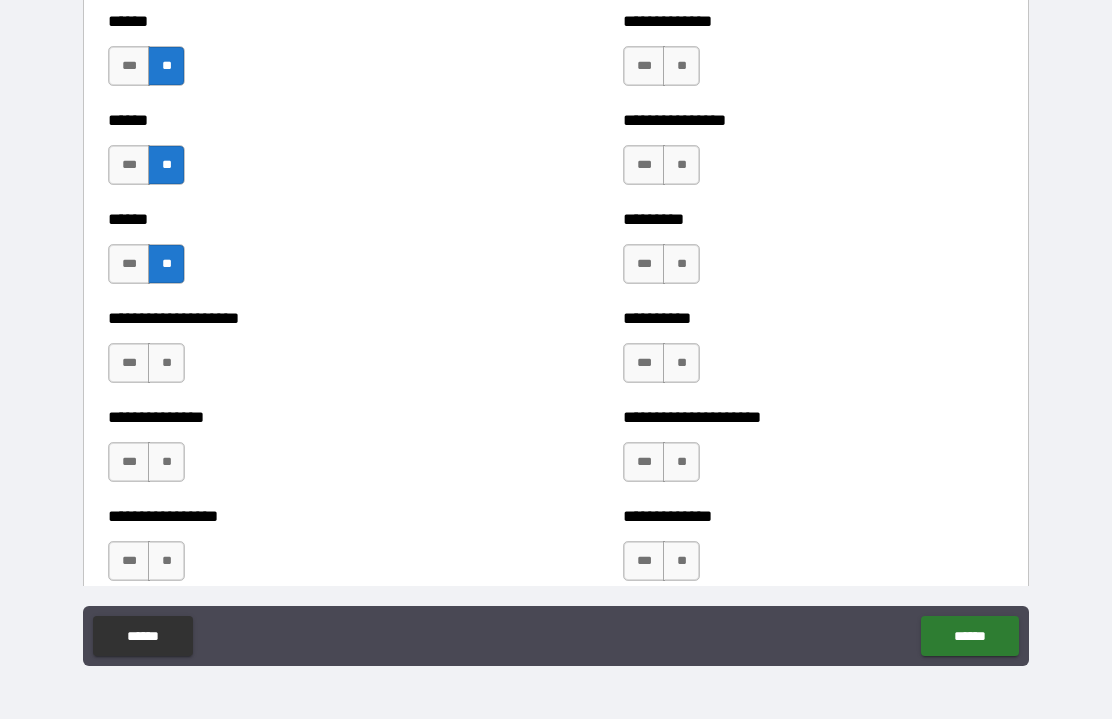 scroll, scrollTop: 3000, scrollLeft: 0, axis: vertical 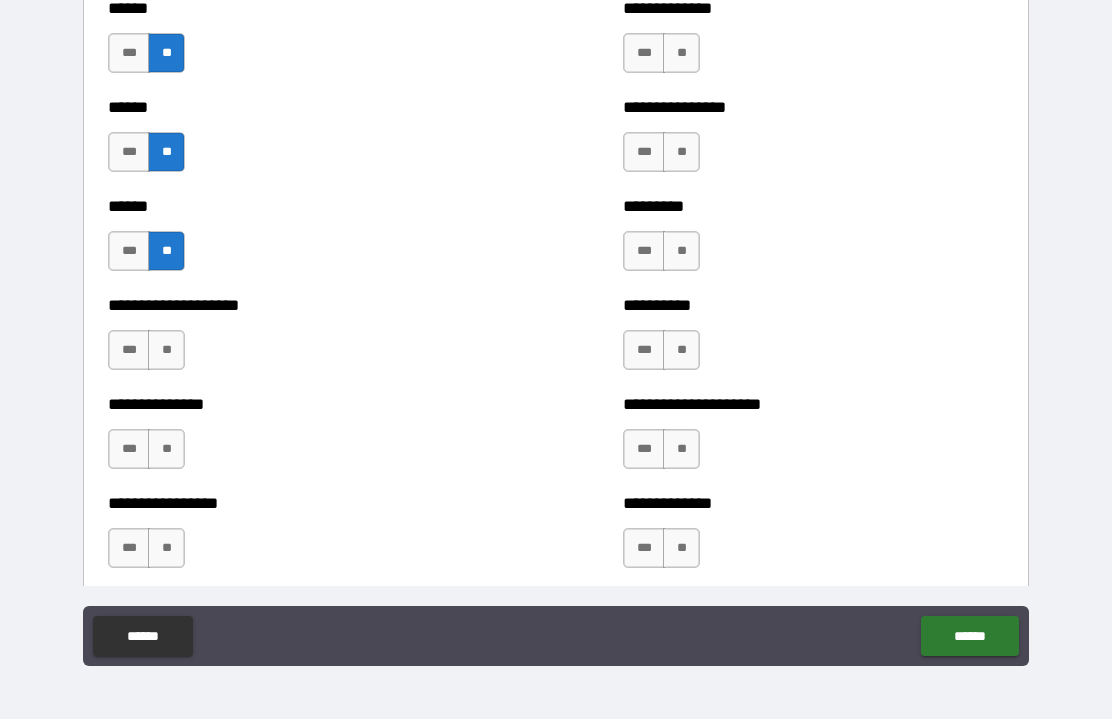 click on "**" at bounding box center [166, 351] 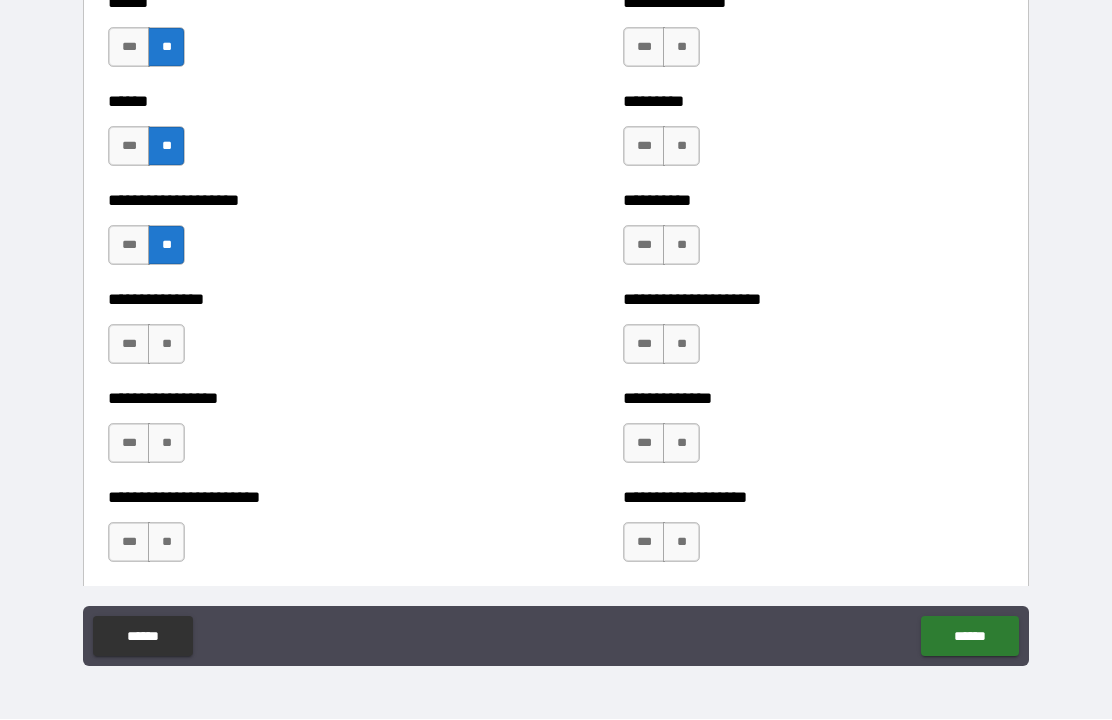 scroll, scrollTop: 3110, scrollLeft: 0, axis: vertical 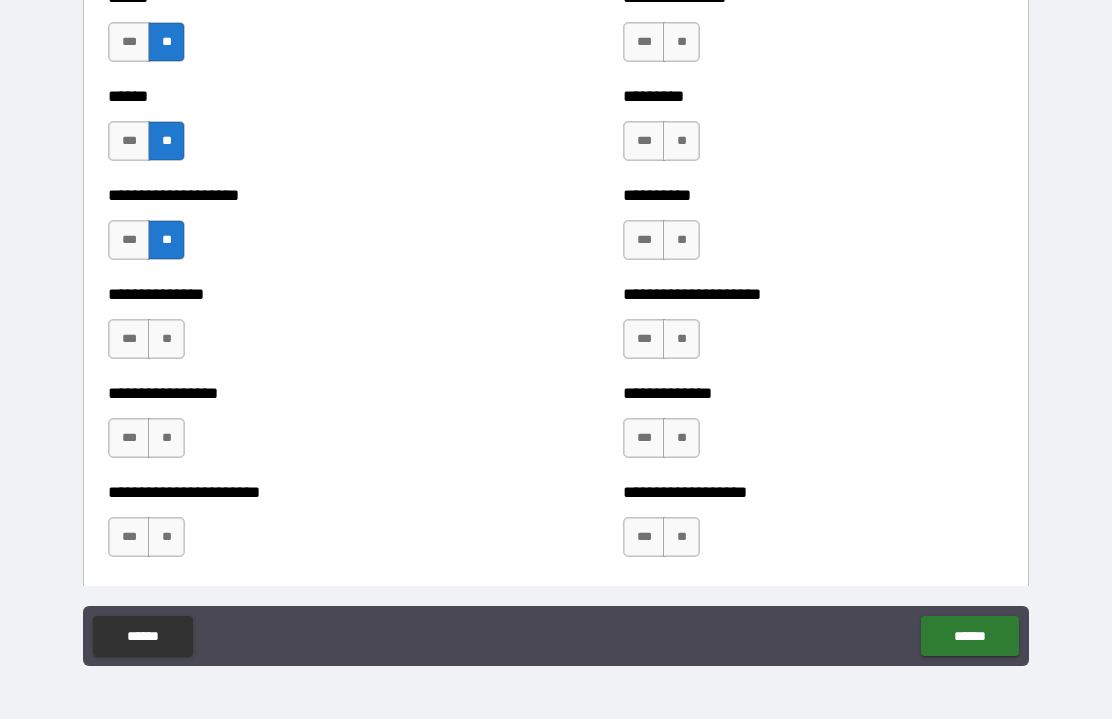 click on "**" at bounding box center (166, 340) 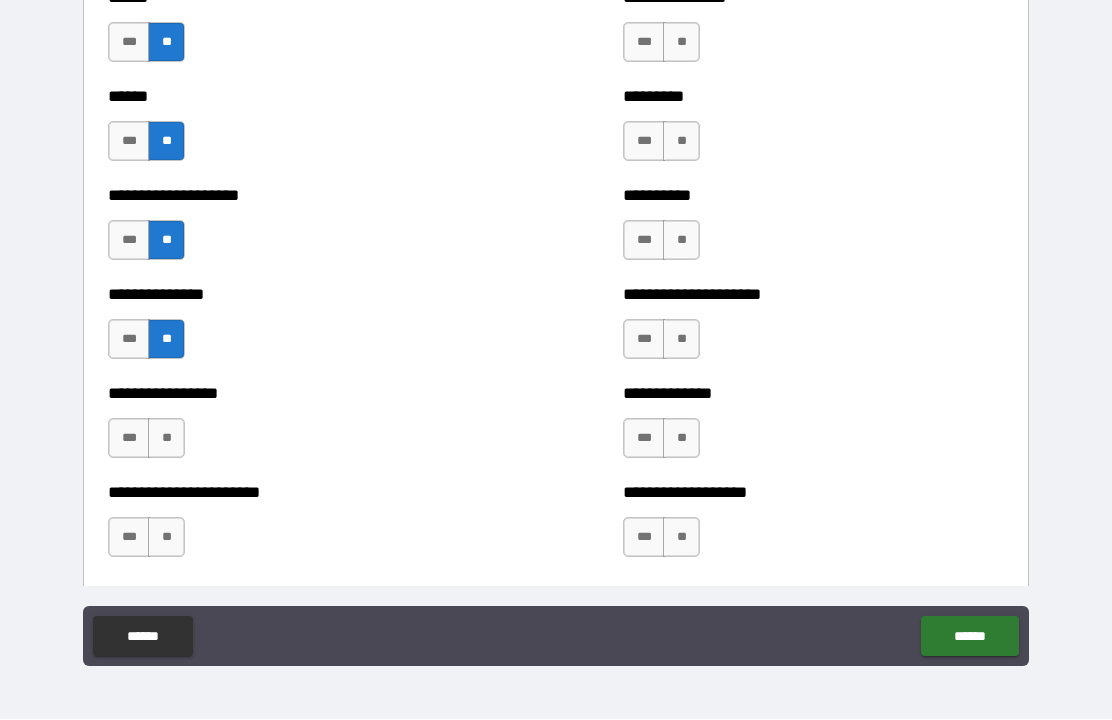 click on "**" at bounding box center [166, 439] 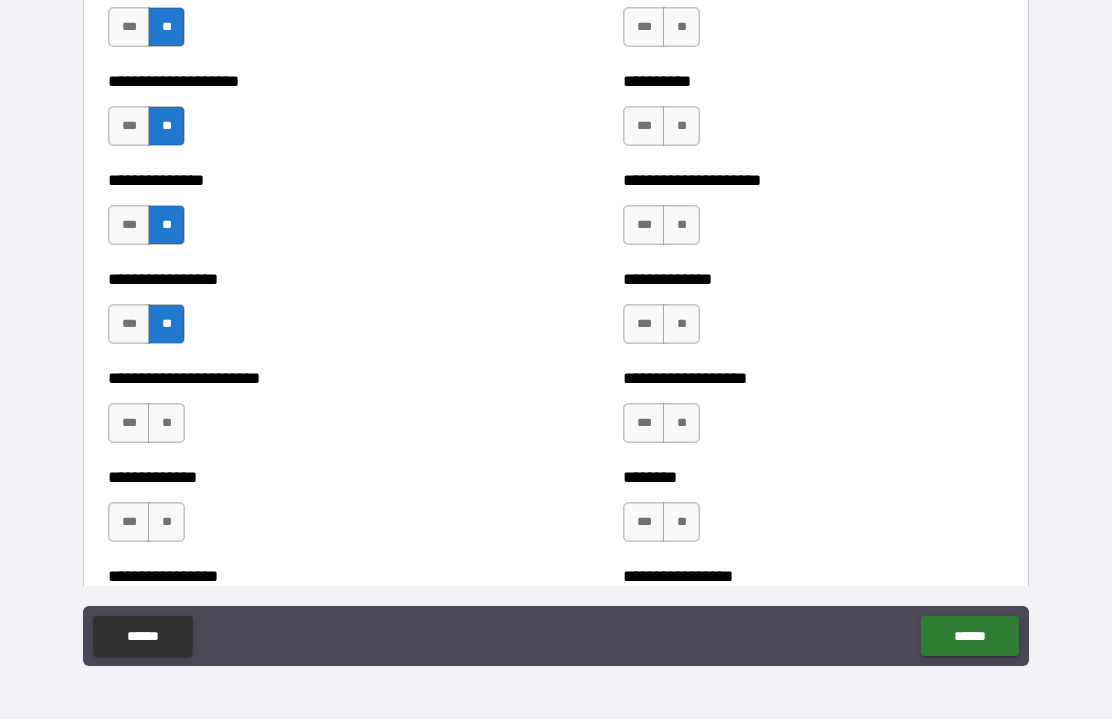 scroll, scrollTop: 3228, scrollLeft: 0, axis: vertical 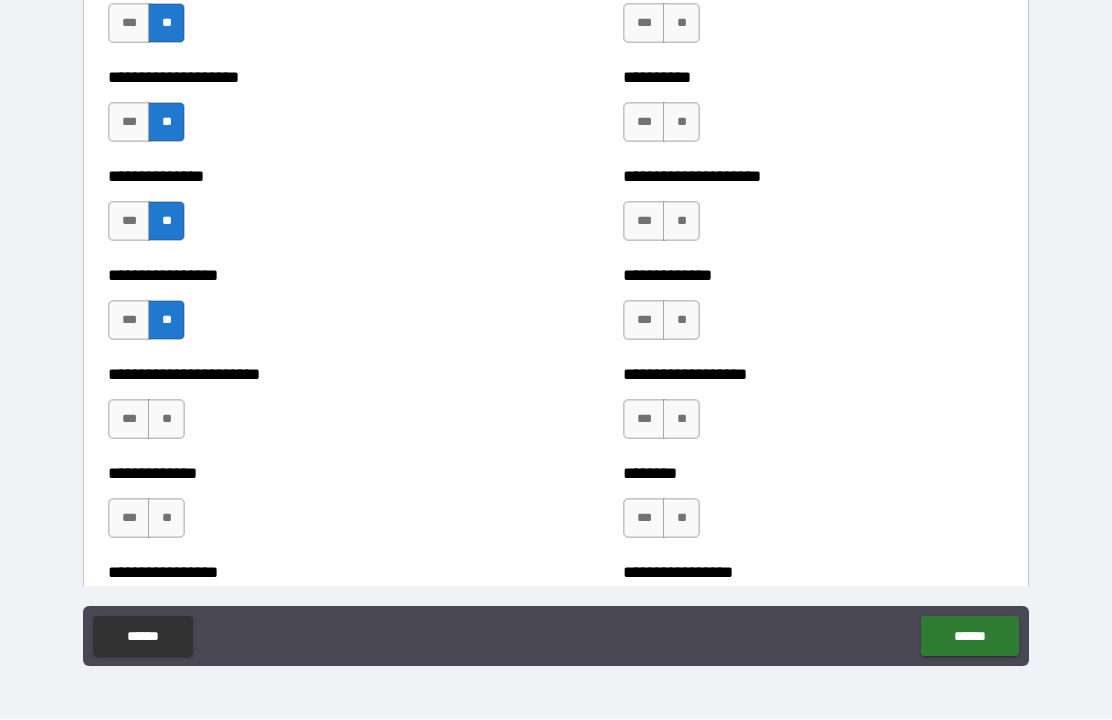 click on "**" at bounding box center [166, 420] 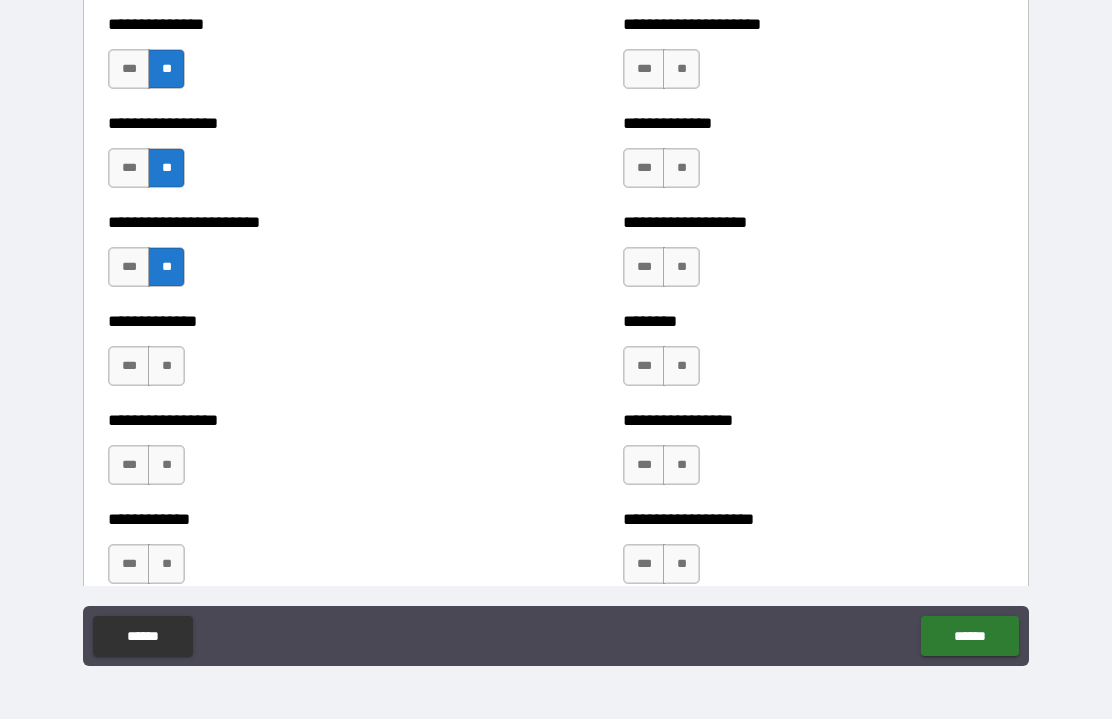 scroll, scrollTop: 3382, scrollLeft: 0, axis: vertical 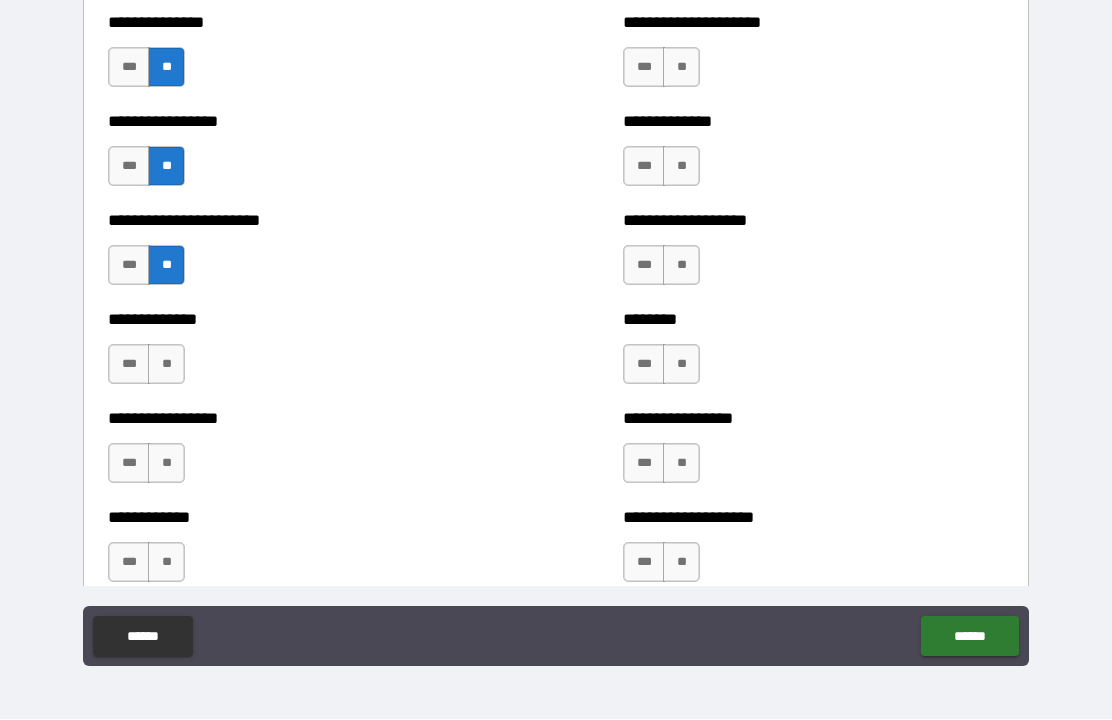 click on "**" at bounding box center (166, 365) 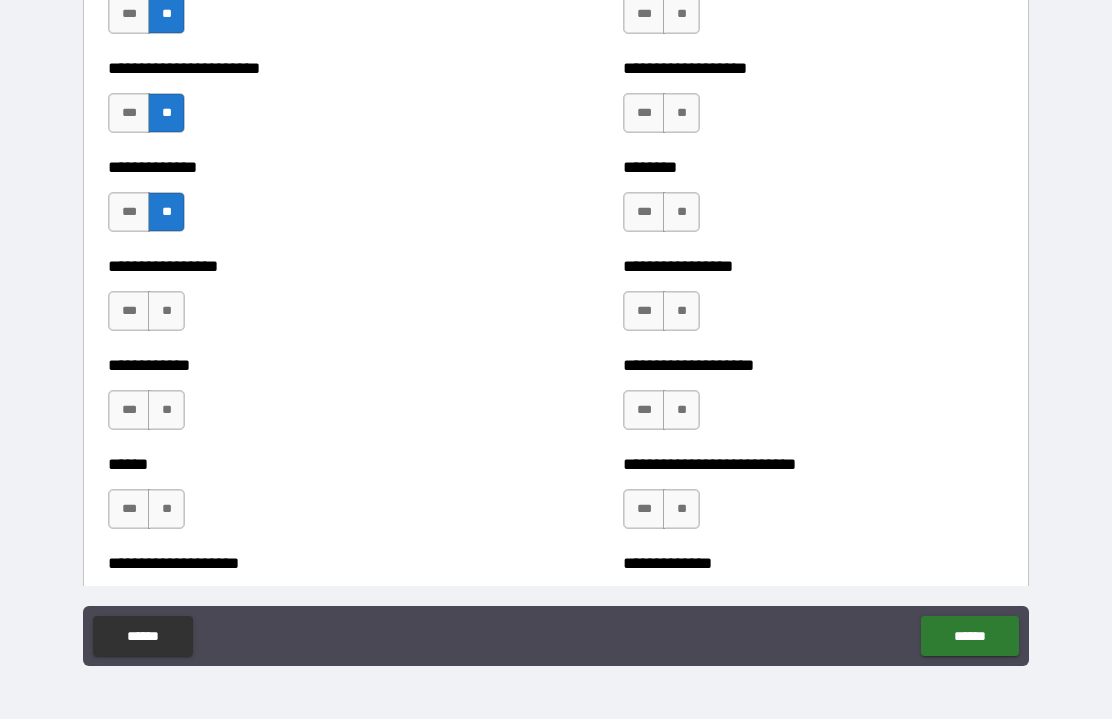 scroll, scrollTop: 3535, scrollLeft: 0, axis: vertical 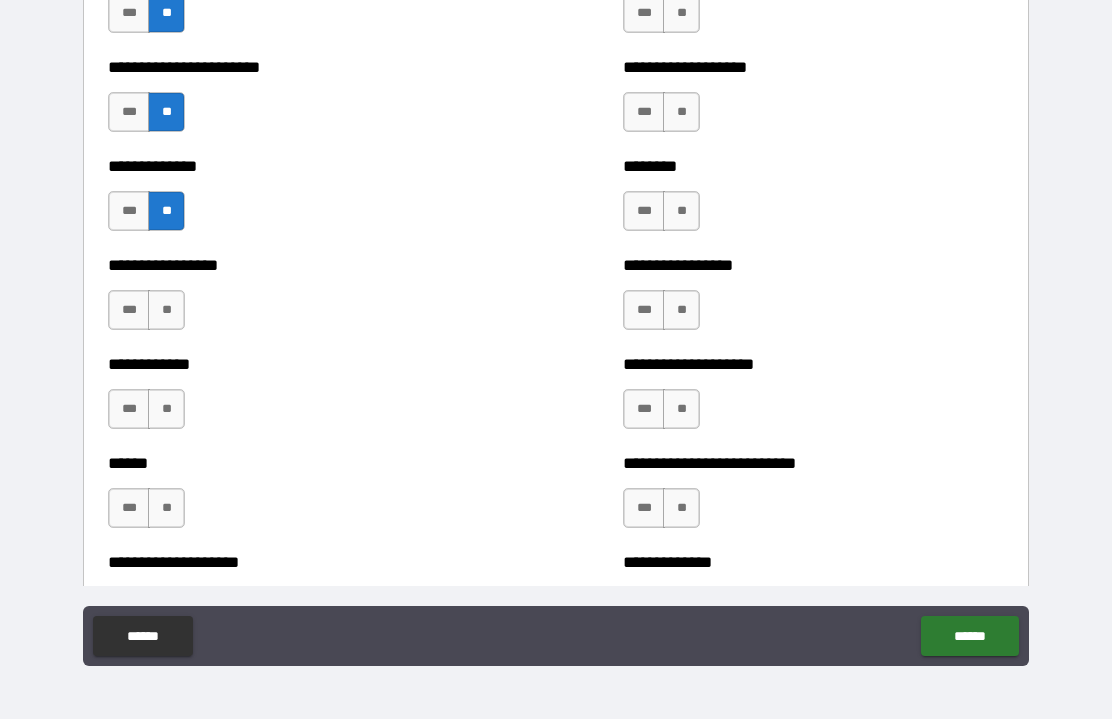 click on "**" at bounding box center [166, 311] 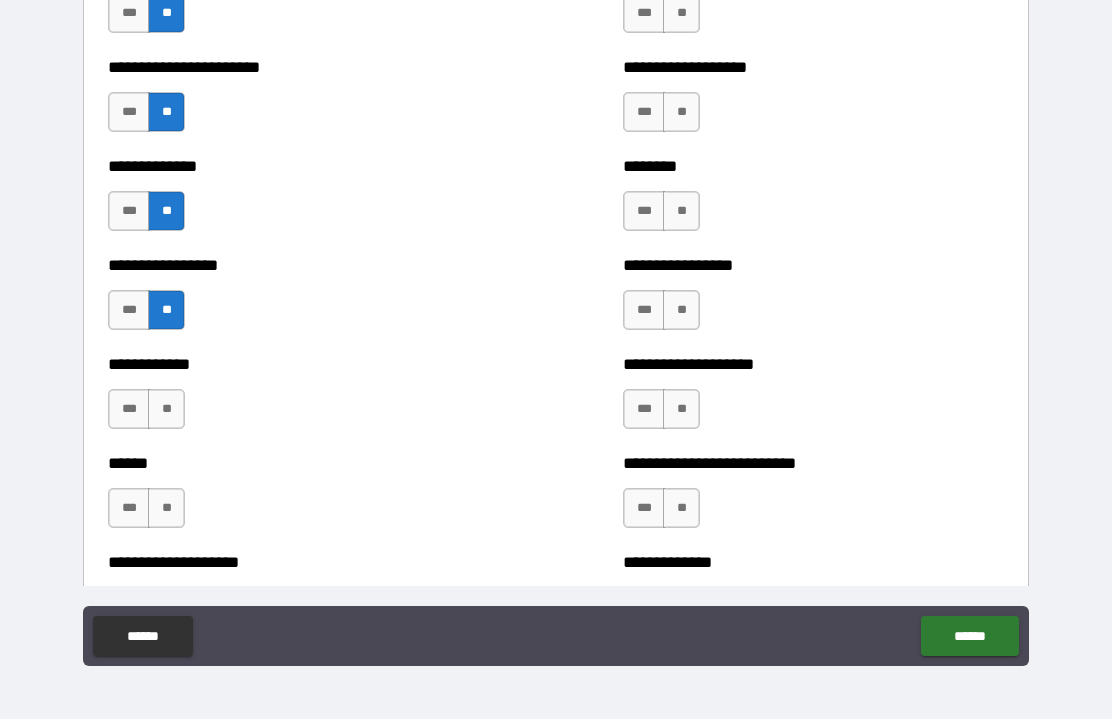 click on "**" at bounding box center (166, 410) 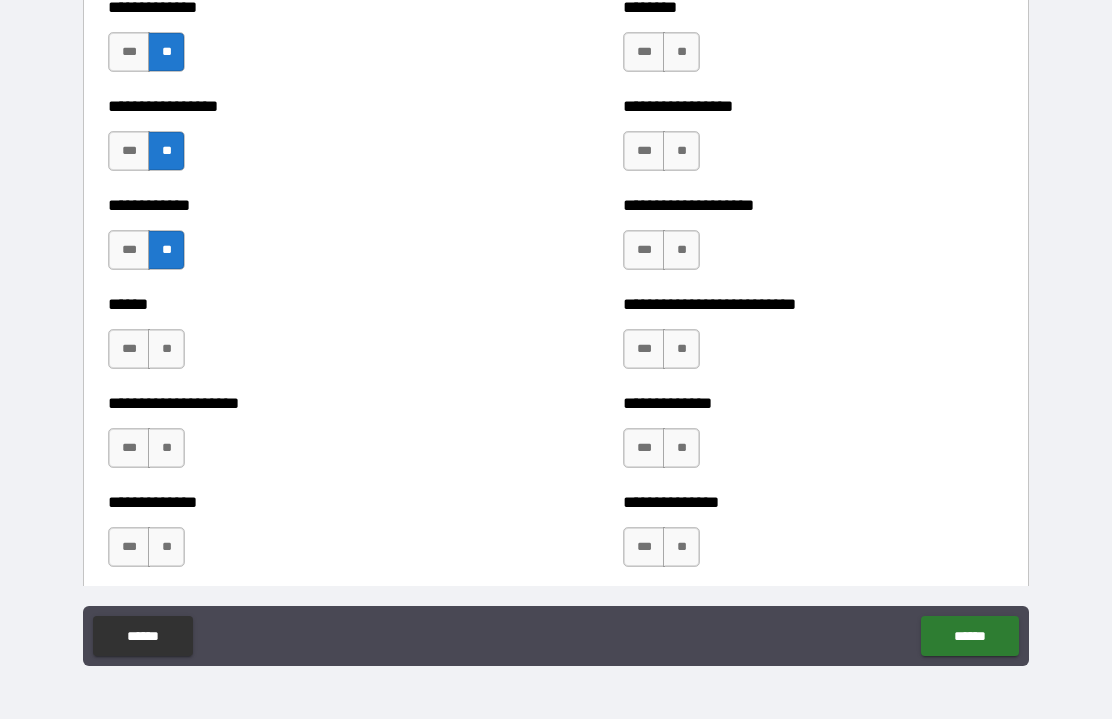 scroll, scrollTop: 3692, scrollLeft: 0, axis: vertical 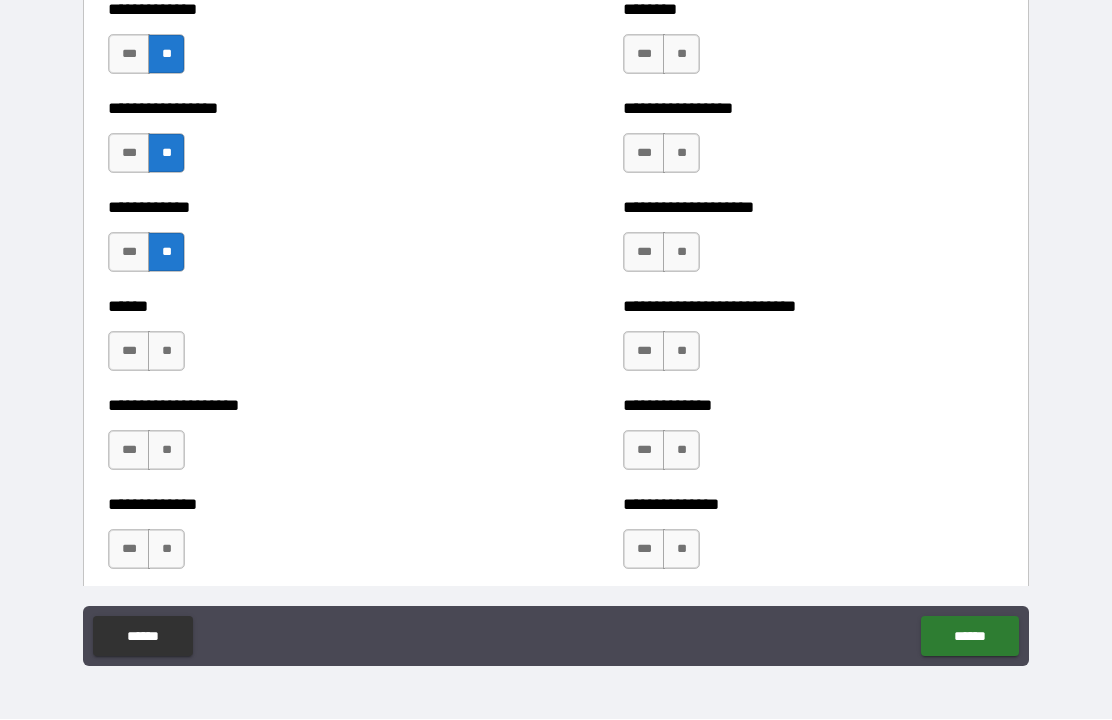 click on "**" at bounding box center [166, 352] 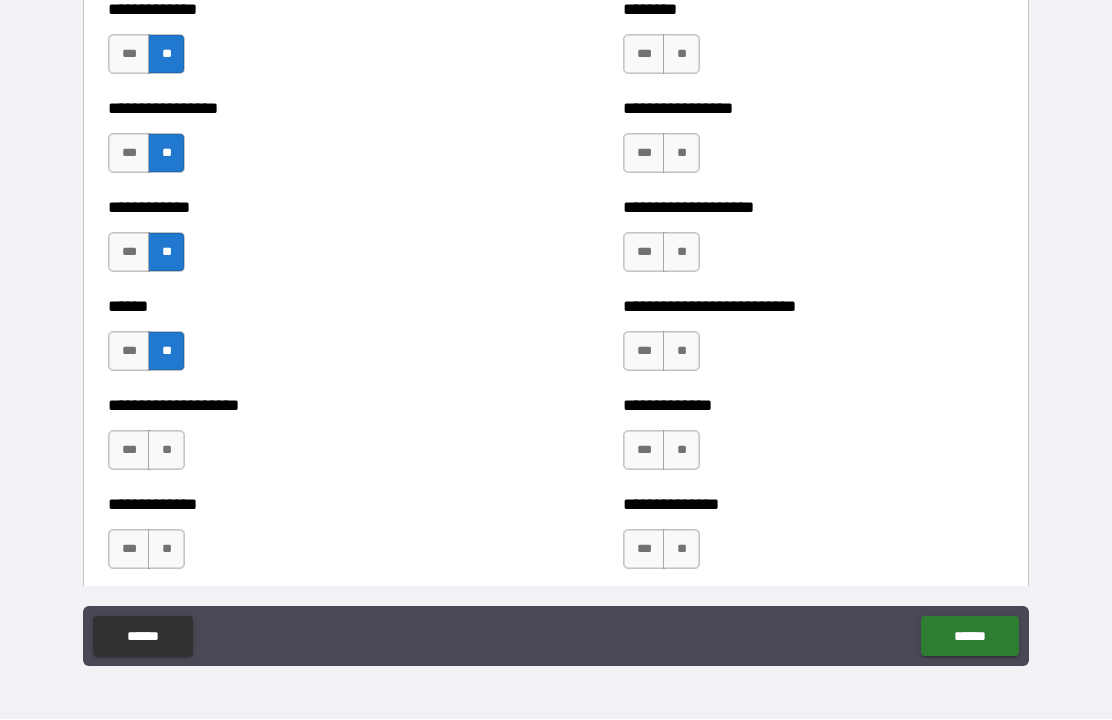 click on "**" at bounding box center (166, 451) 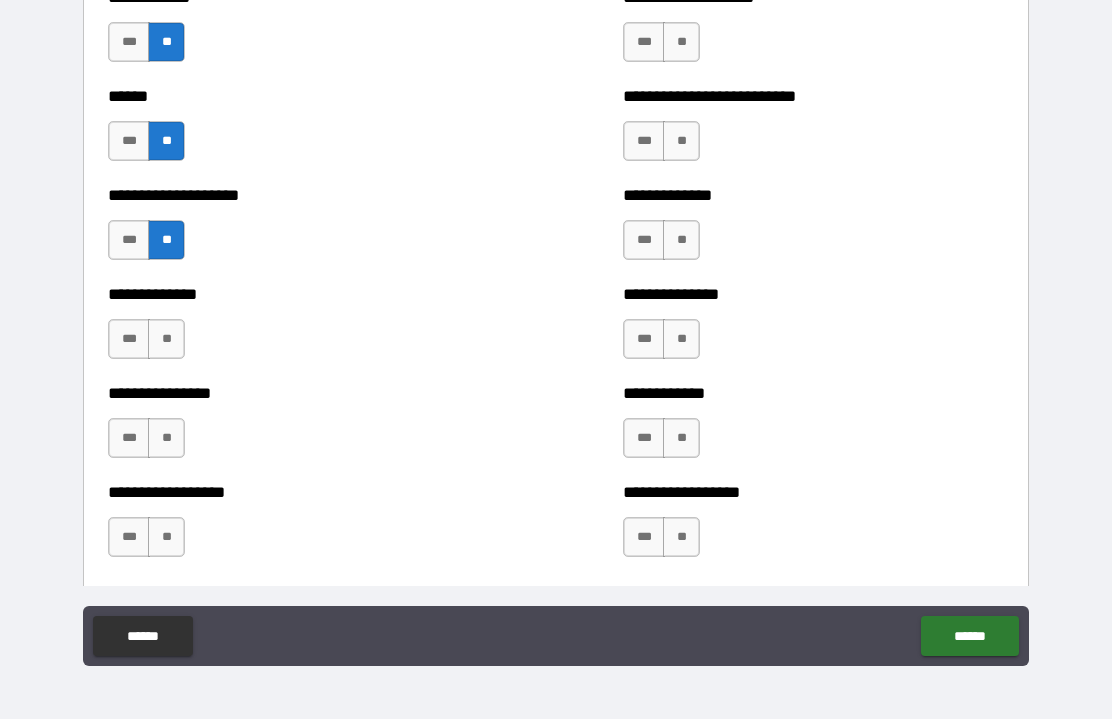 scroll, scrollTop: 3900, scrollLeft: 0, axis: vertical 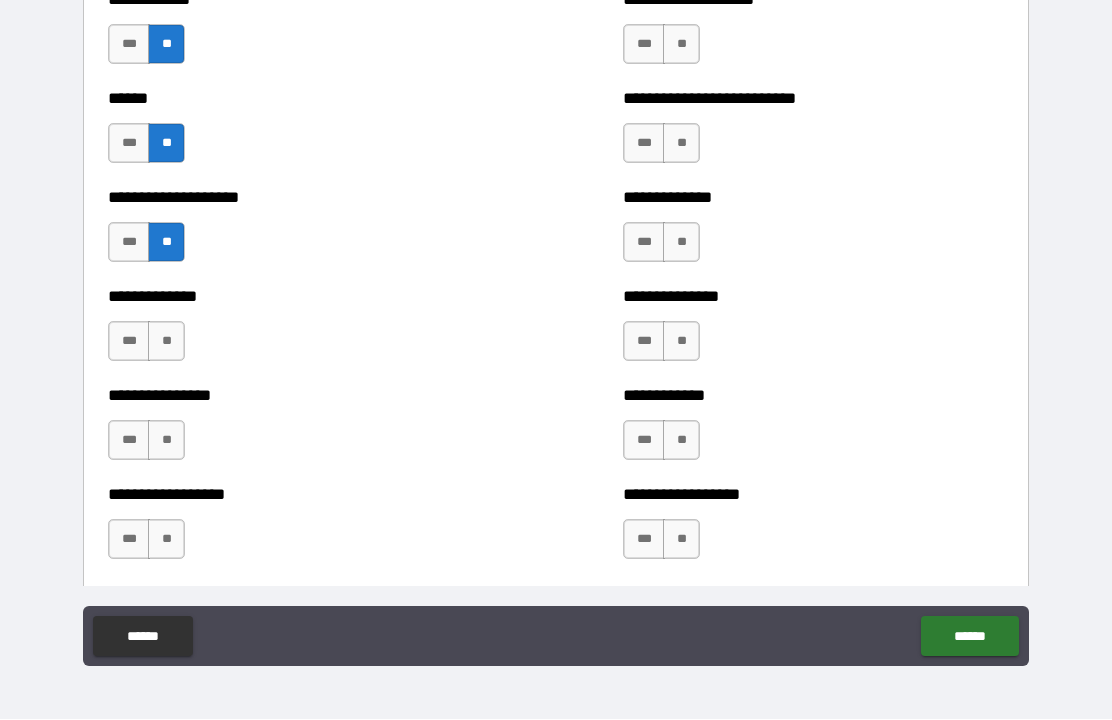 click on "**" at bounding box center (166, 342) 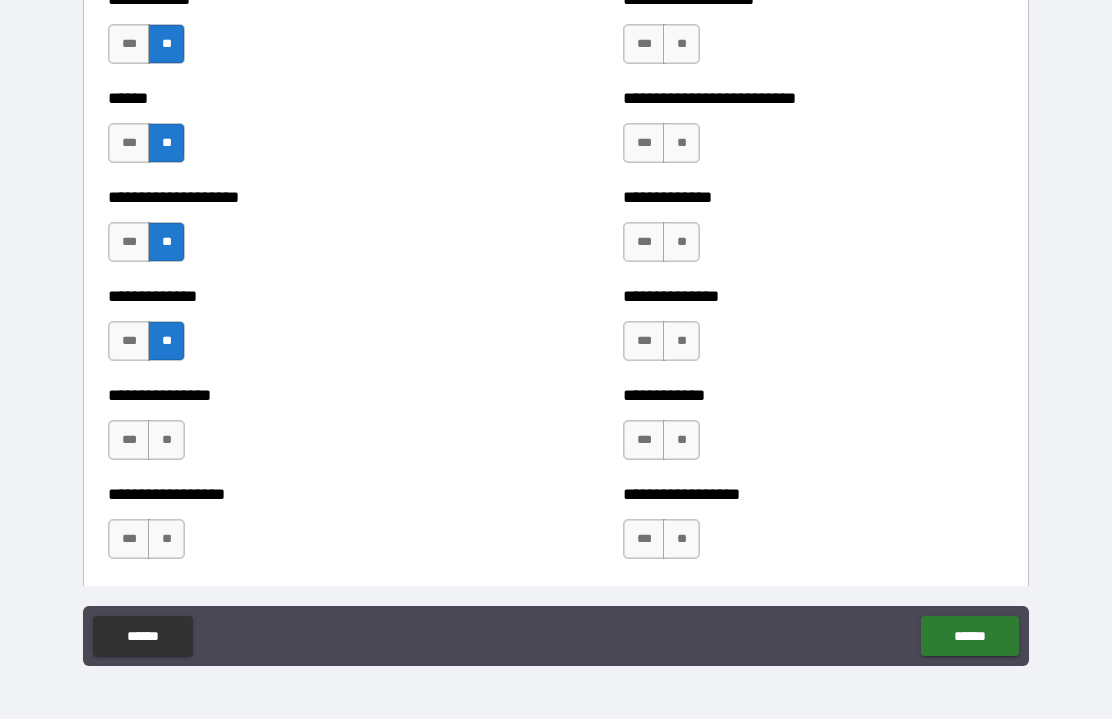 click on "***" at bounding box center (129, 441) 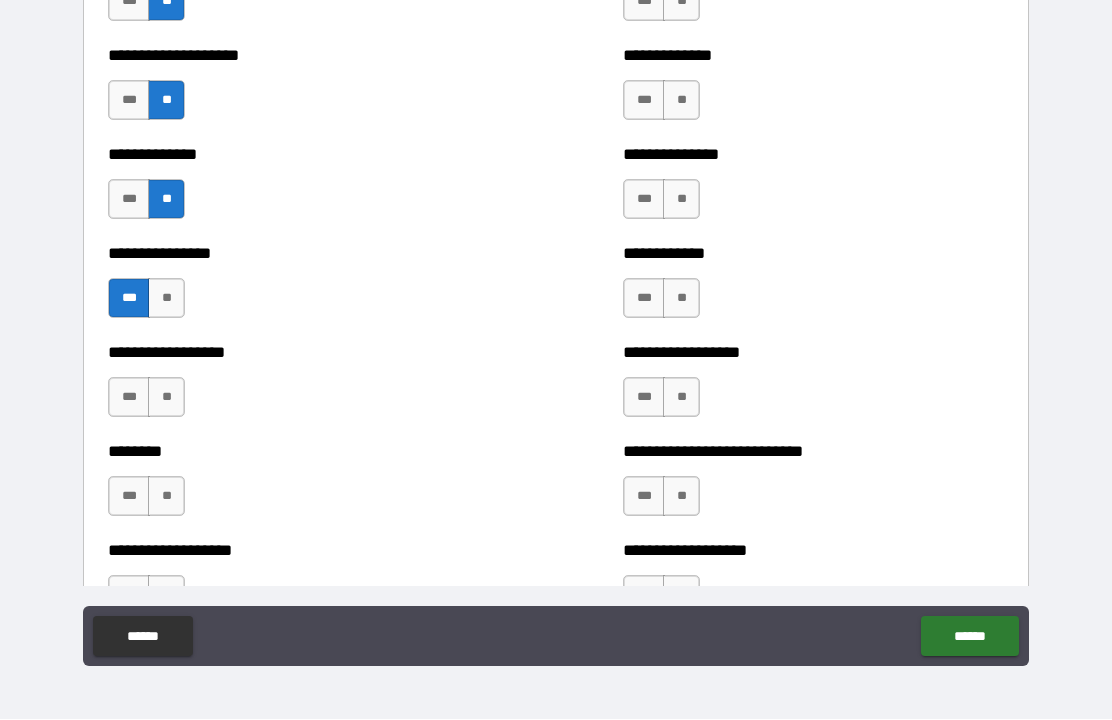 scroll, scrollTop: 4045, scrollLeft: 0, axis: vertical 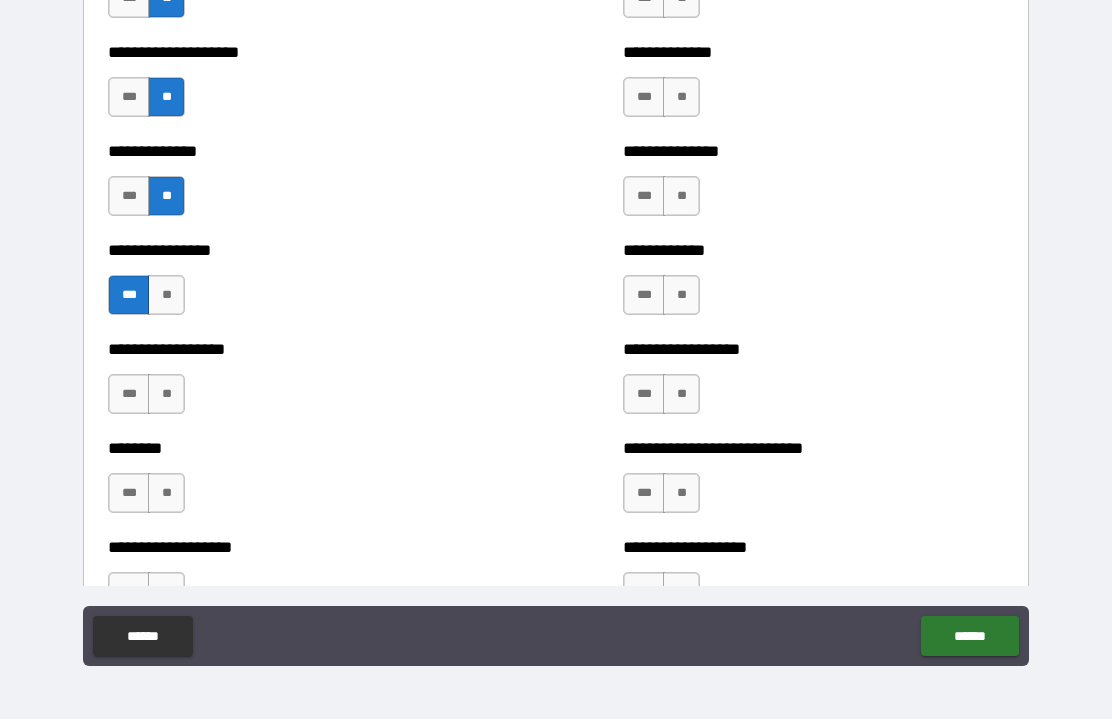 click on "**" at bounding box center [166, 395] 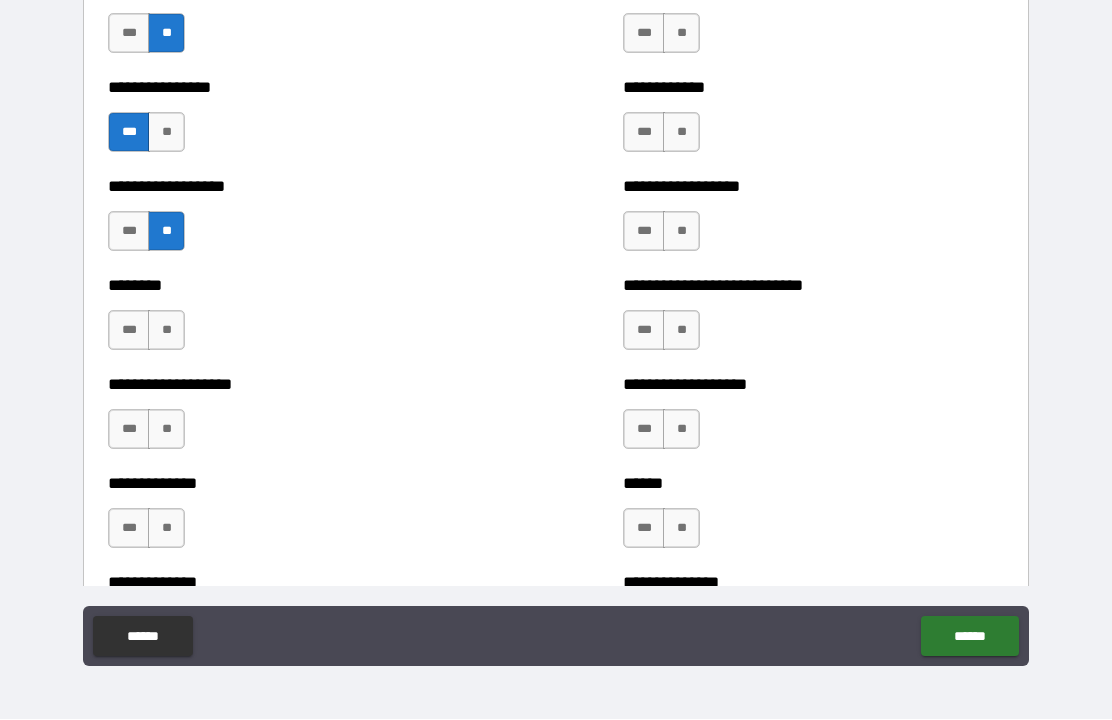 scroll, scrollTop: 4229, scrollLeft: 0, axis: vertical 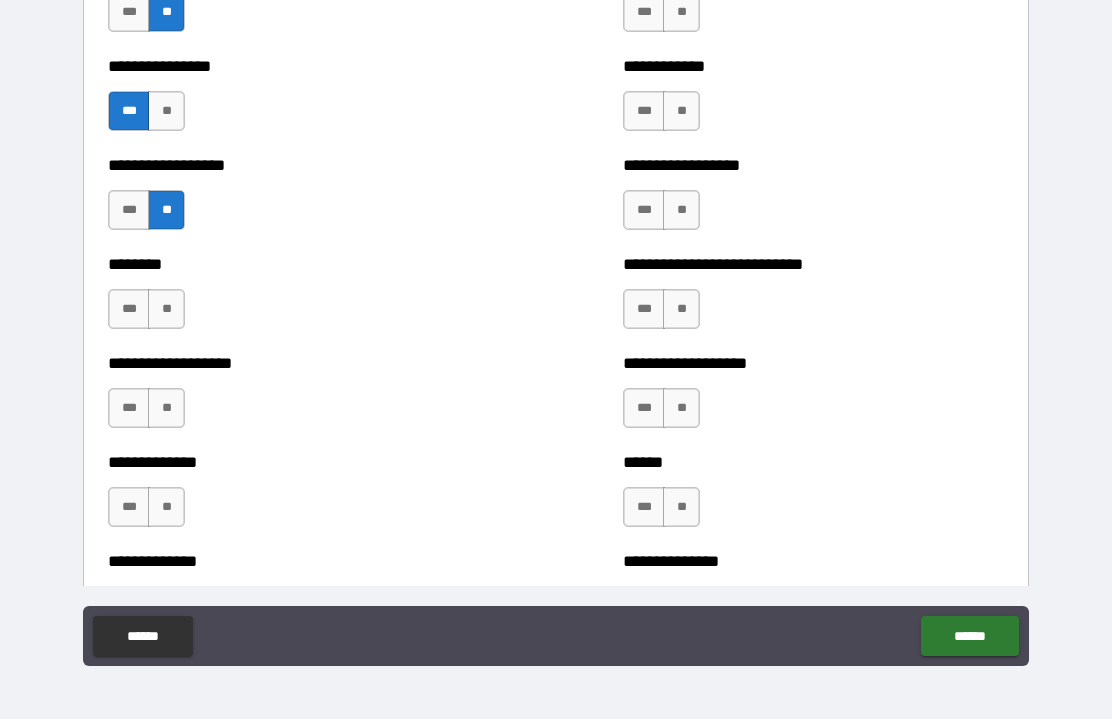 click on "**" at bounding box center (166, 310) 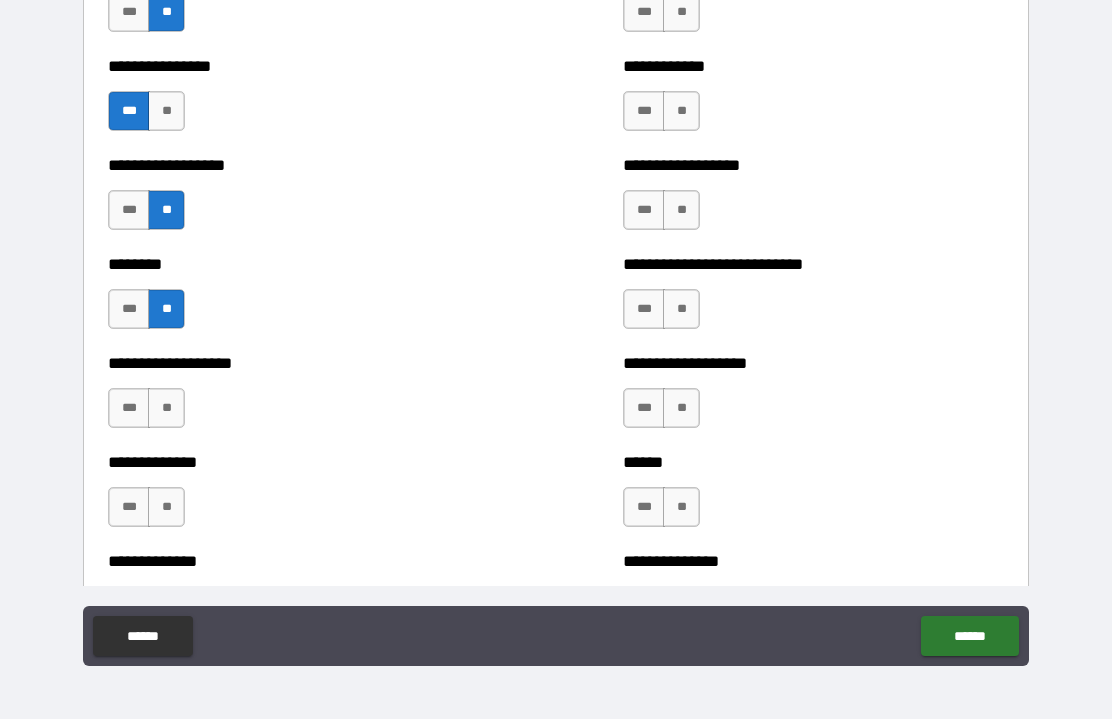 click on "**" at bounding box center (166, 409) 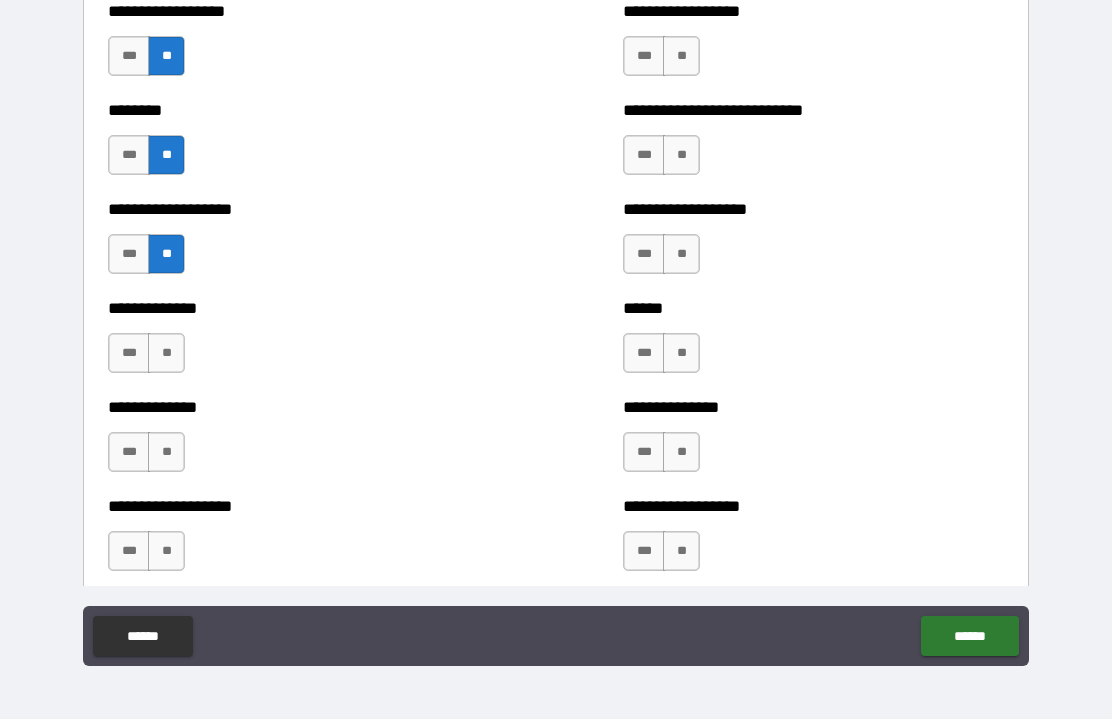 scroll, scrollTop: 4384, scrollLeft: 0, axis: vertical 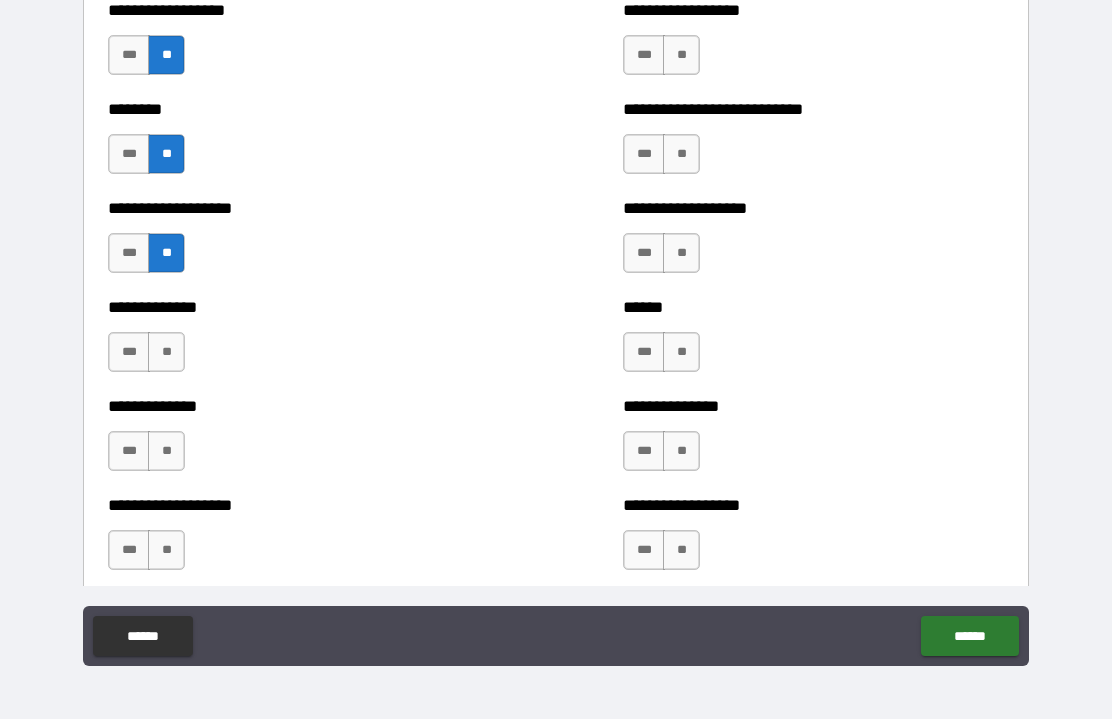 click on "**" at bounding box center [166, 353] 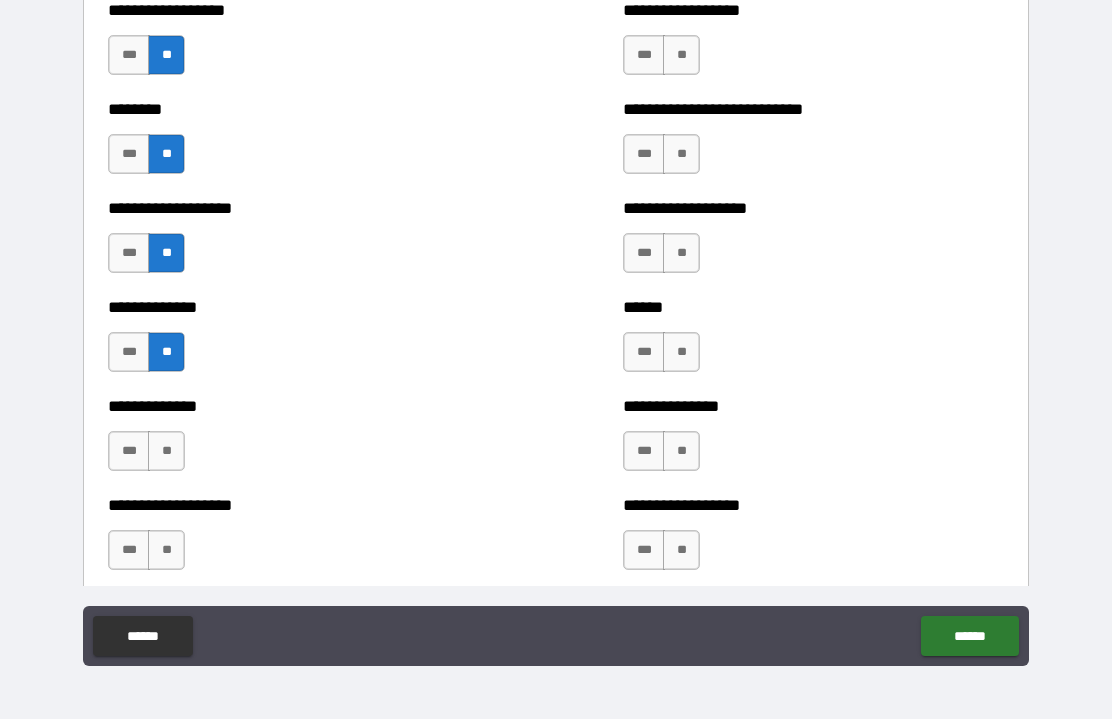 click on "**" at bounding box center [166, 452] 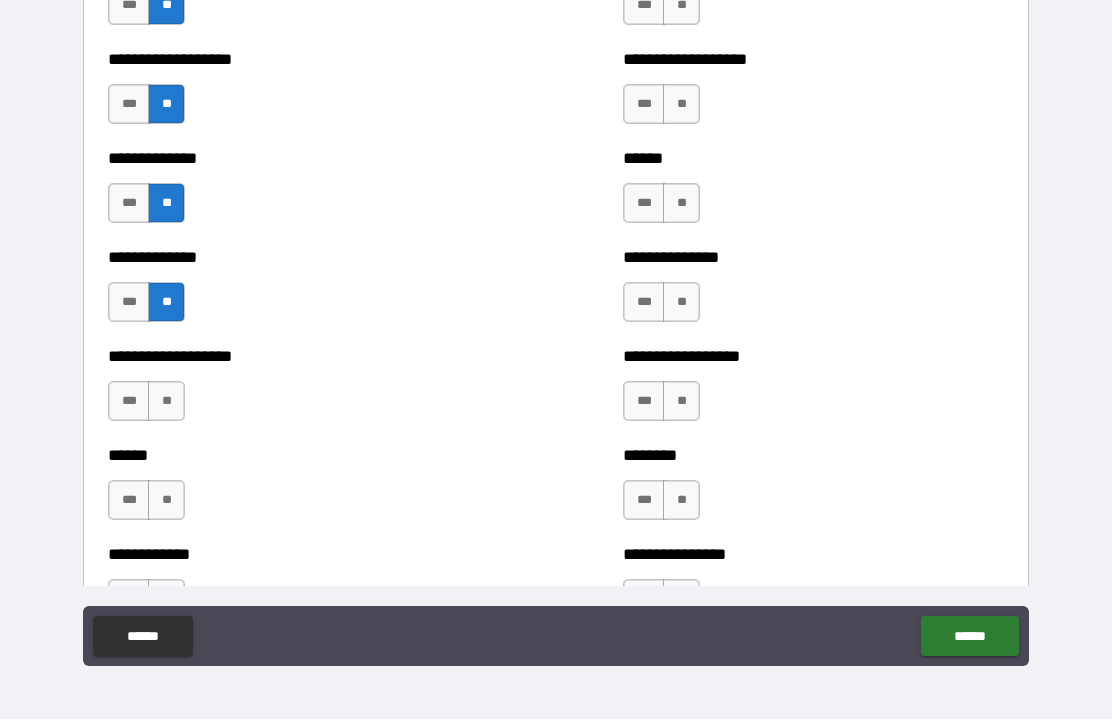scroll, scrollTop: 4565, scrollLeft: 0, axis: vertical 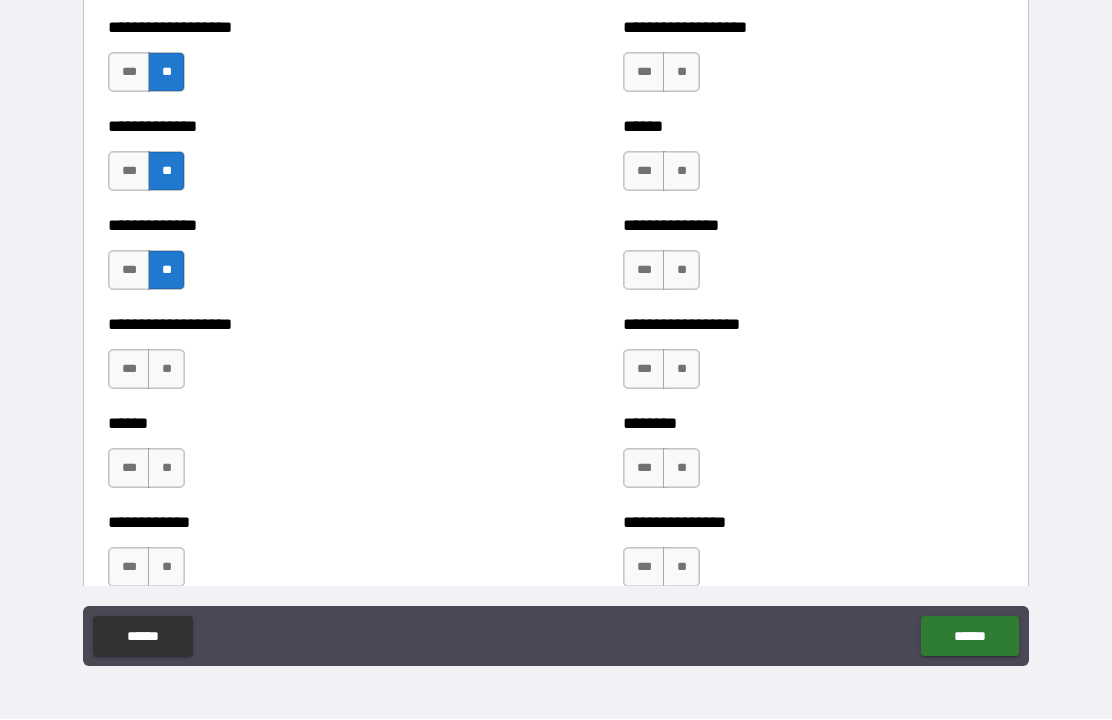 click on "**" at bounding box center [166, 370] 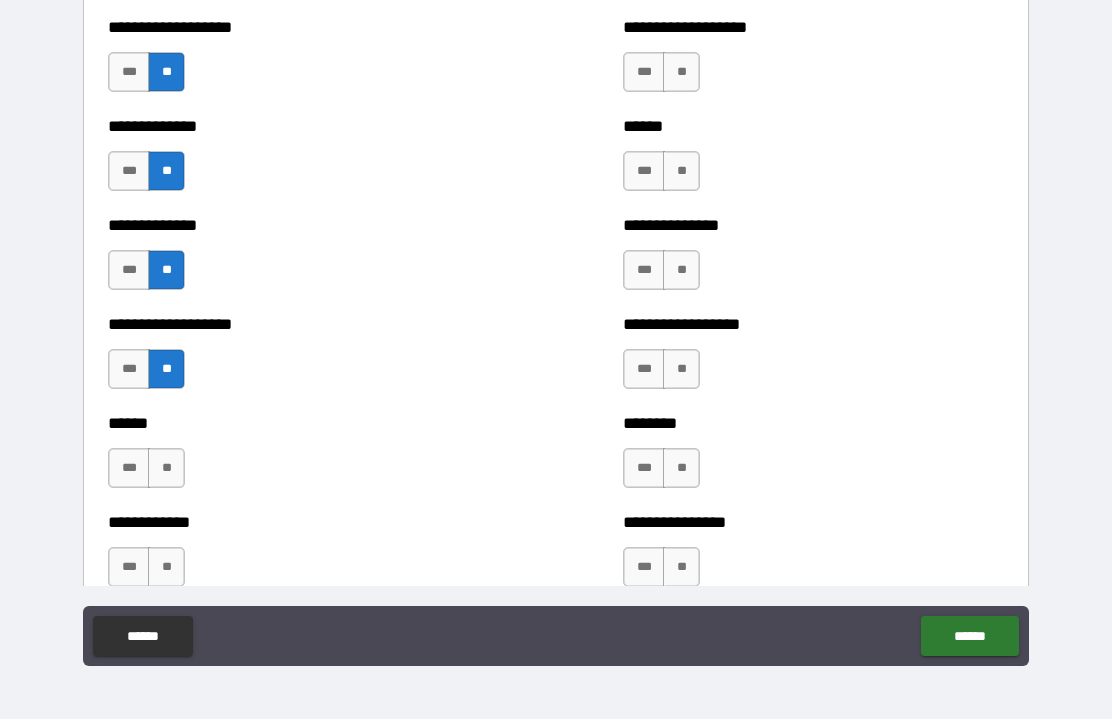 click on "**" at bounding box center (166, 469) 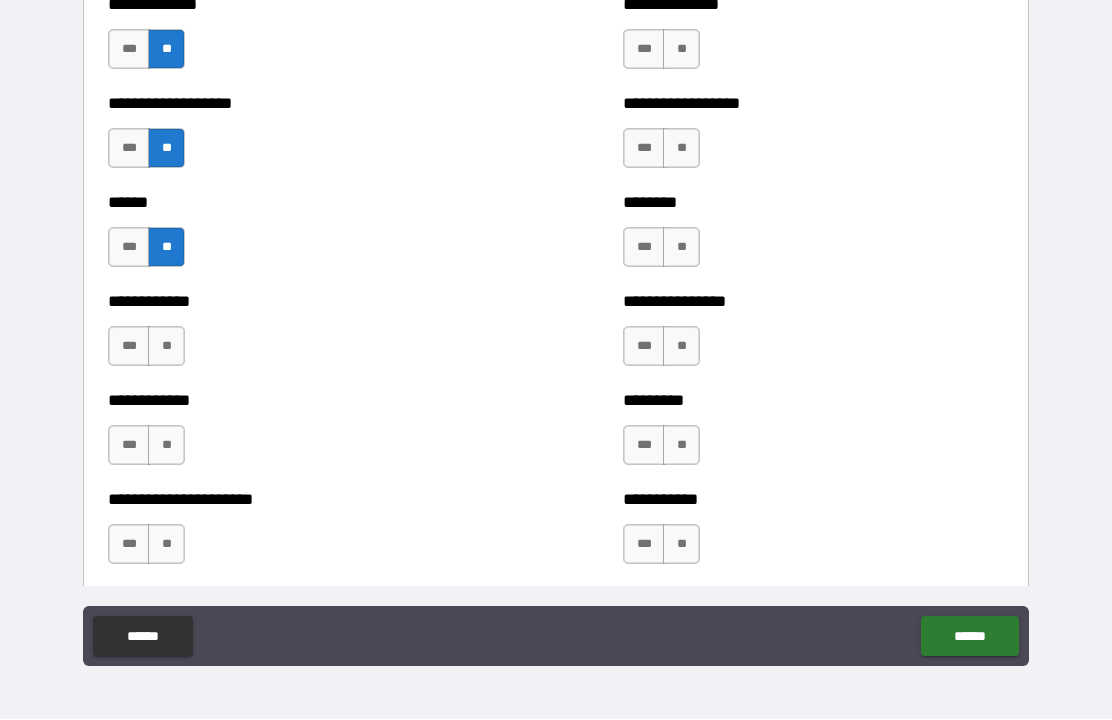 scroll, scrollTop: 4793, scrollLeft: 0, axis: vertical 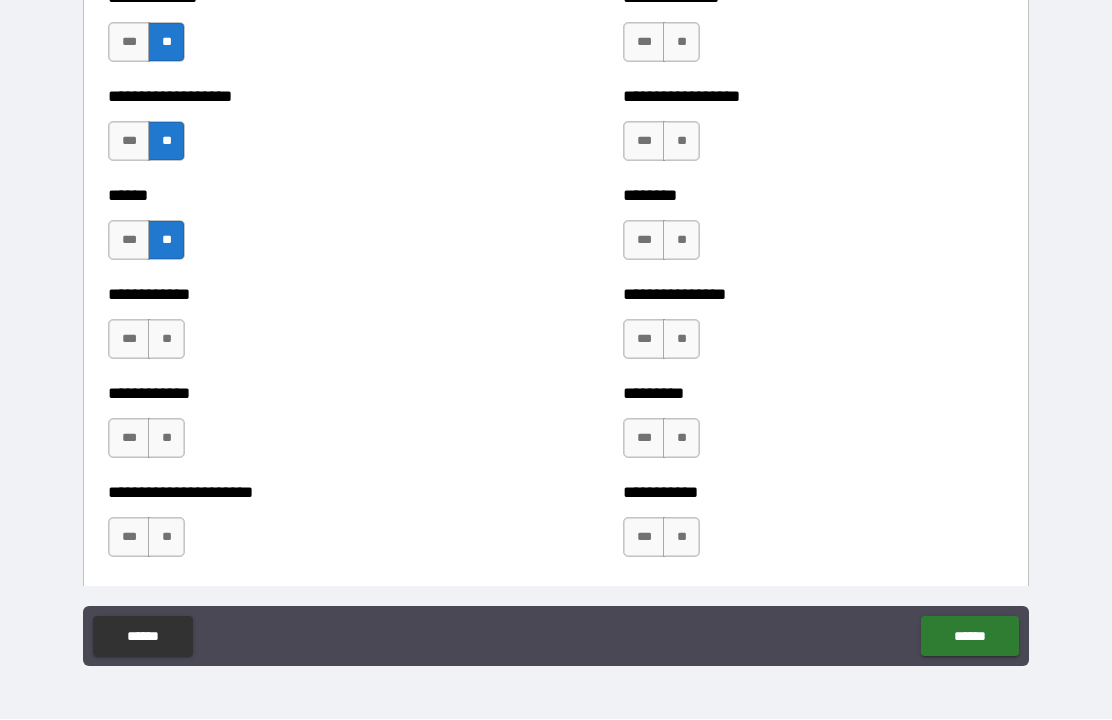 click on "**" at bounding box center [166, 340] 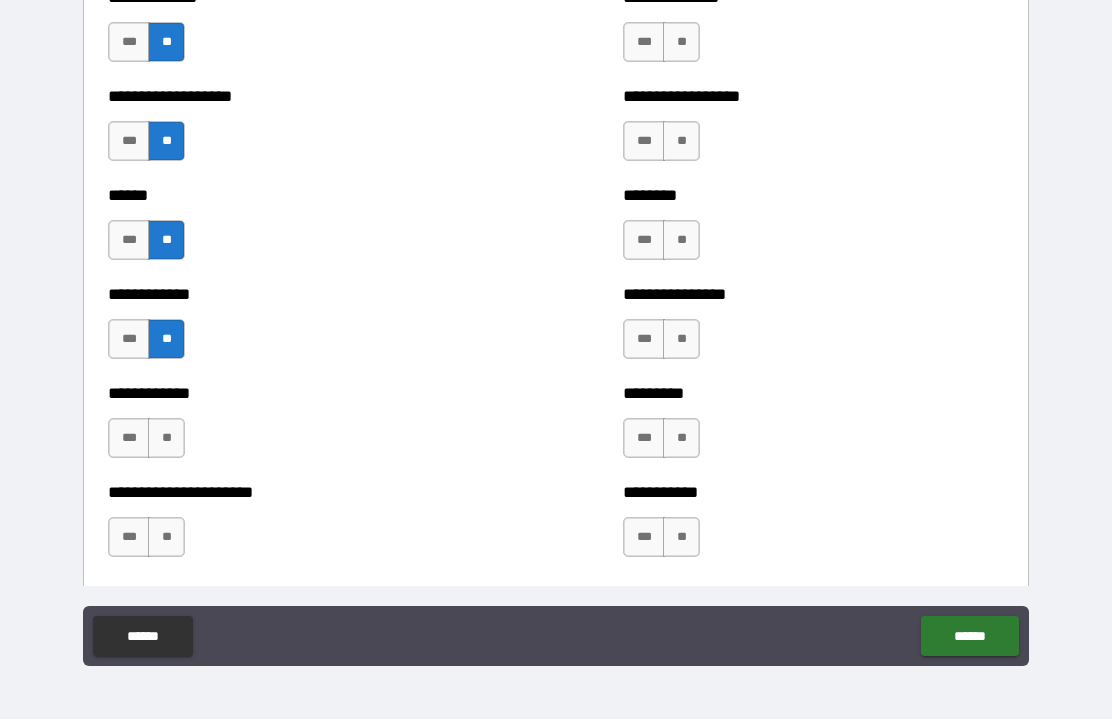 click on "**" at bounding box center (166, 439) 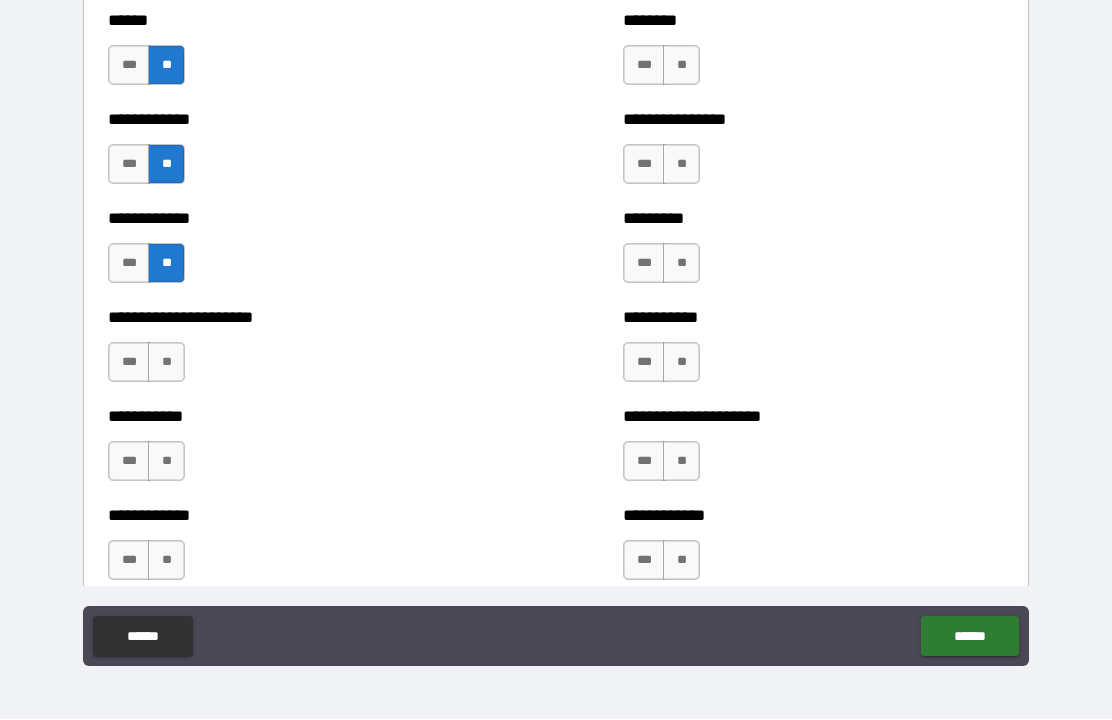 scroll, scrollTop: 4977, scrollLeft: 0, axis: vertical 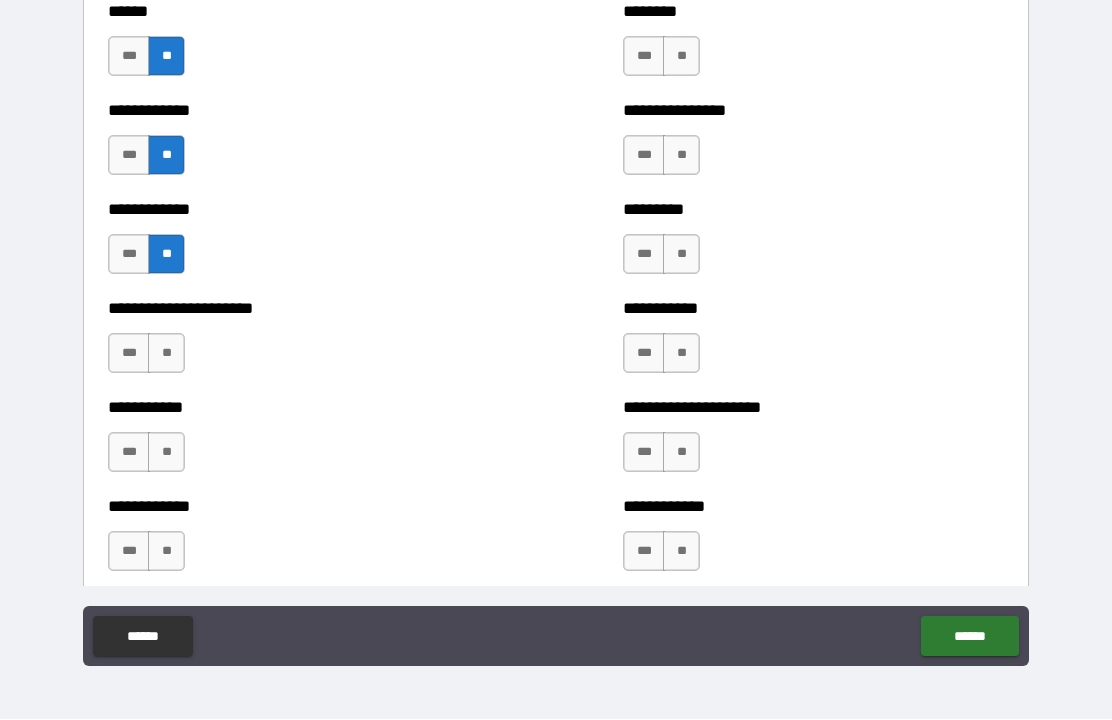 click on "**" at bounding box center (166, 354) 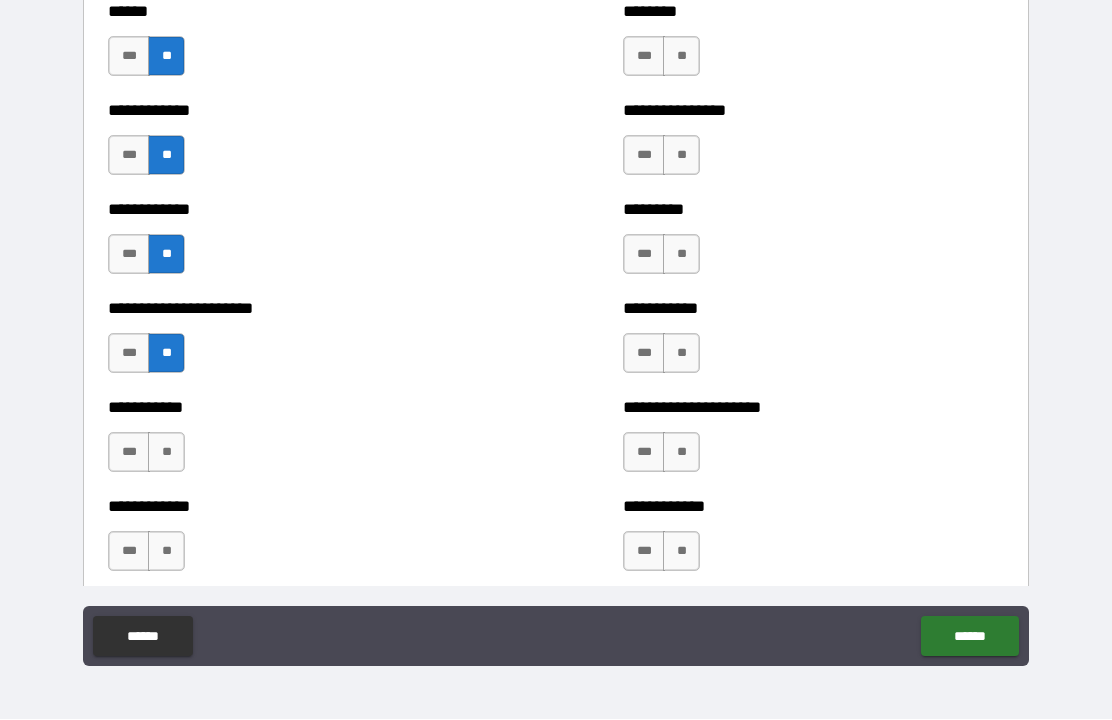 click on "**" at bounding box center (166, 453) 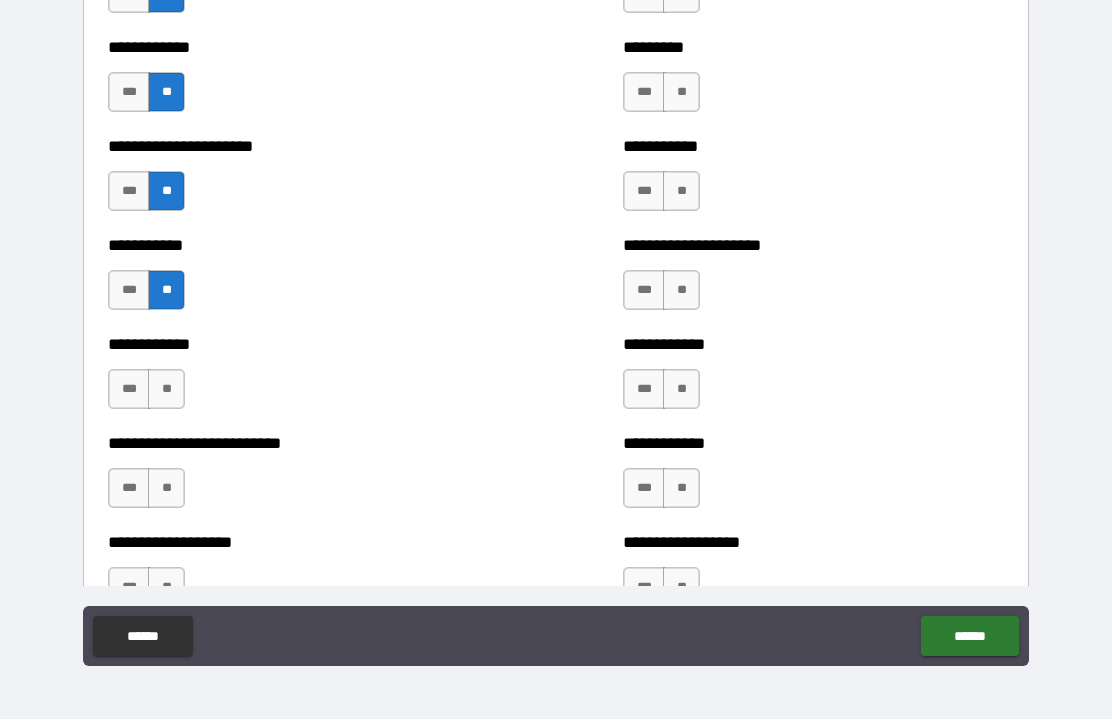scroll, scrollTop: 5146, scrollLeft: 0, axis: vertical 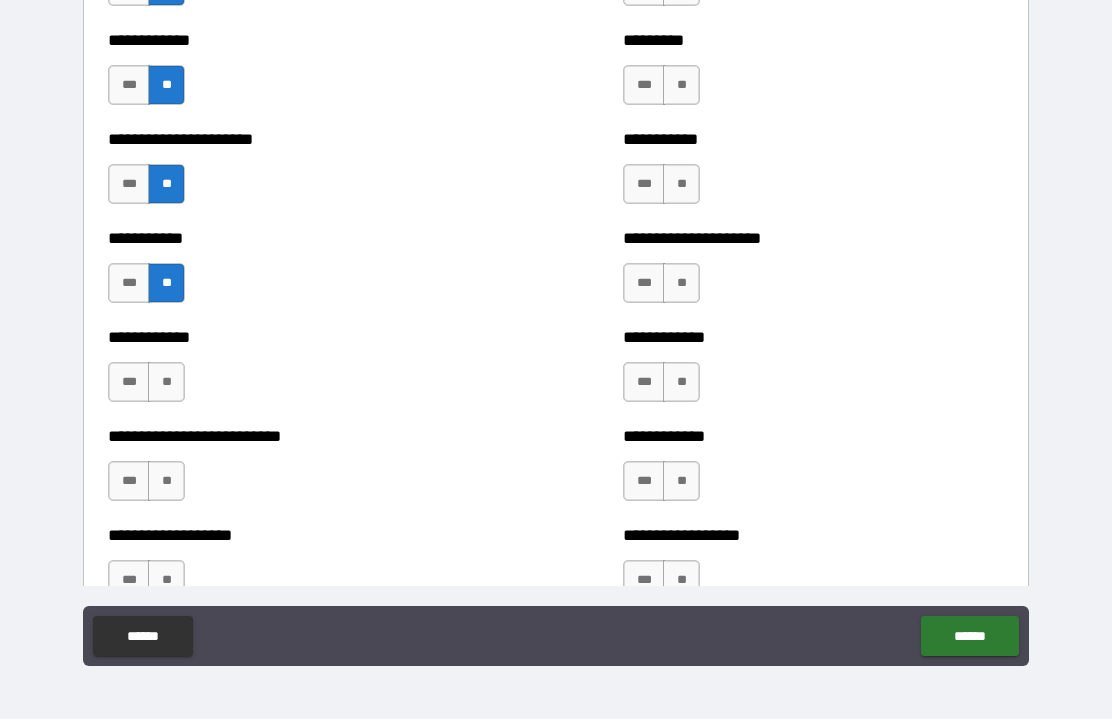 click on "**" at bounding box center [166, 383] 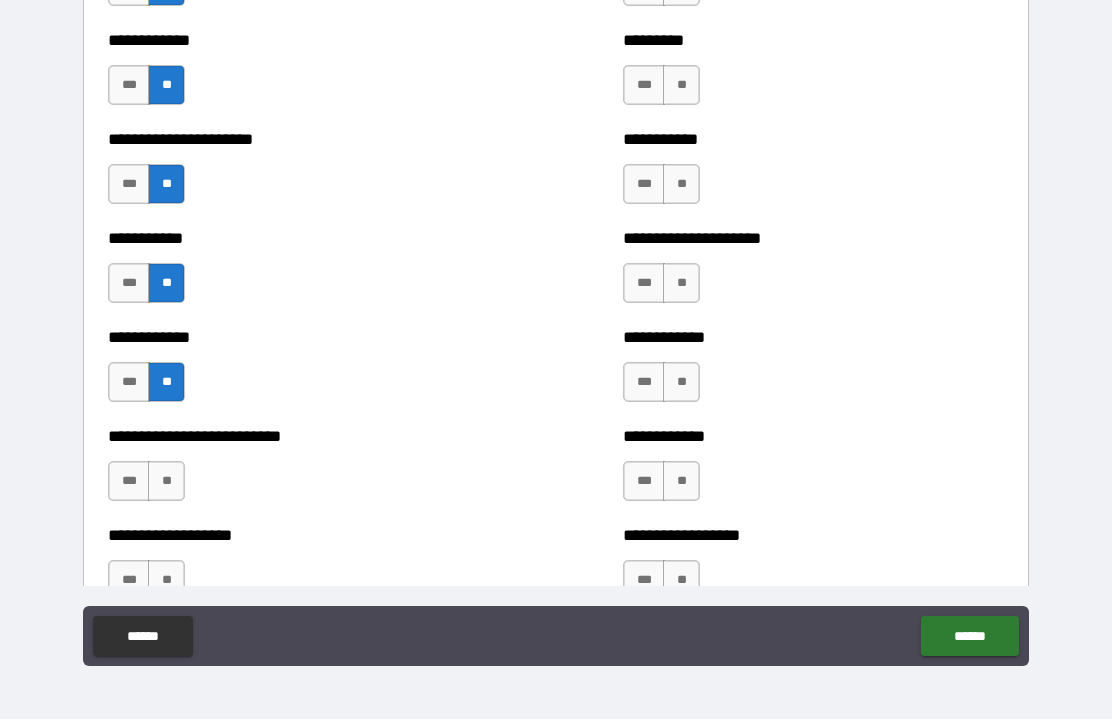 click on "**" at bounding box center [166, 482] 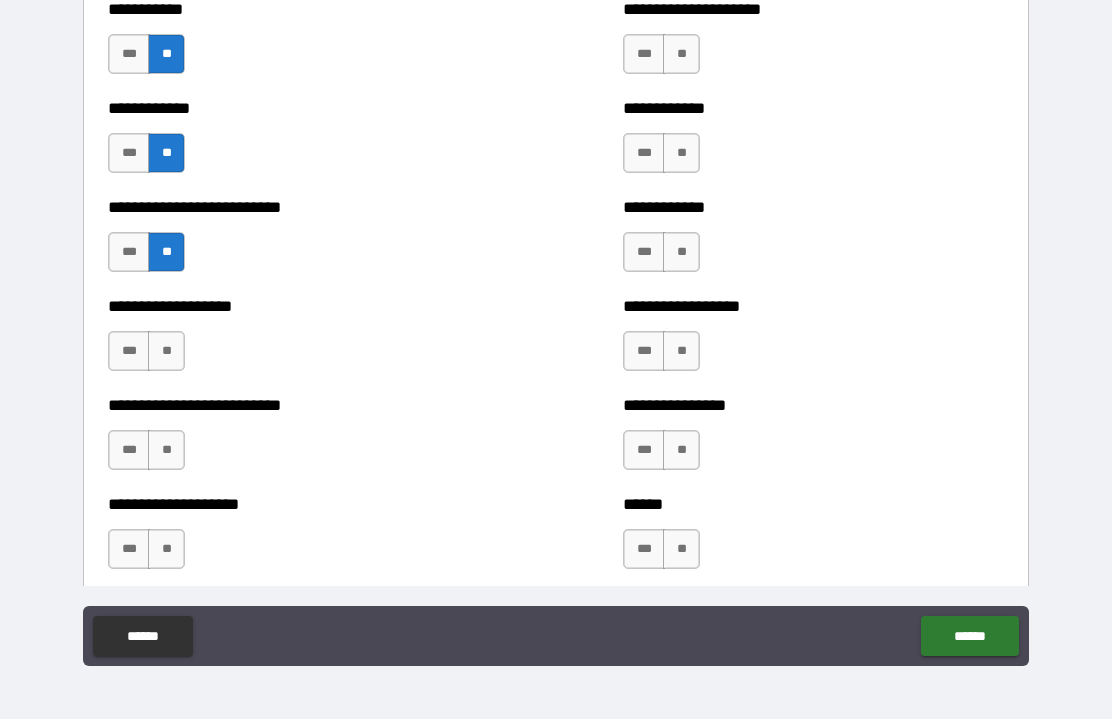 scroll, scrollTop: 5381, scrollLeft: 0, axis: vertical 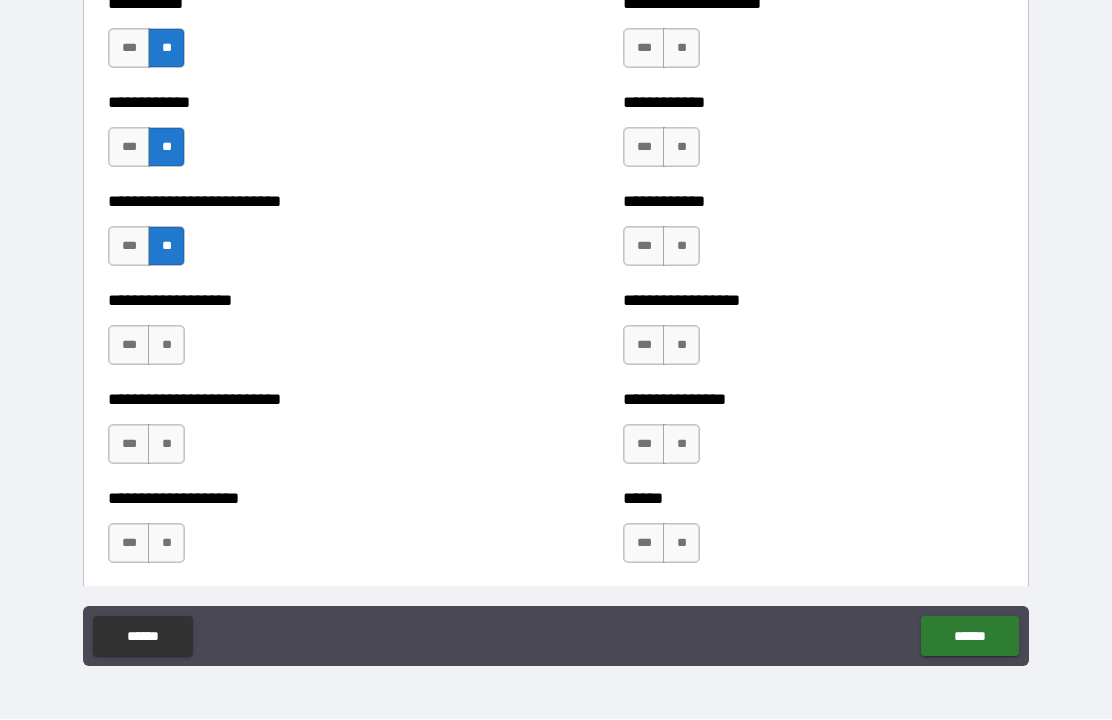 click on "**" at bounding box center (166, 346) 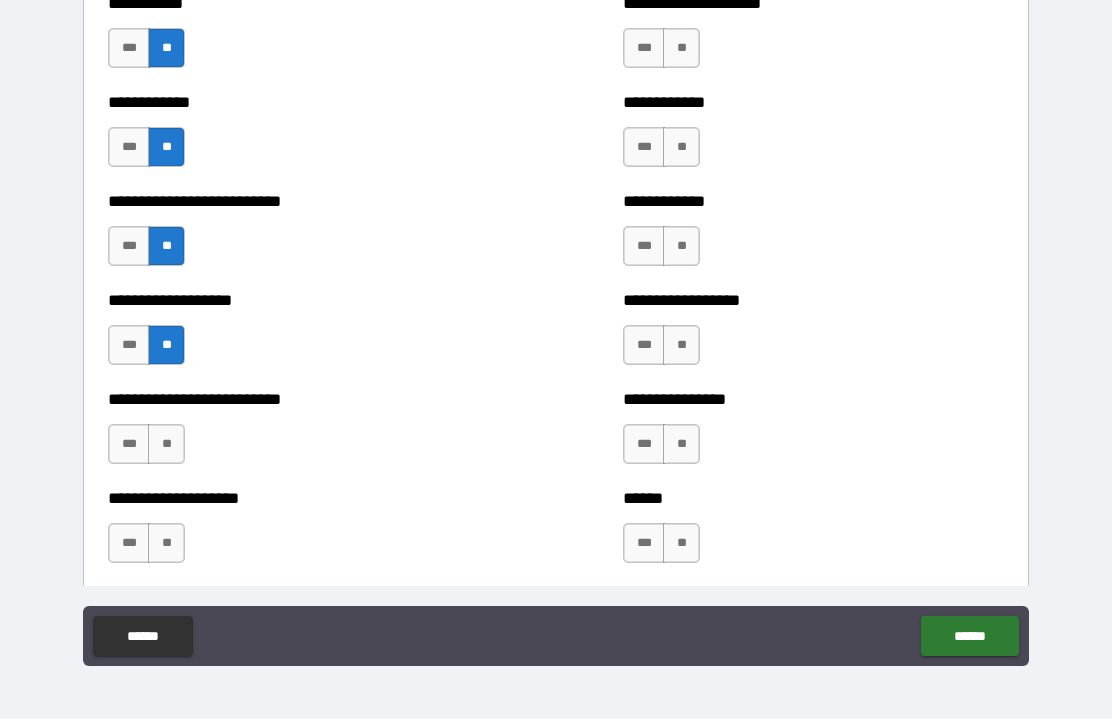 click on "**" at bounding box center [166, 445] 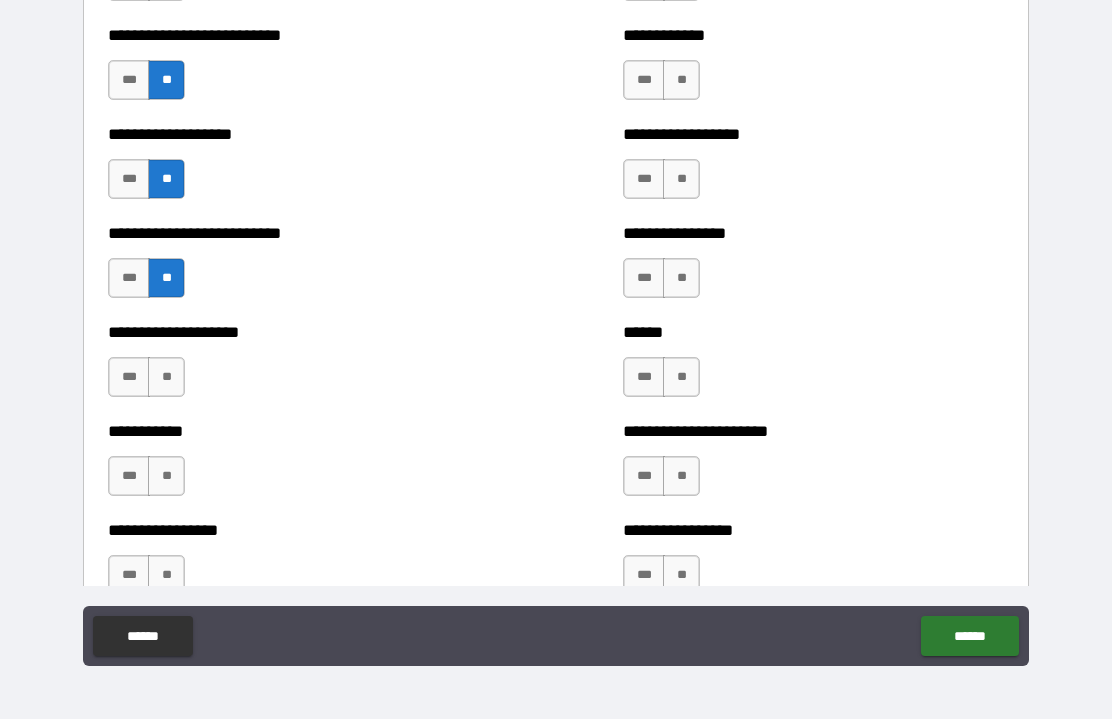 scroll, scrollTop: 5553, scrollLeft: 0, axis: vertical 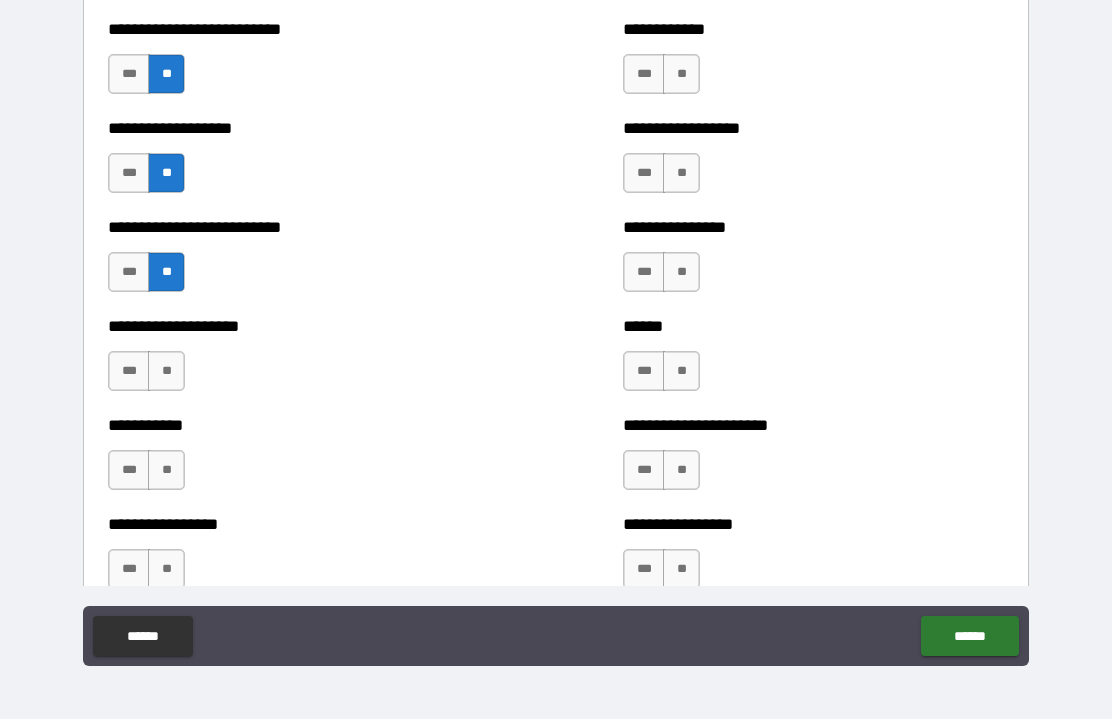 click on "**" at bounding box center [166, 372] 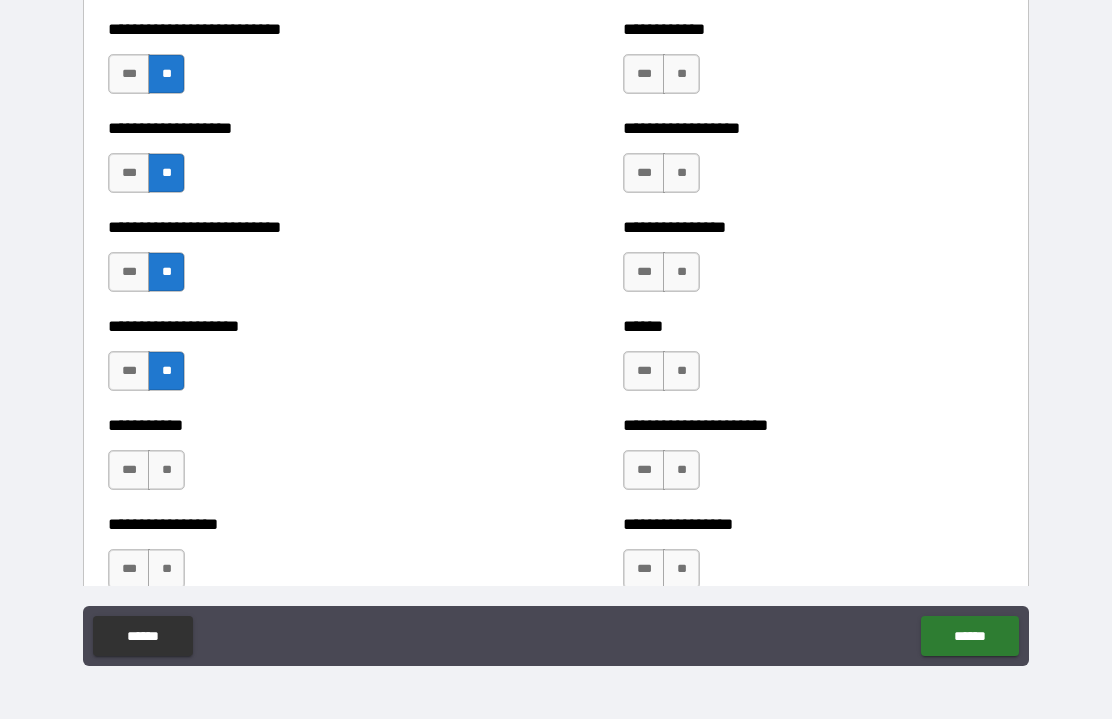 click on "**" at bounding box center (166, 471) 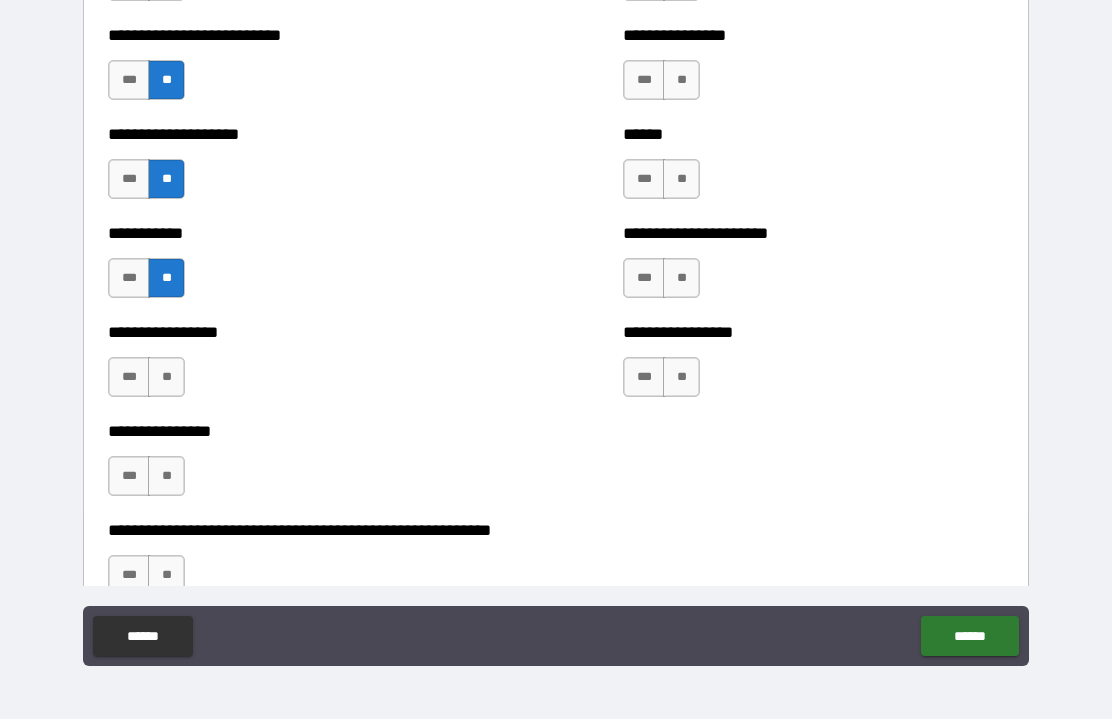 scroll, scrollTop: 5816, scrollLeft: 0, axis: vertical 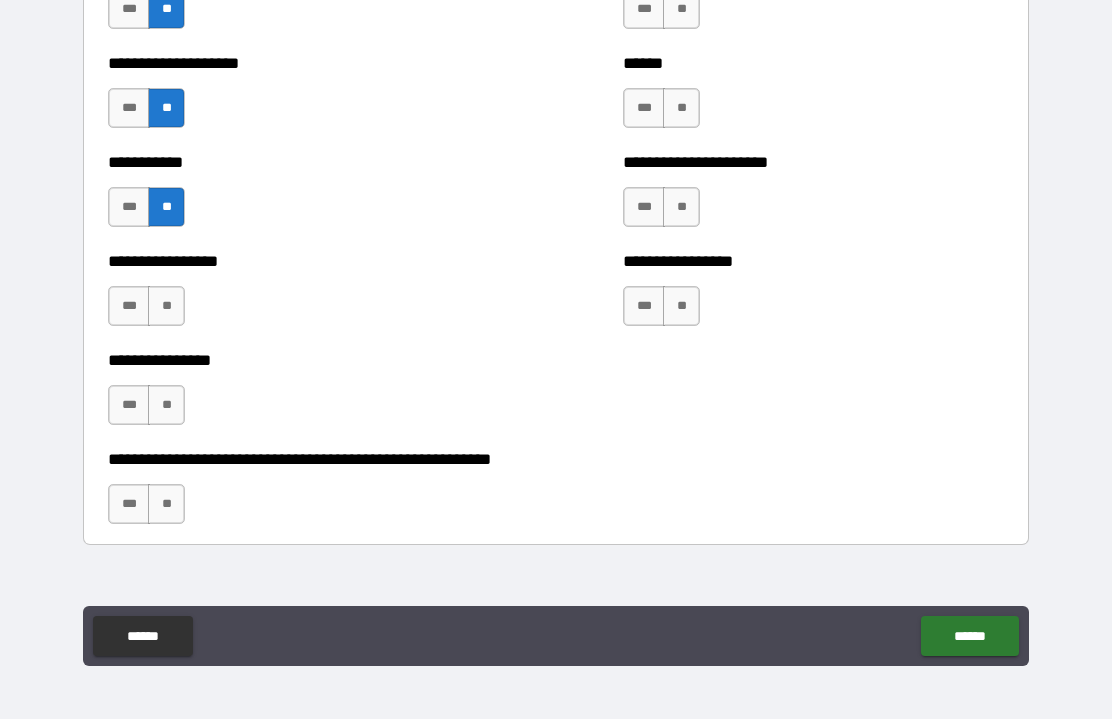 click on "**" at bounding box center [166, 307] 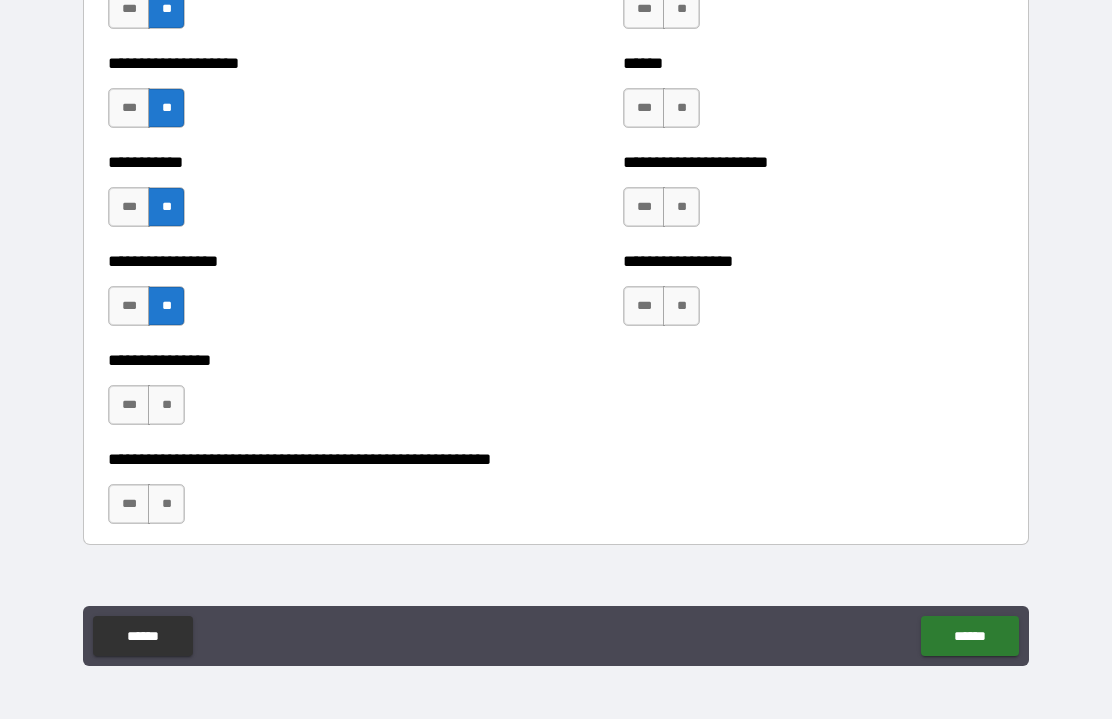 click on "**" at bounding box center (166, 406) 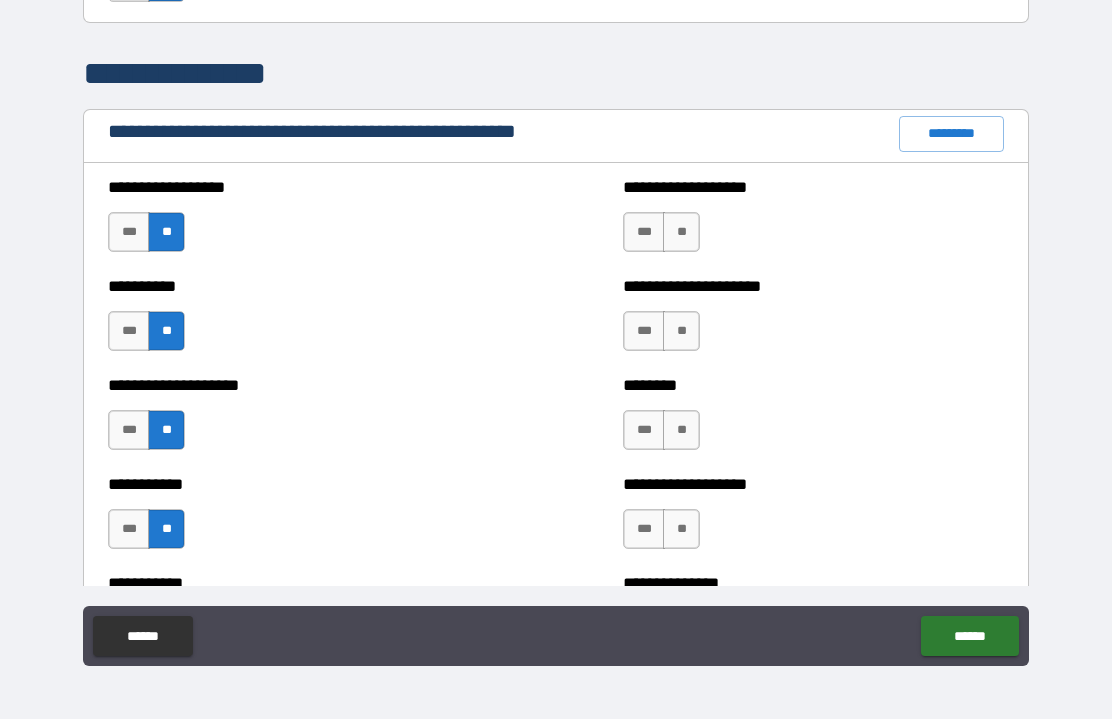 scroll, scrollTop: 2229, scrollLeft: 0, axis: vertical 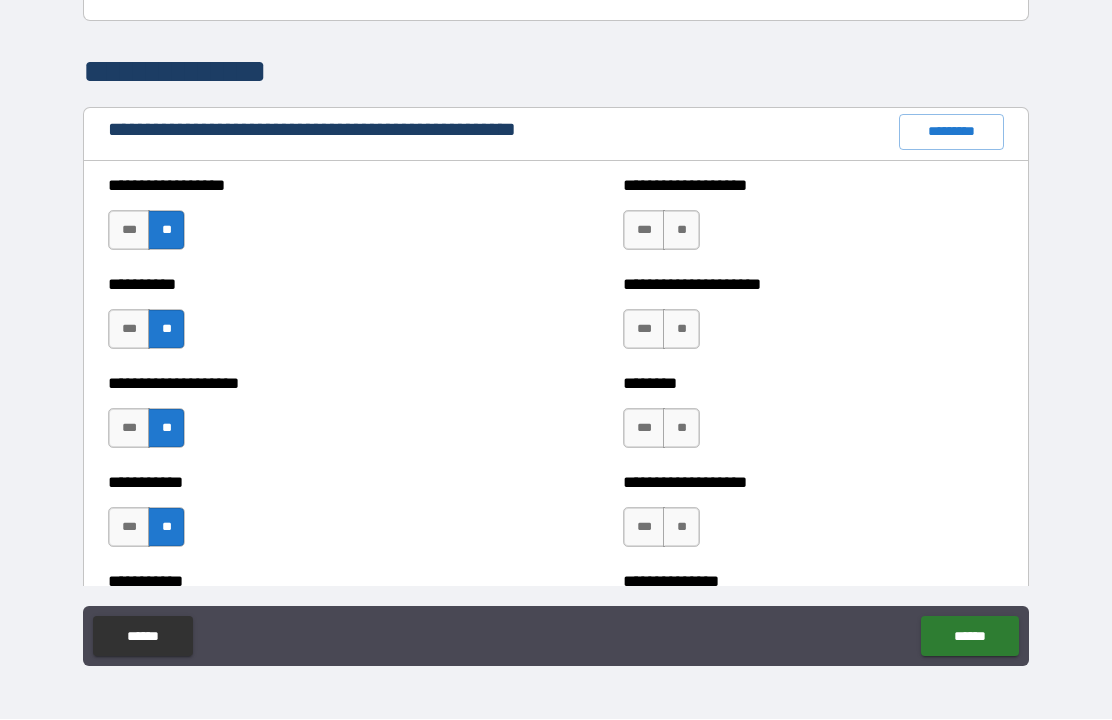 click on "**" at bounding box center [681, 231] 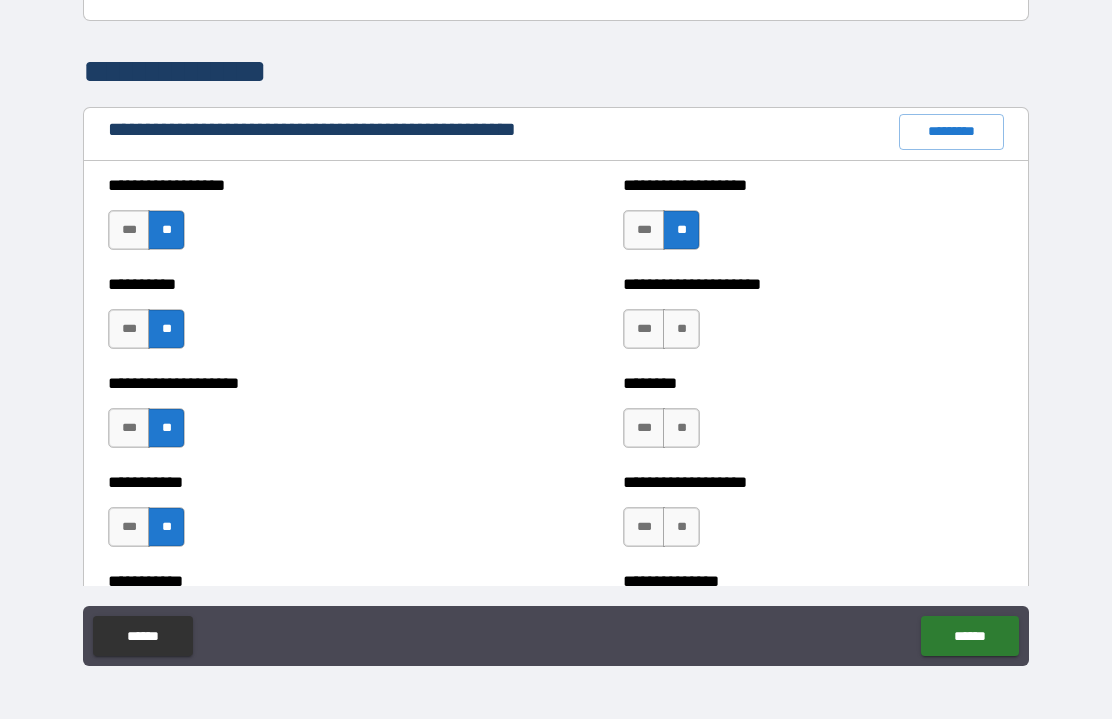 click on "**" at bounding box center (681, 330) 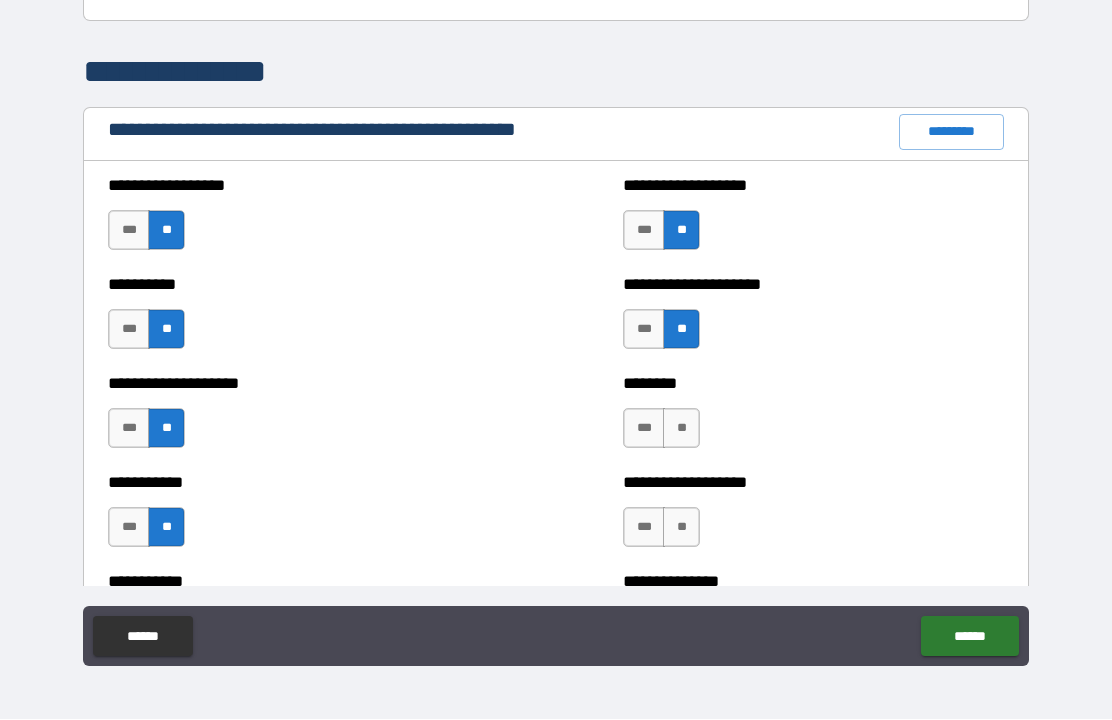 click on "**" at bounding box center [681, 429] 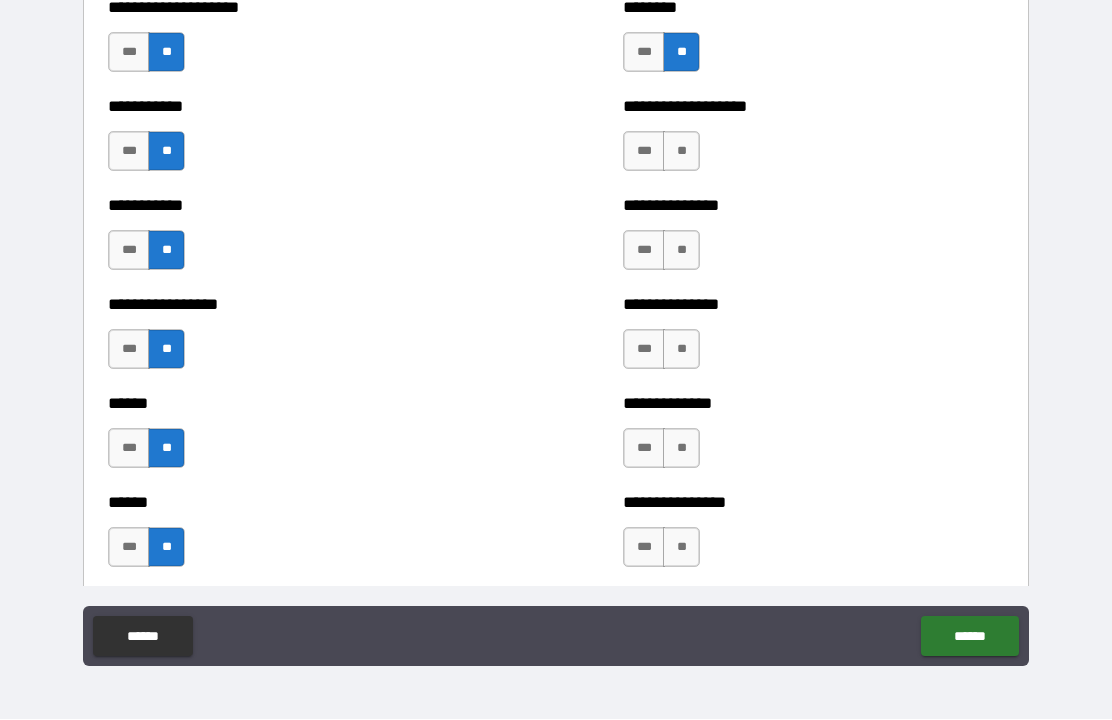 scroll, scrollTop: 2609, scrollLeft: 0, axis: vertical 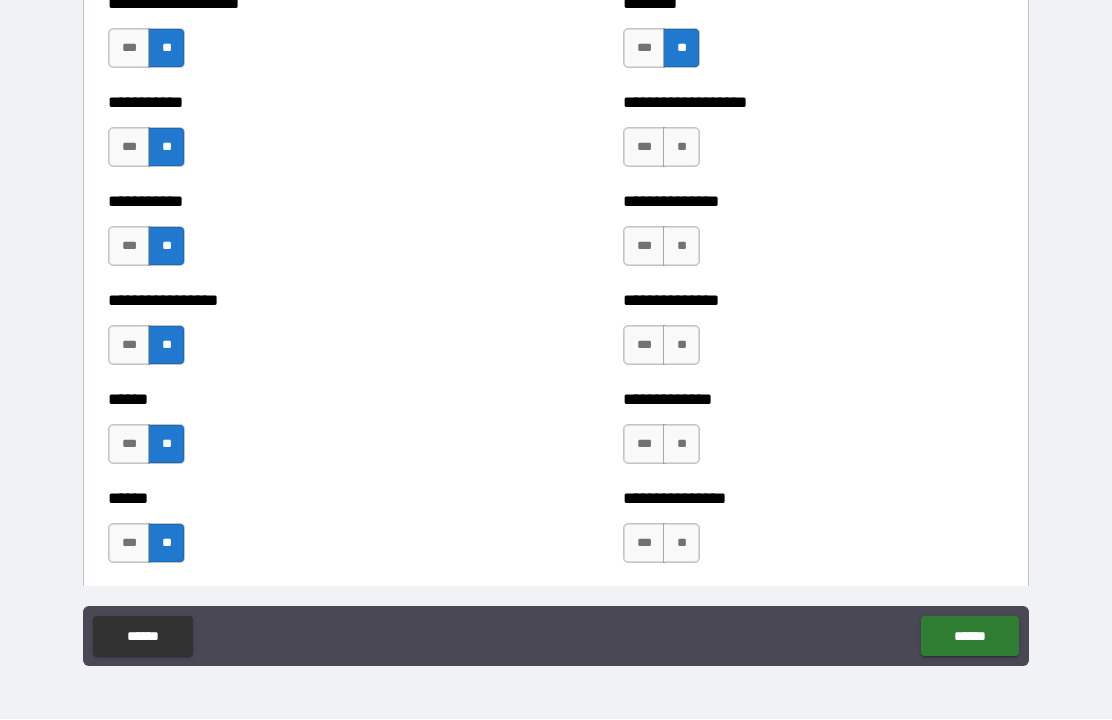 click on "**" at bounding box center [681, 148] 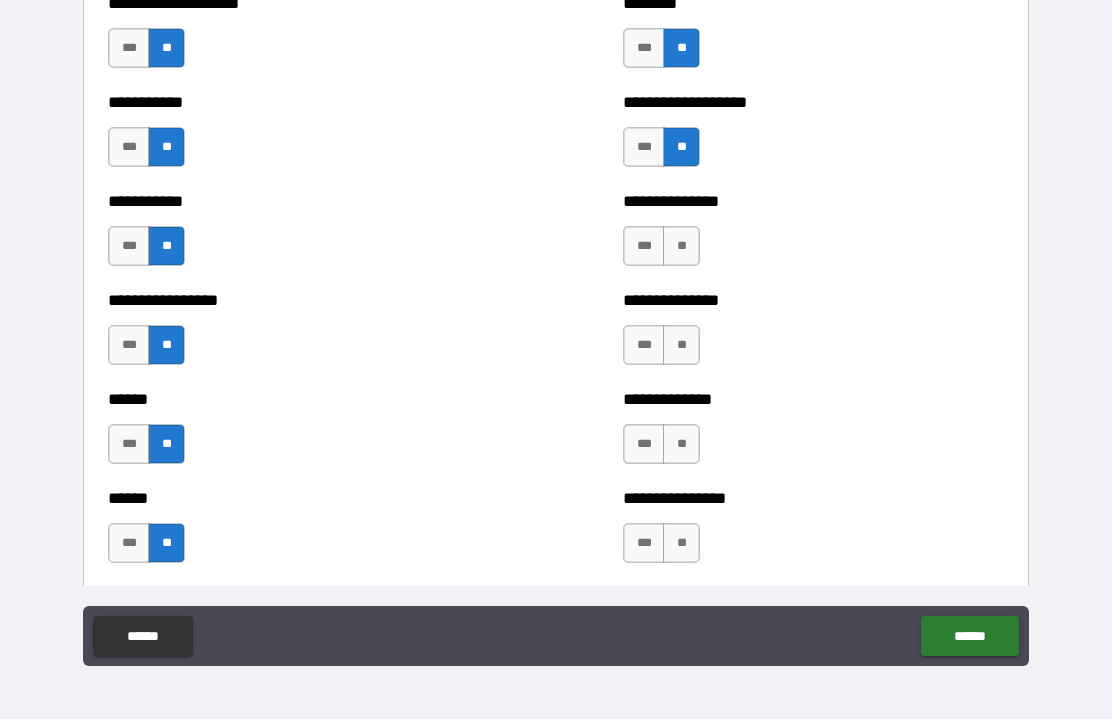 click on "**" at bounding box center (681, 247) 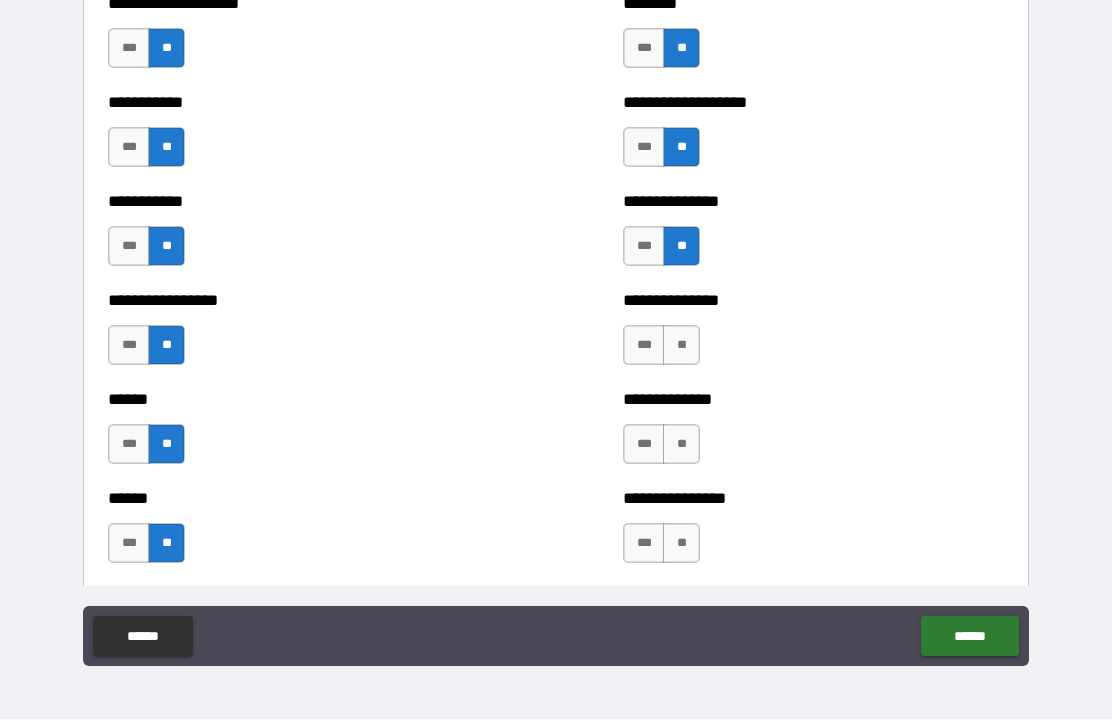 click on "**" at bounding box center [681, 346] 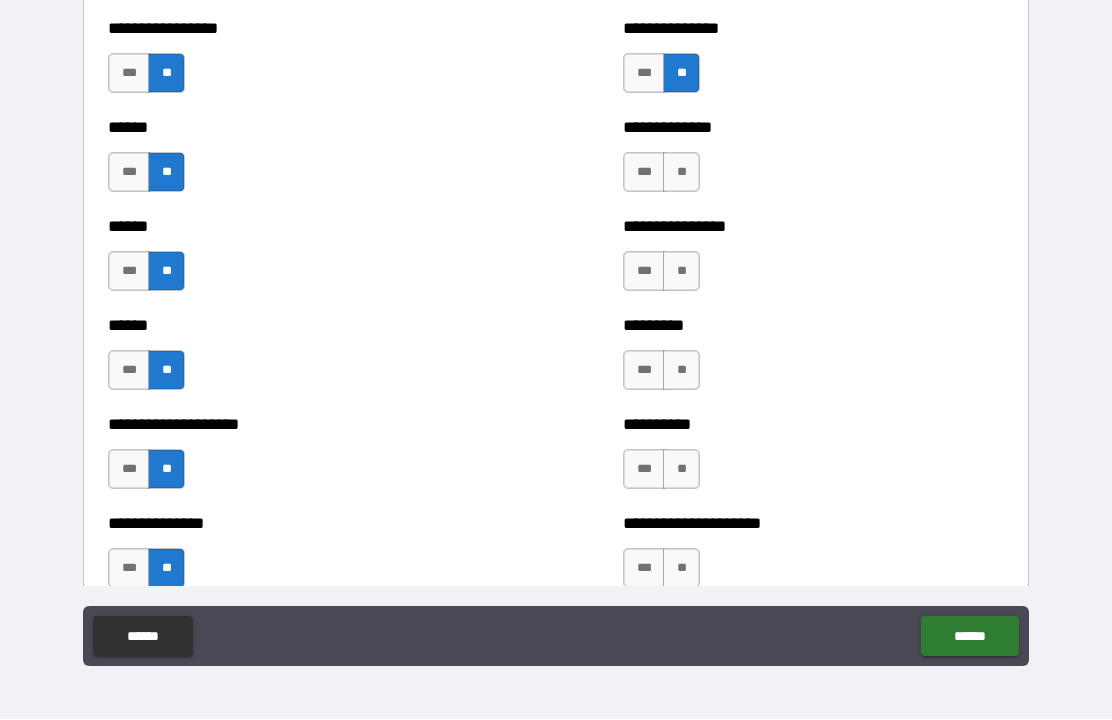 scroll, scrollTop: 2884, scrollLeft: 0, axis: vertical 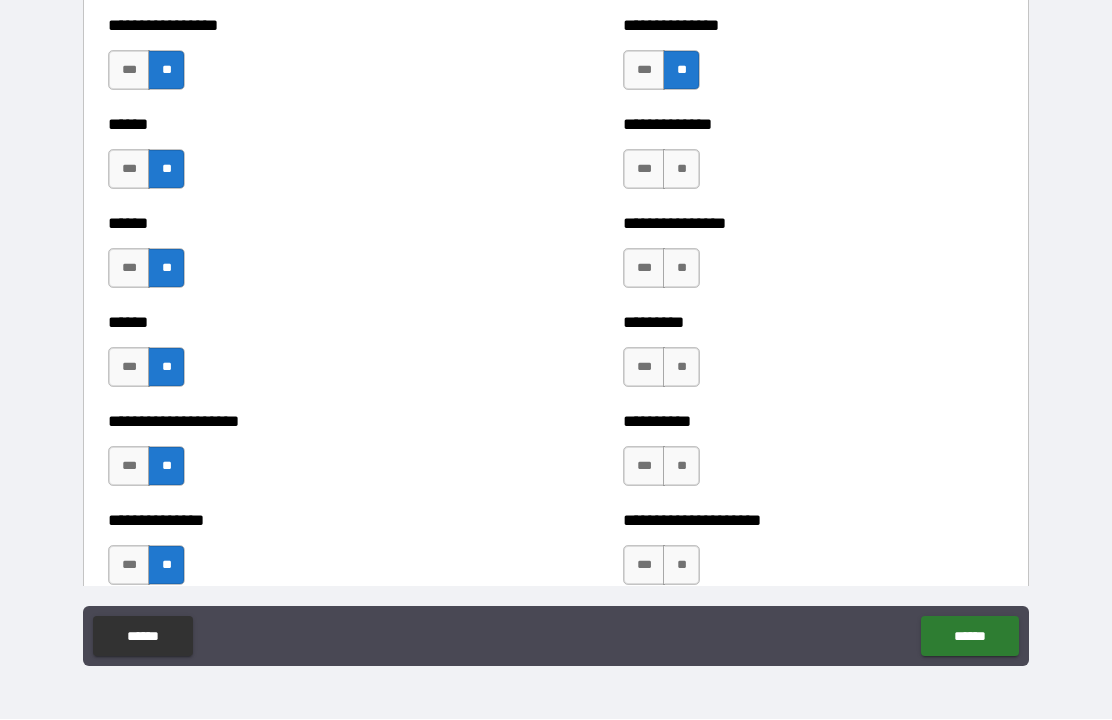 click on "**" at bounding box center [681, 170] 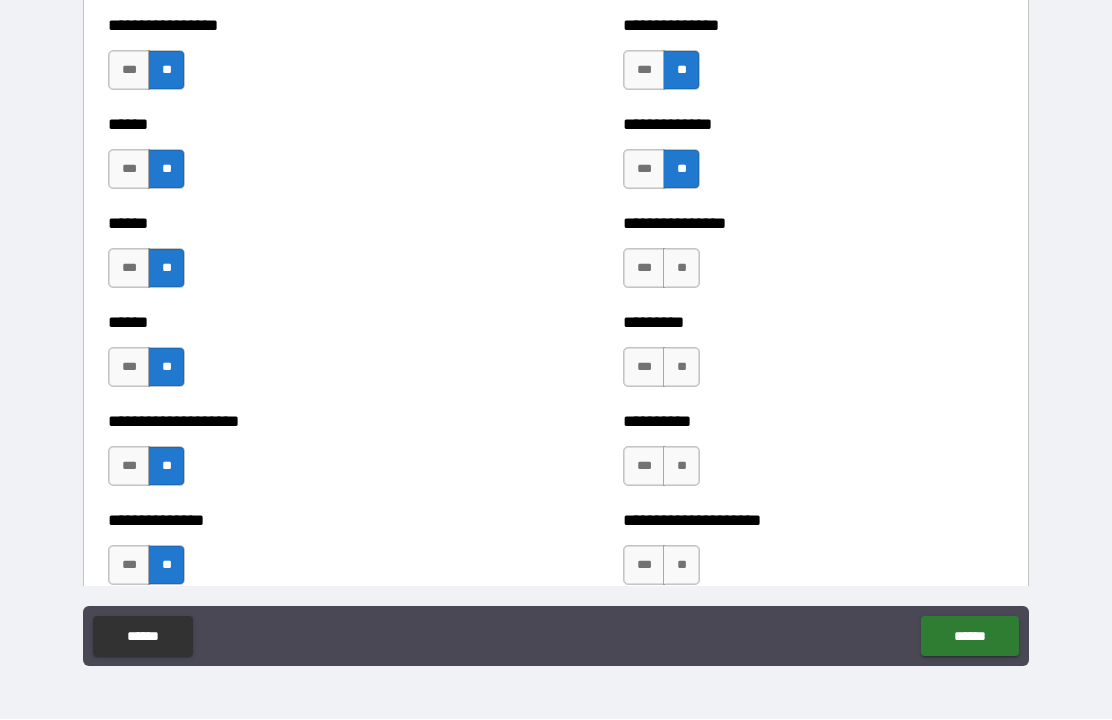 click on "**" at bounding box center [681, 269] 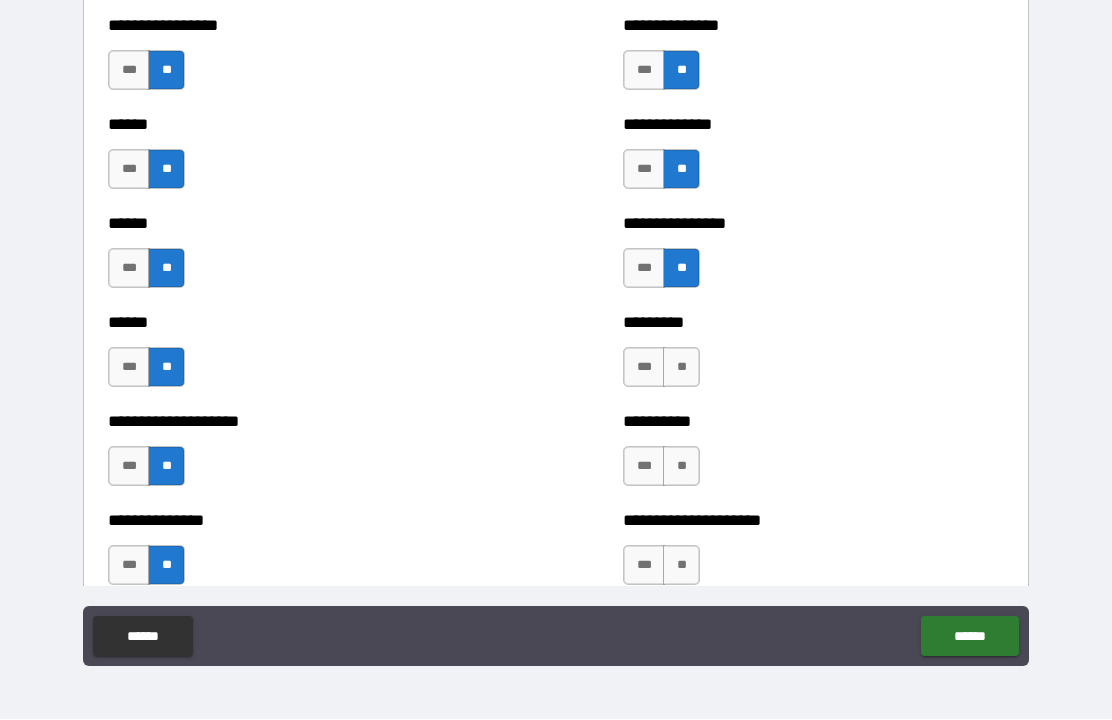 click on "**" at bounding box center (681, 368) 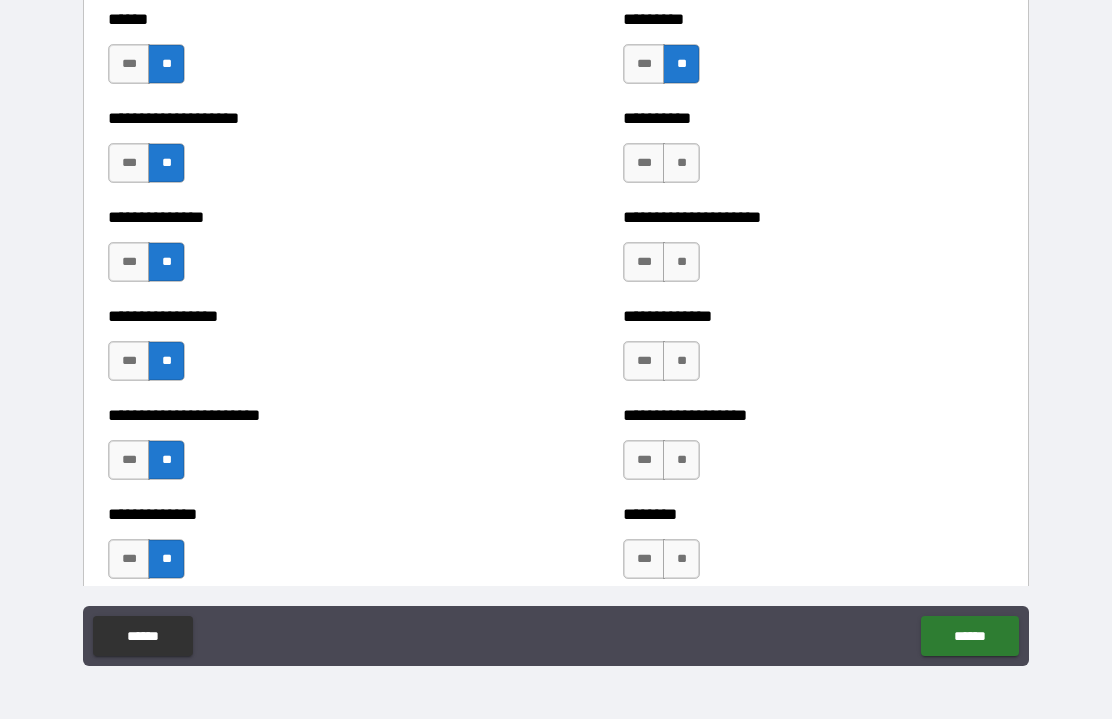 scroll, scrollTop: 3191, scrollLeft: 0, axis: vertical 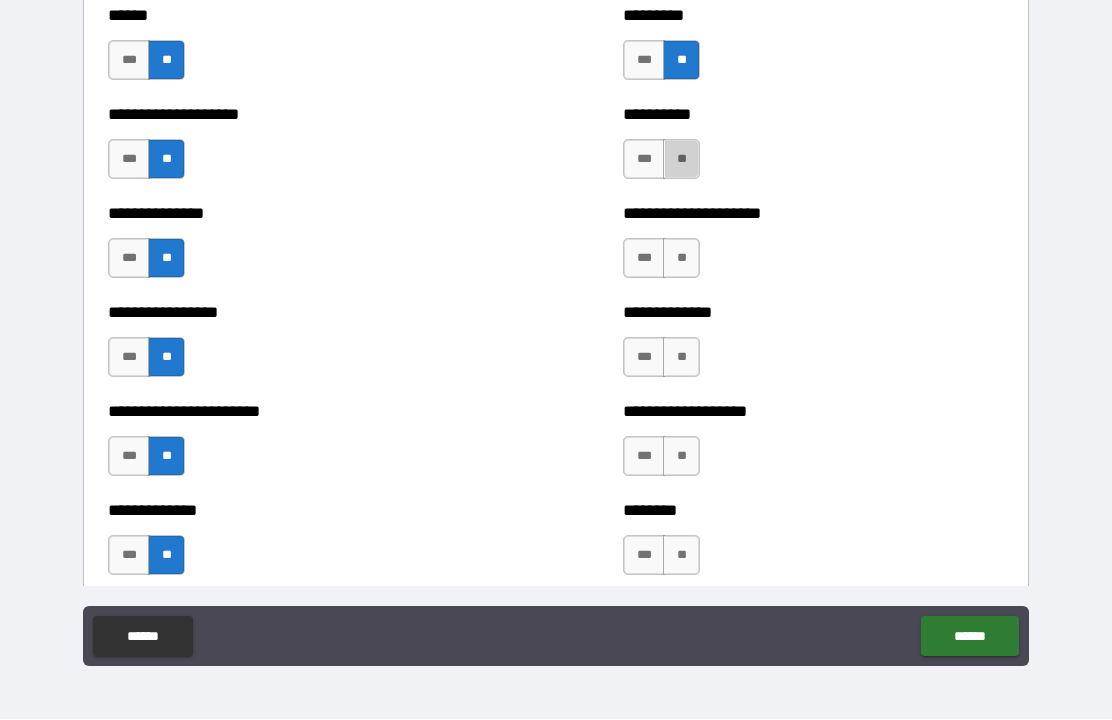 click on "**" at bounding box center (681, 160) 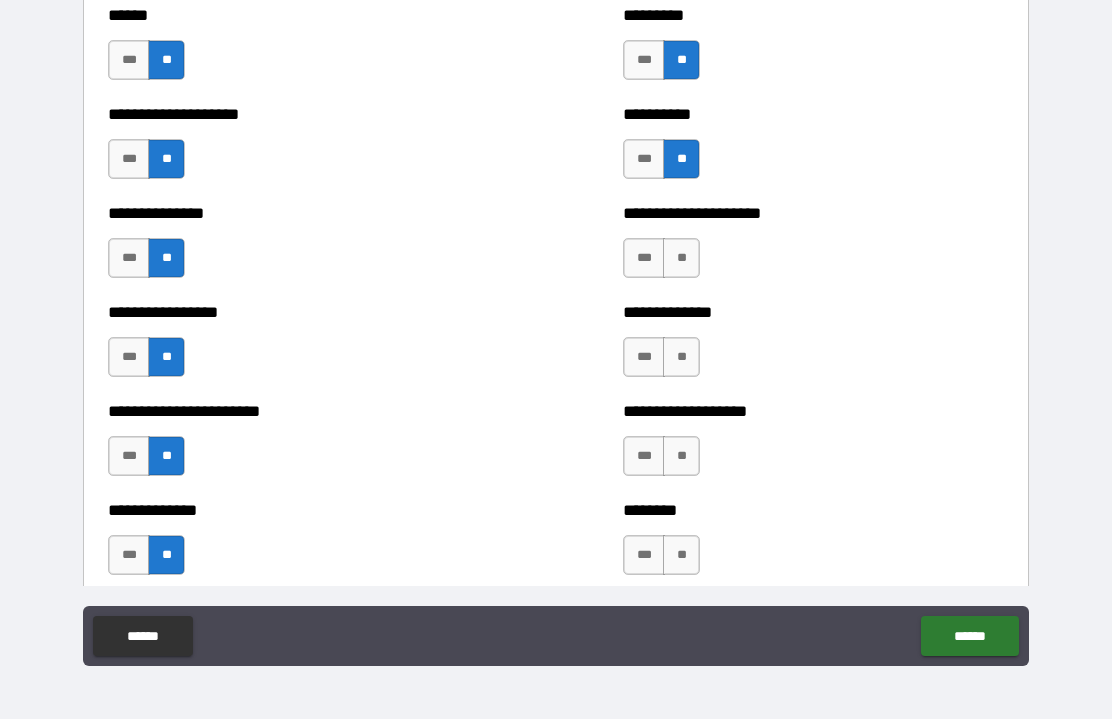 click on "**" at bounding box center [681, 259] 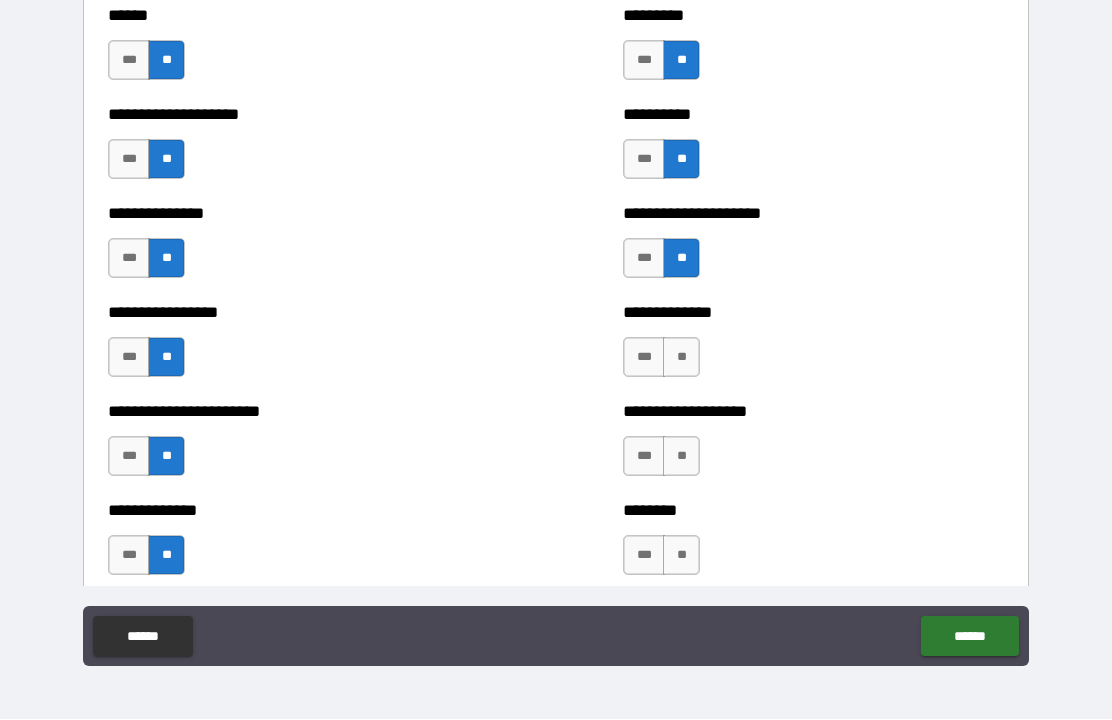 click on "**" at bounding box center [681, 358] 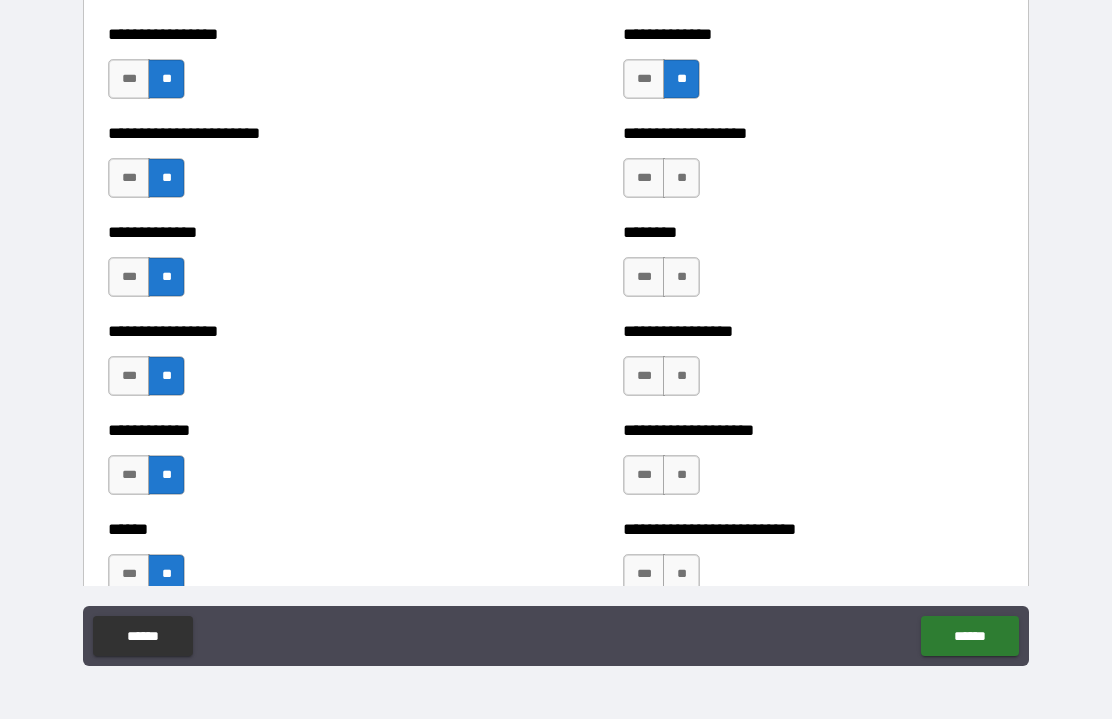 scroll, scrollTop: 3474, scrollLeft: 0, axis: vertical 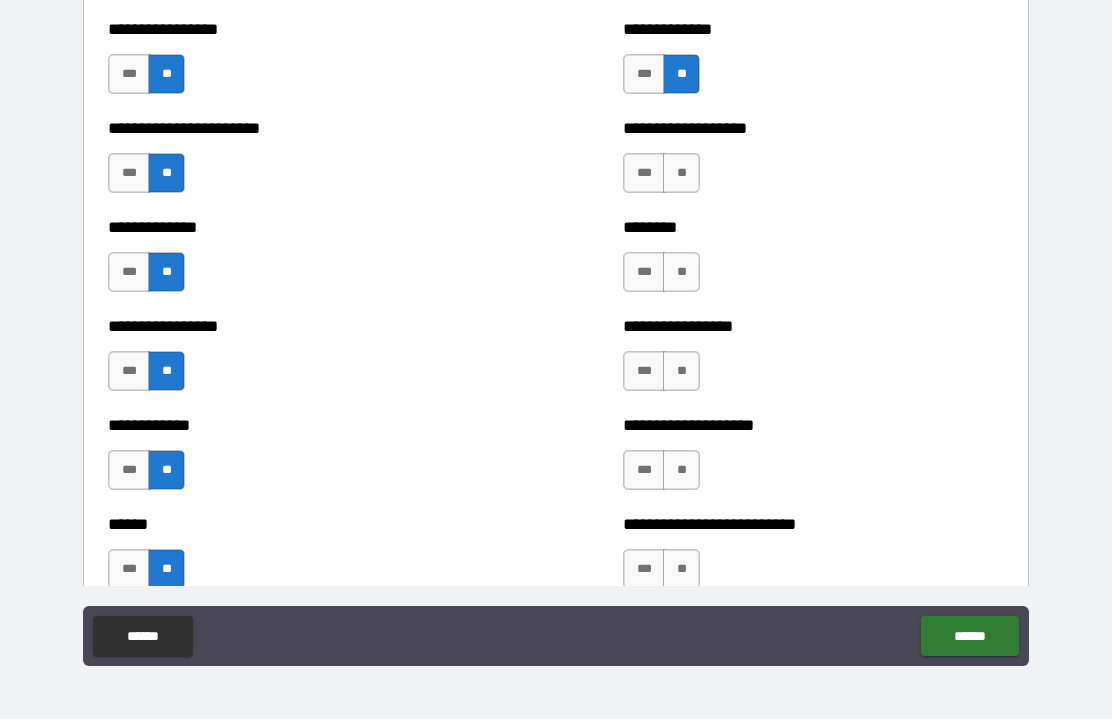 click on "**" at bounding box center [681, 174] 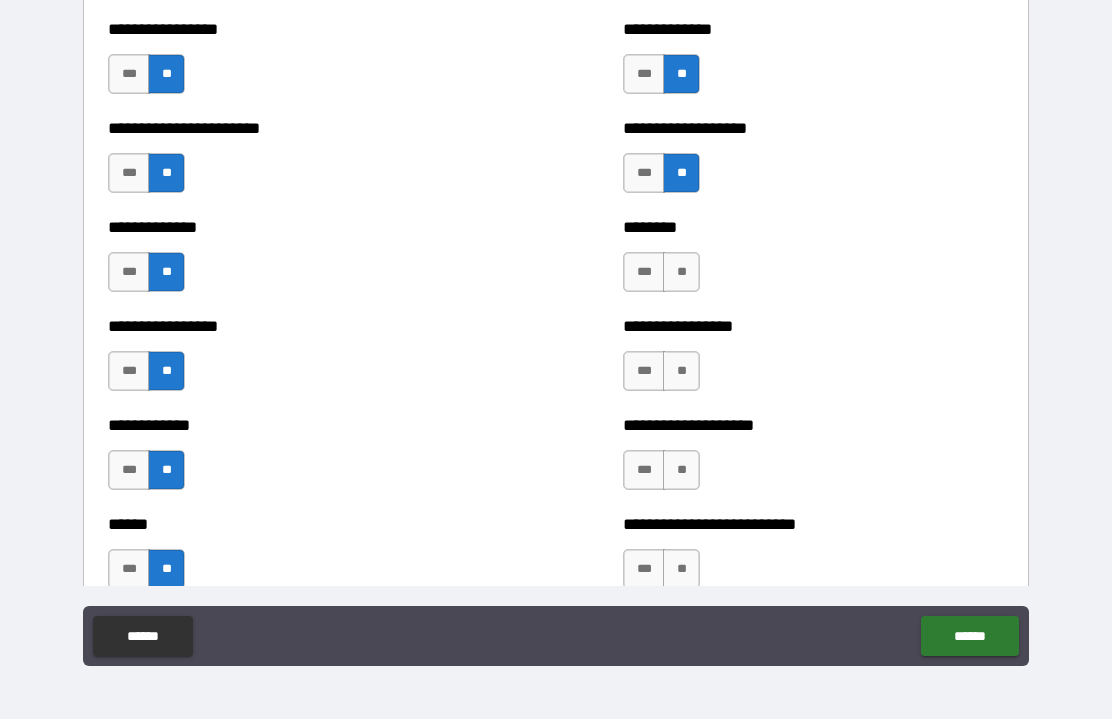click on "***" at bounding box center (644, 273) 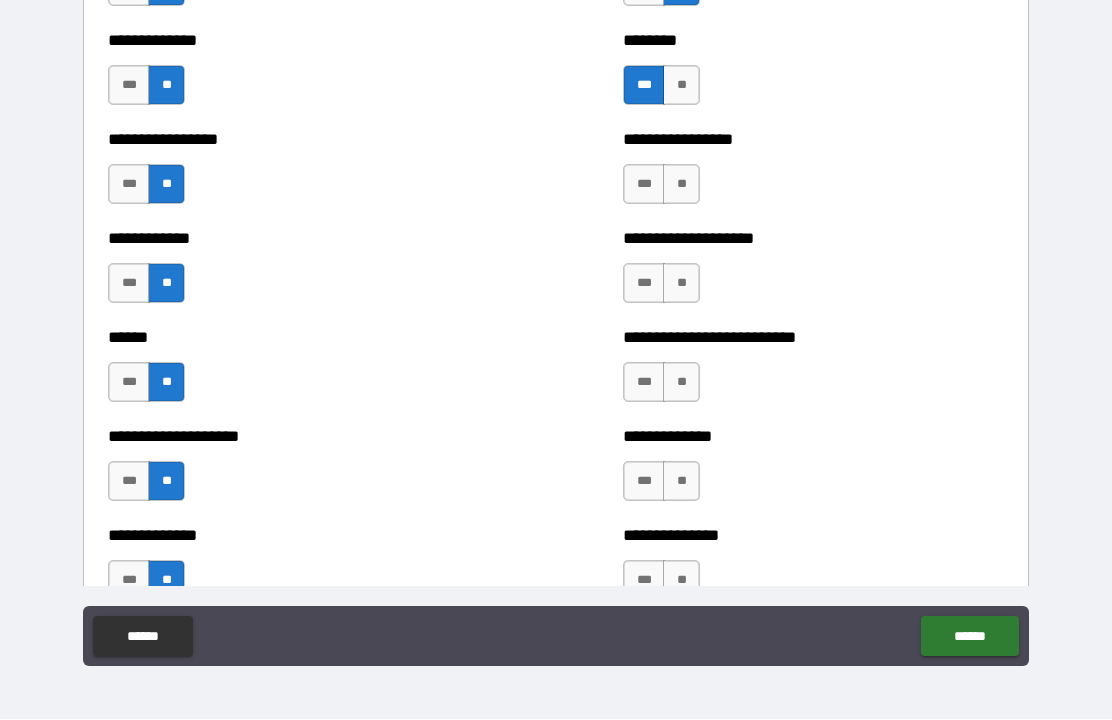 scroll, scrollTop: 3668, scrollLeft: 0, axis: vertical 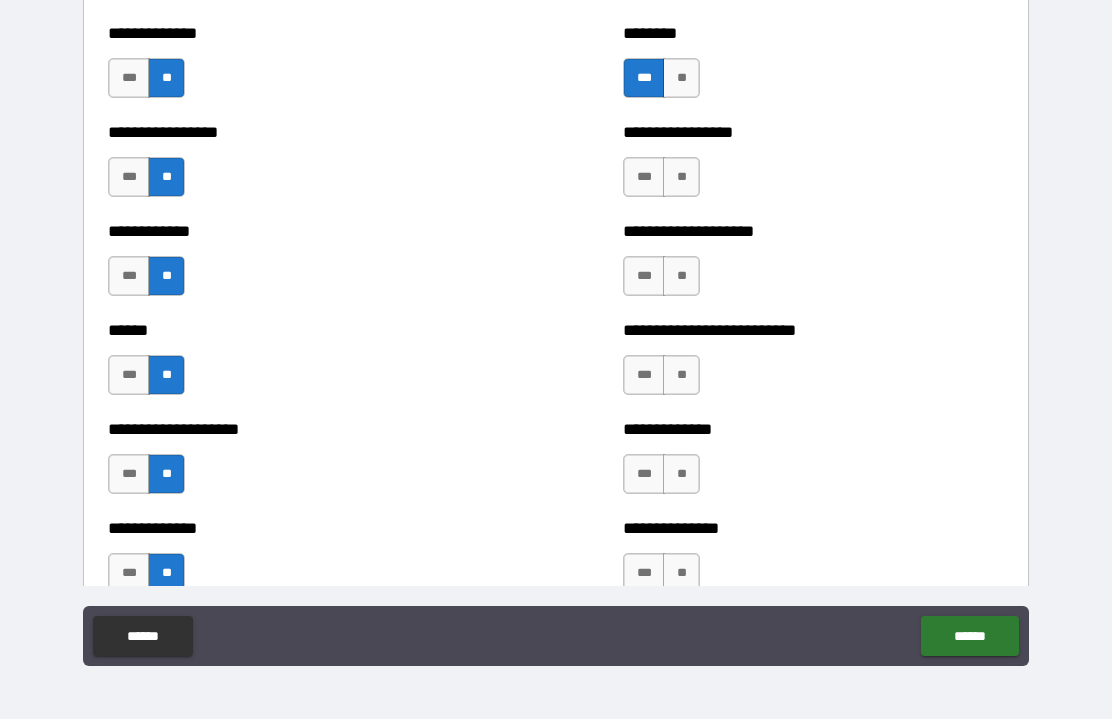 click on "**" at bounding box center (681, 178) 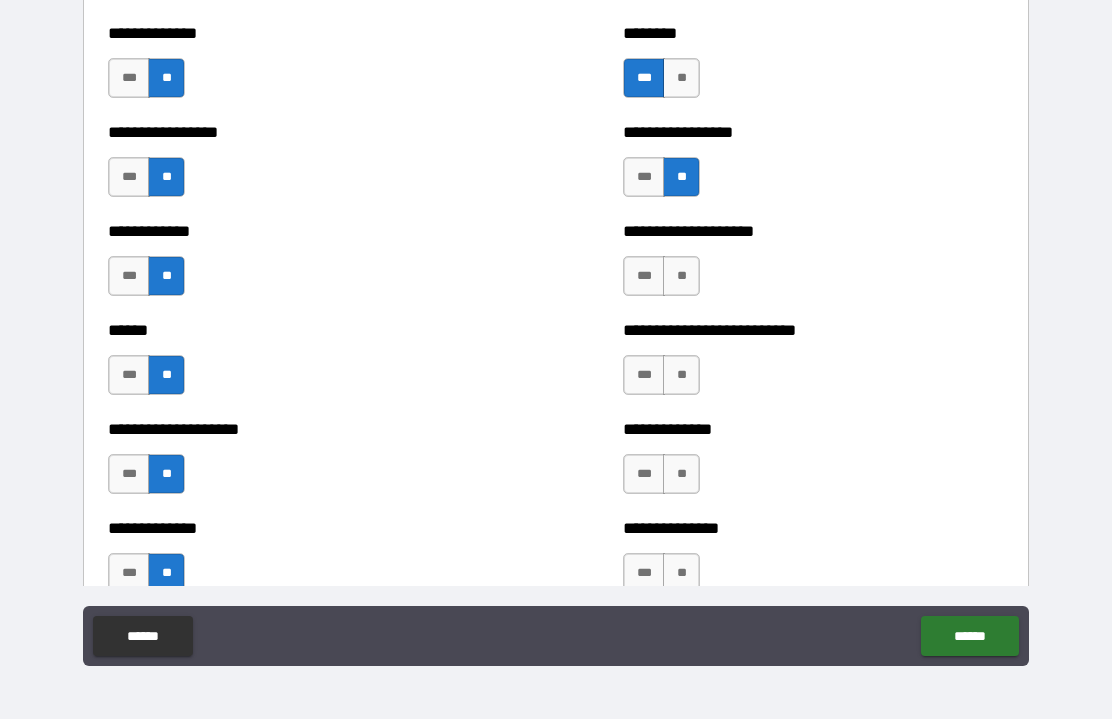 click on "**" at bounding box center (681, 277) 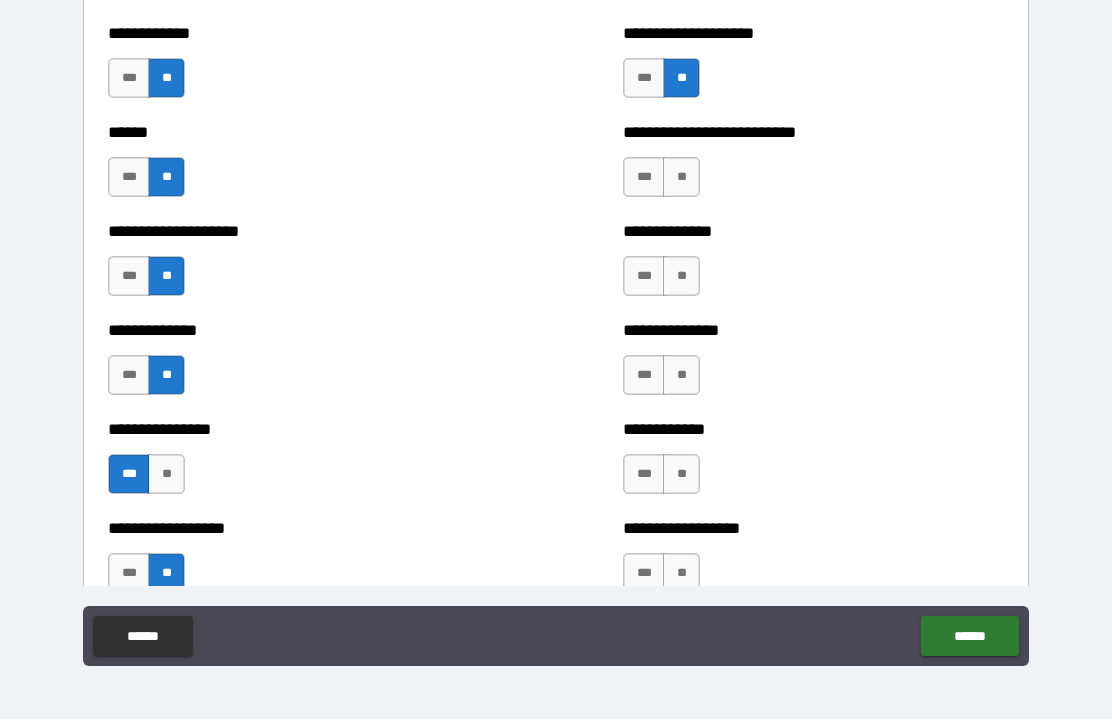 scroll, scrollTop: 3869, scrollLeft: 0, axis: vertical 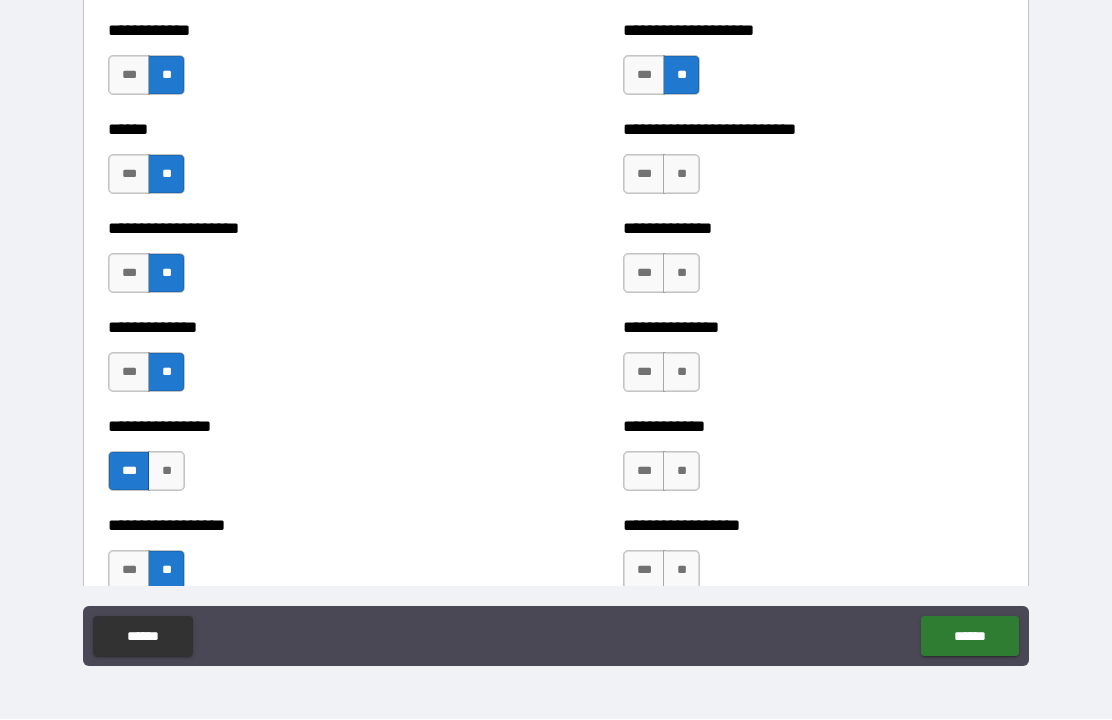 click on "**" at bounding box center (681, 175) 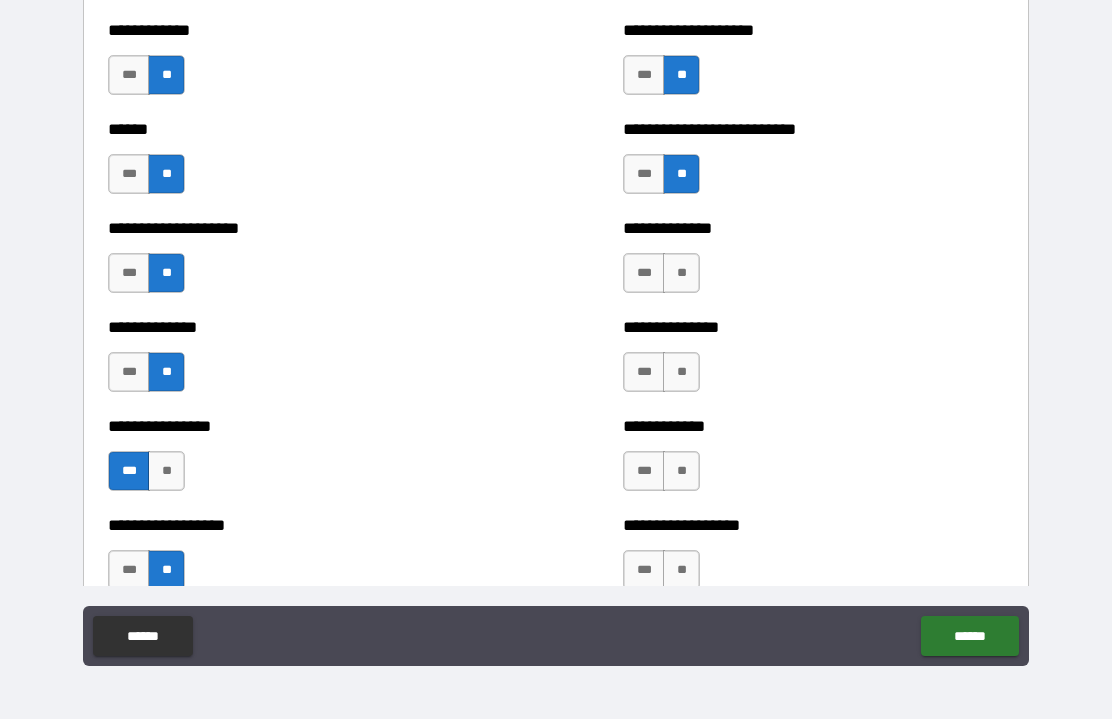 click on "***" at bounding box center (644, 274) 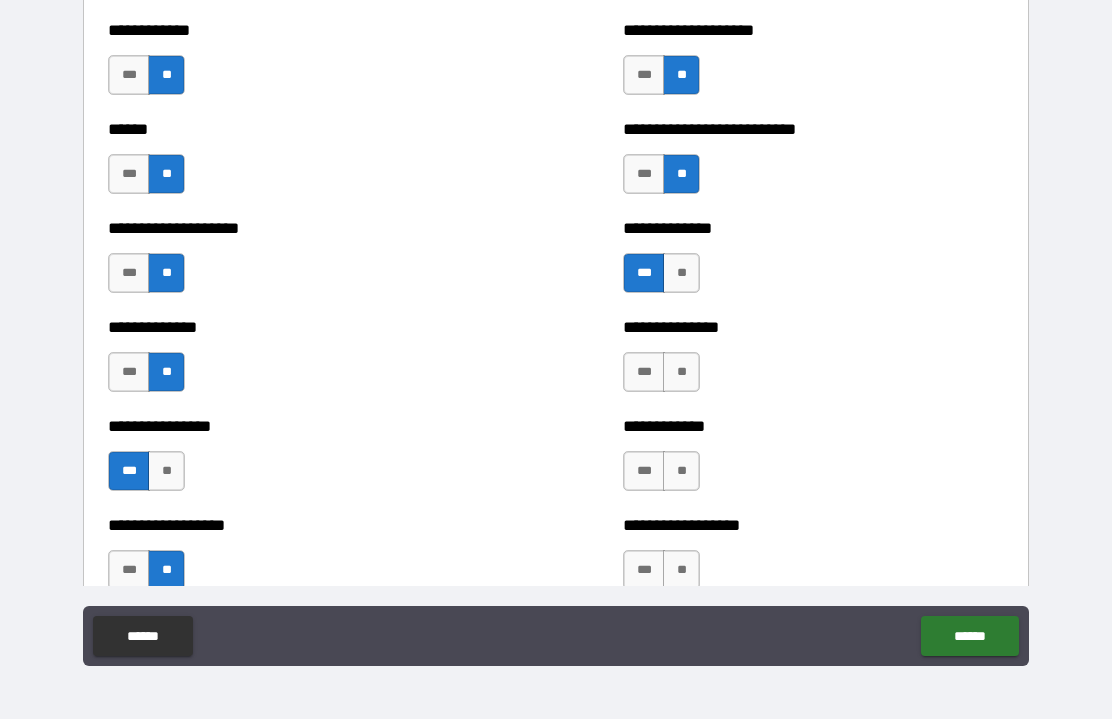 click on "**" at bounding box center (681, 373) 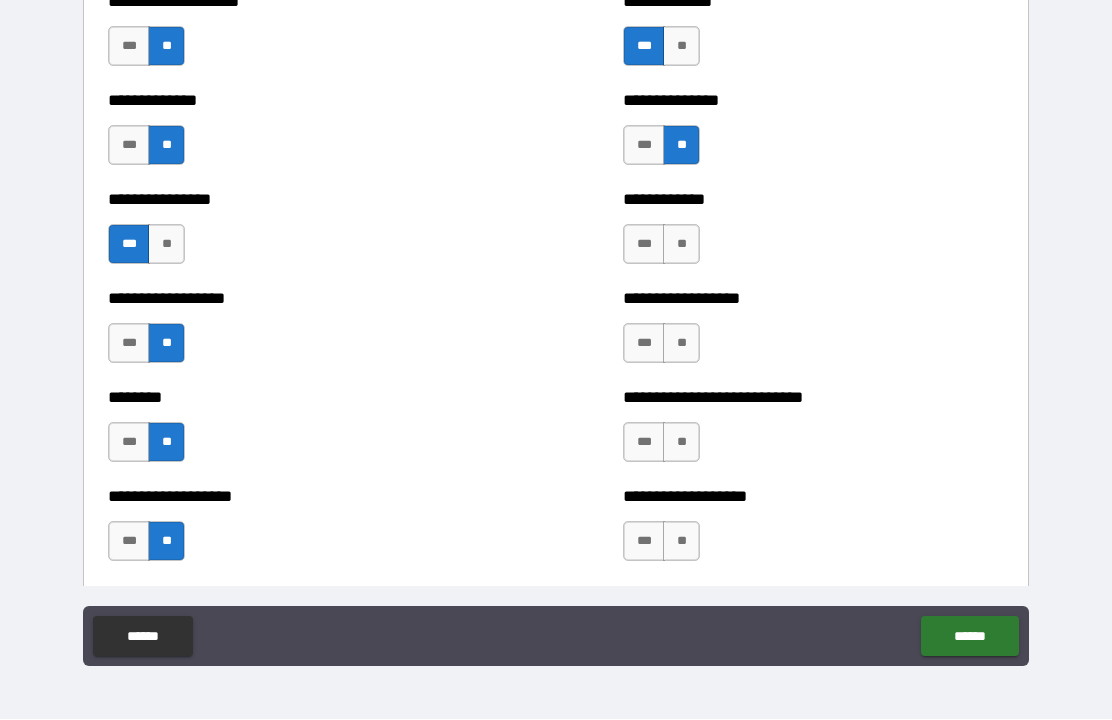 scroll, scrollTop: 4134, scrollLeft: 0, axis: vertical 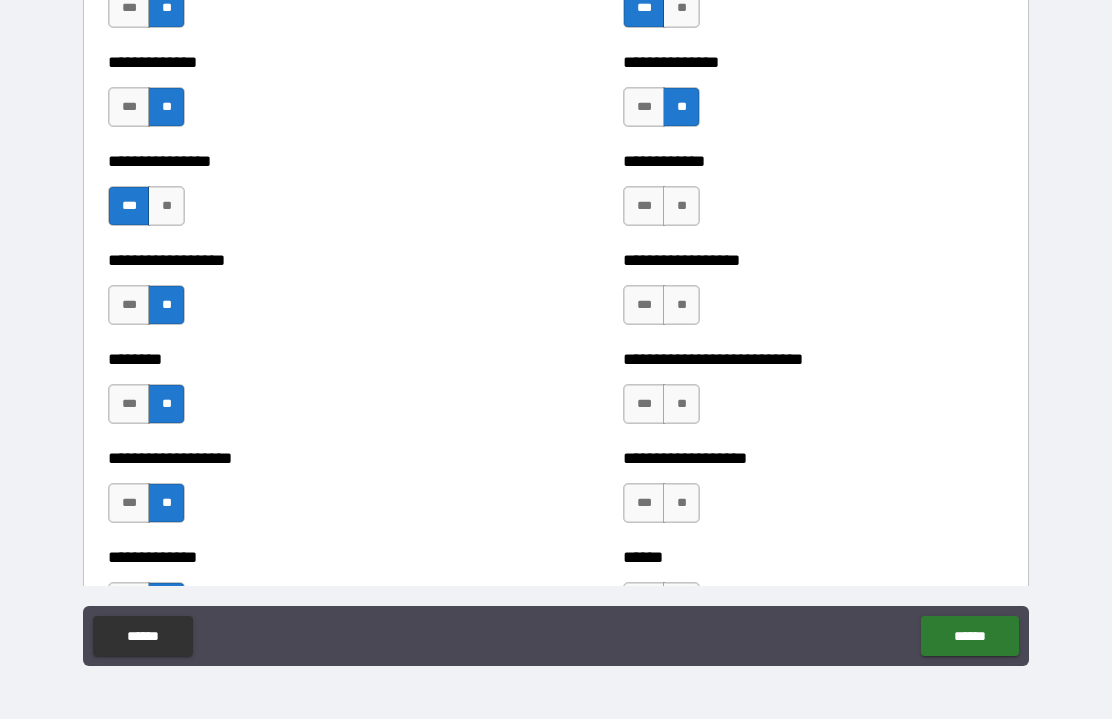 click on "**" at bounding box center (681, 207) 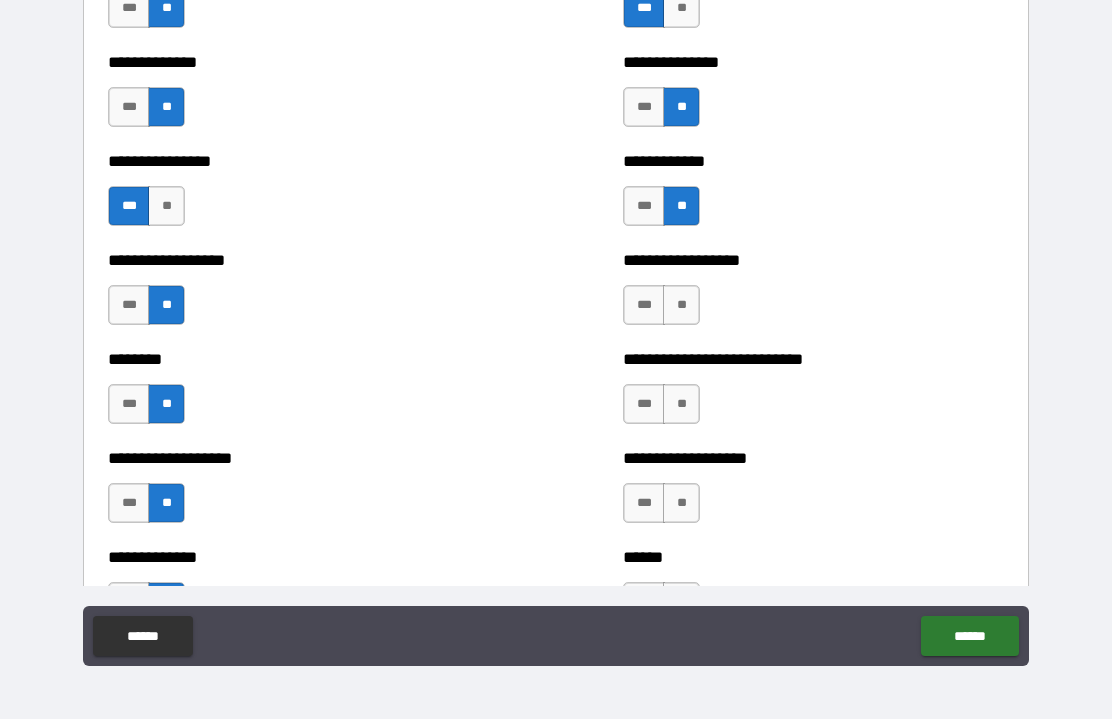 click on "**" at bounding box center (681, 306) 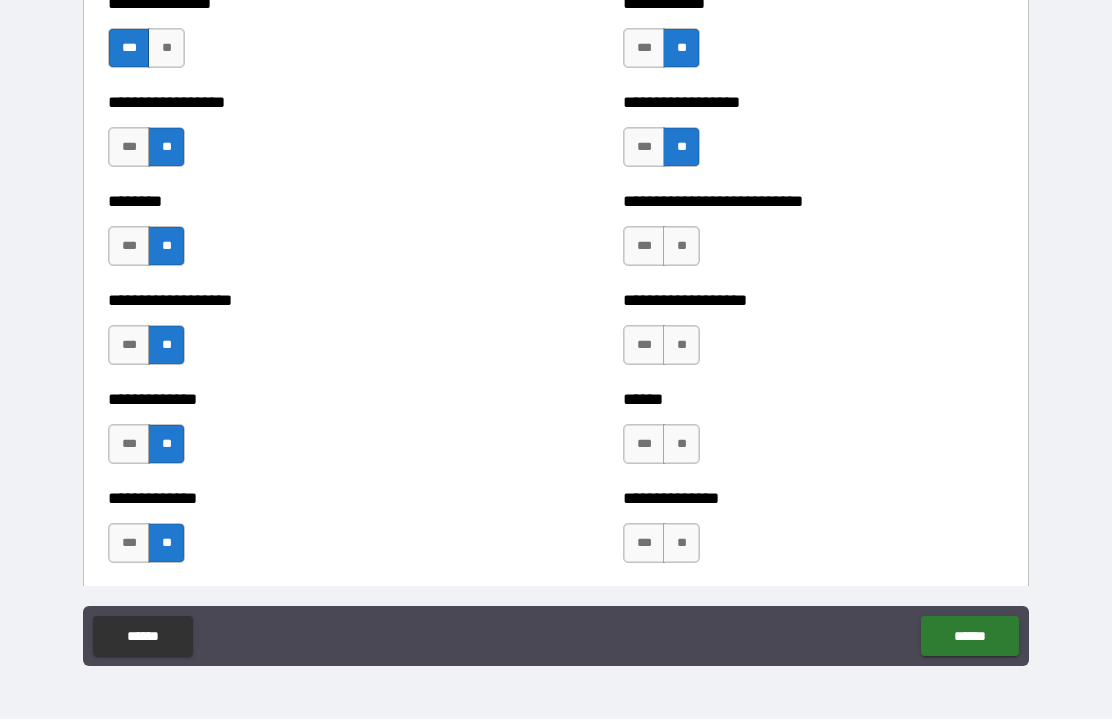 scroll, scrollTop: 4296, scrollLeft: 0, axis: vertical 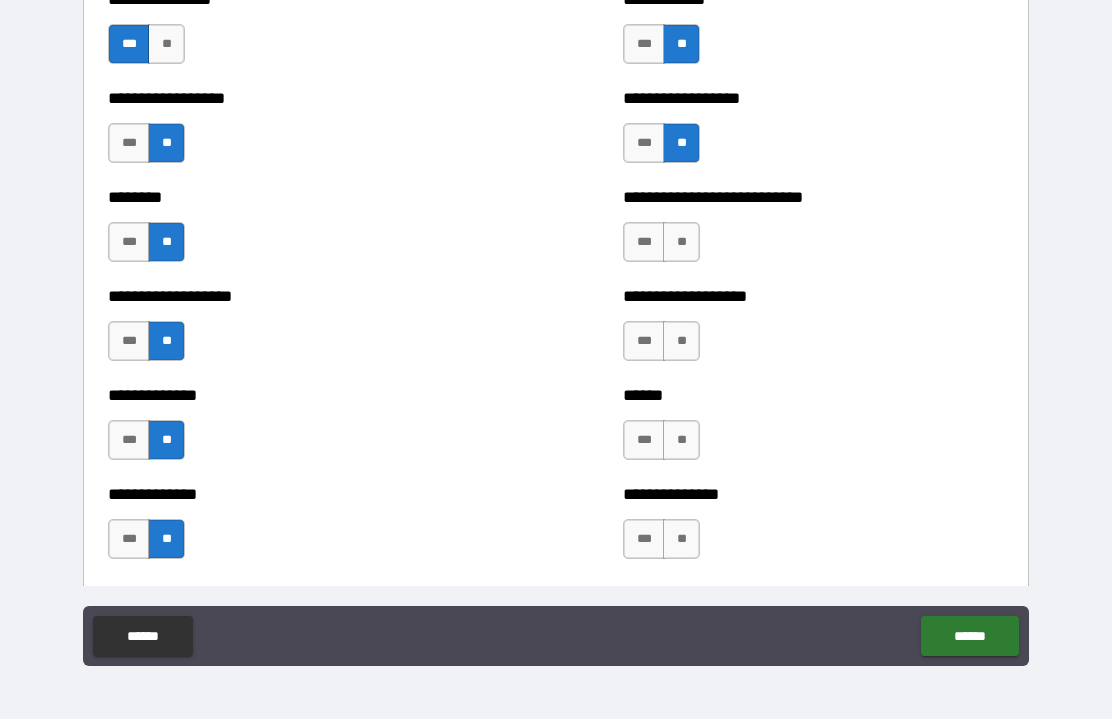 click on "**" at bounding box center (681, 243) 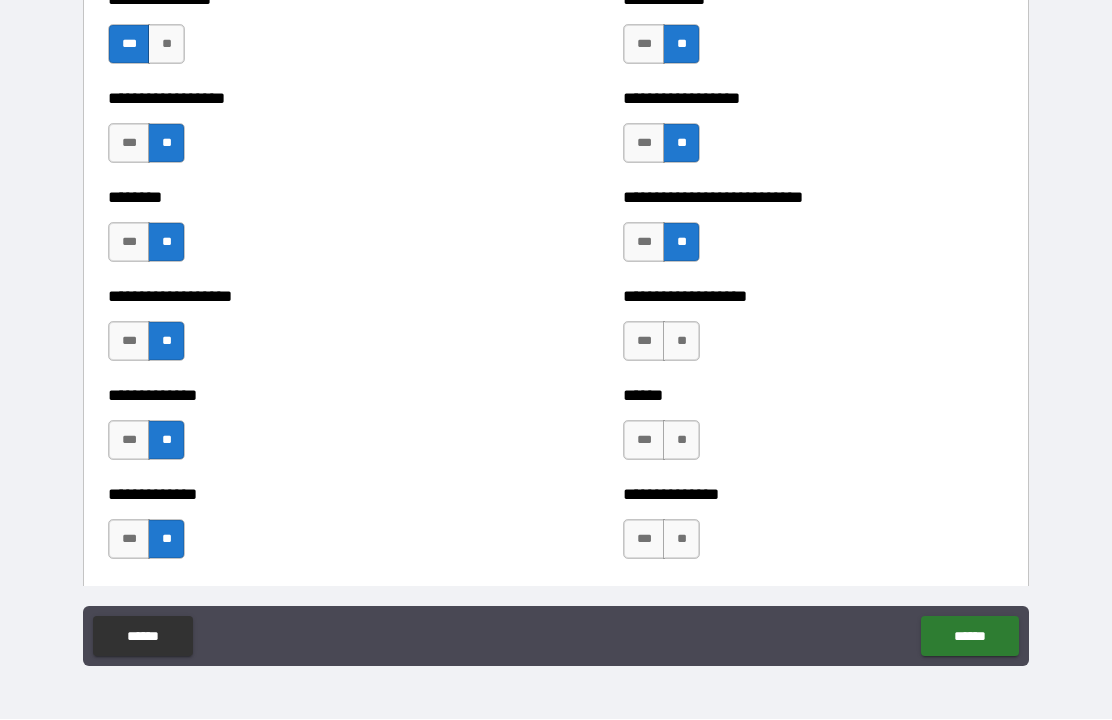 click on "**" at bounding box center [681, 342] 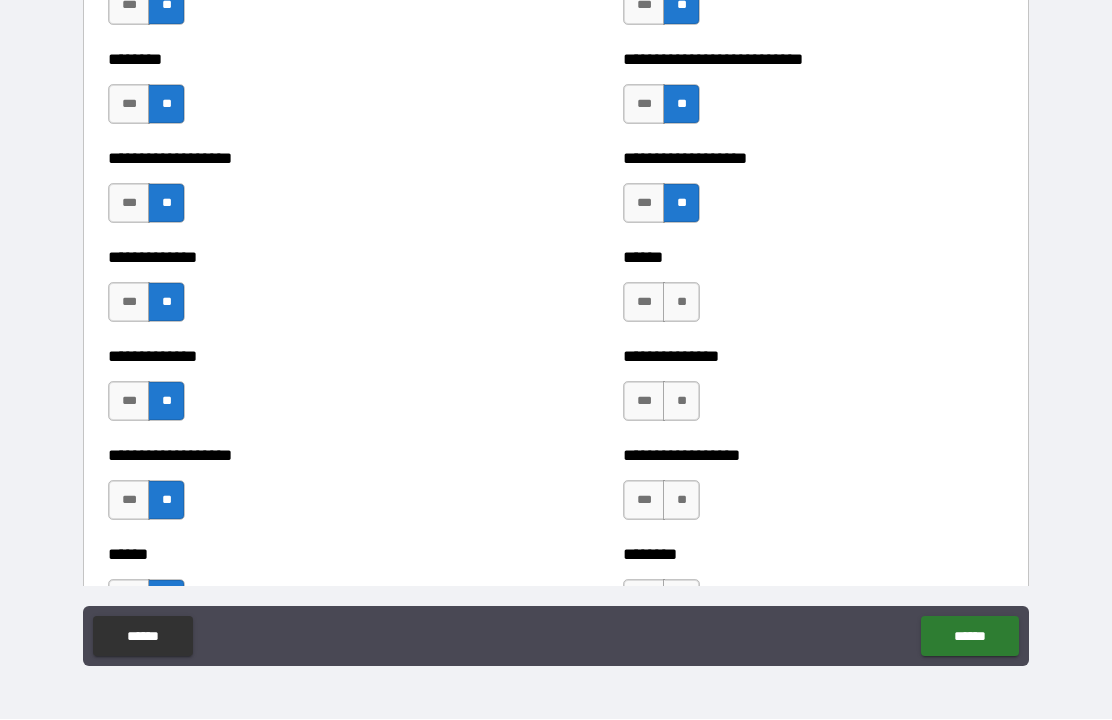 scroll, scrollTop: 4425, scrollLeft: 0, axis: vertical 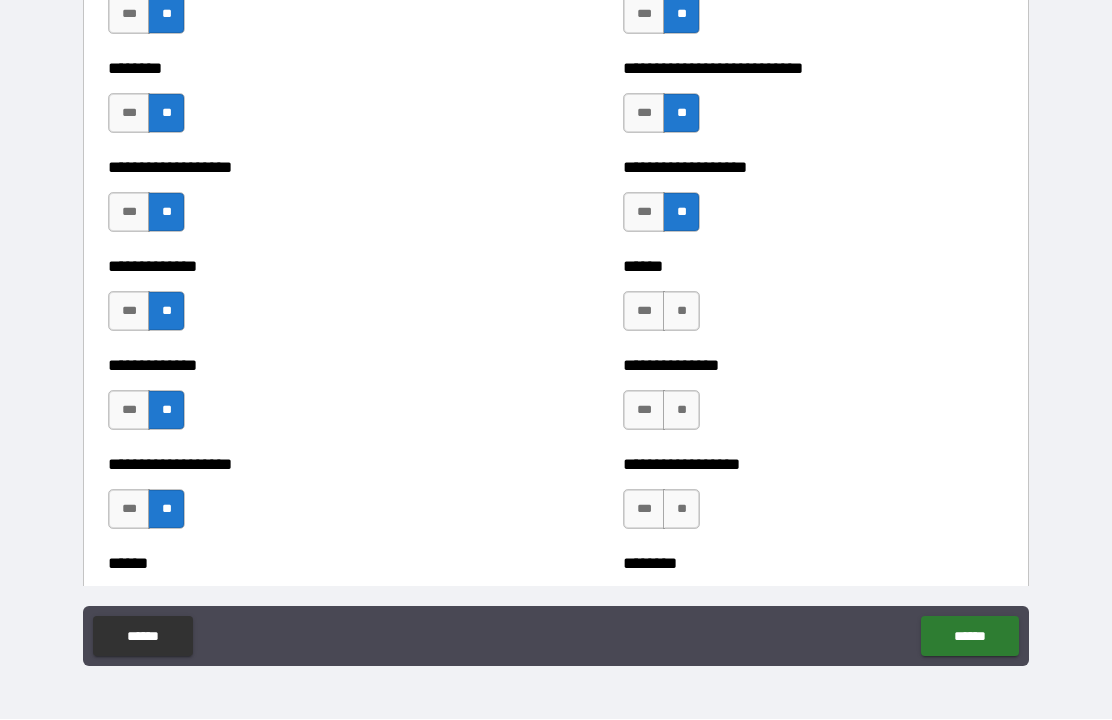 click on "**" at bounding box center [681, 312] 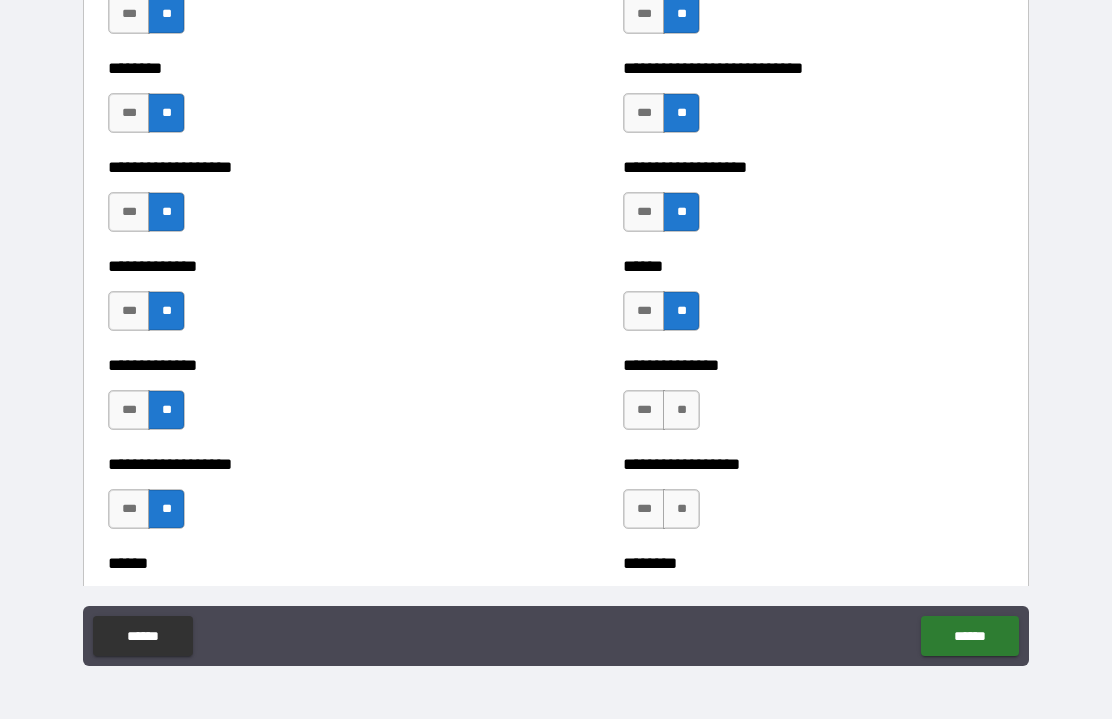 click on "**" at bounding box center (681, 411) 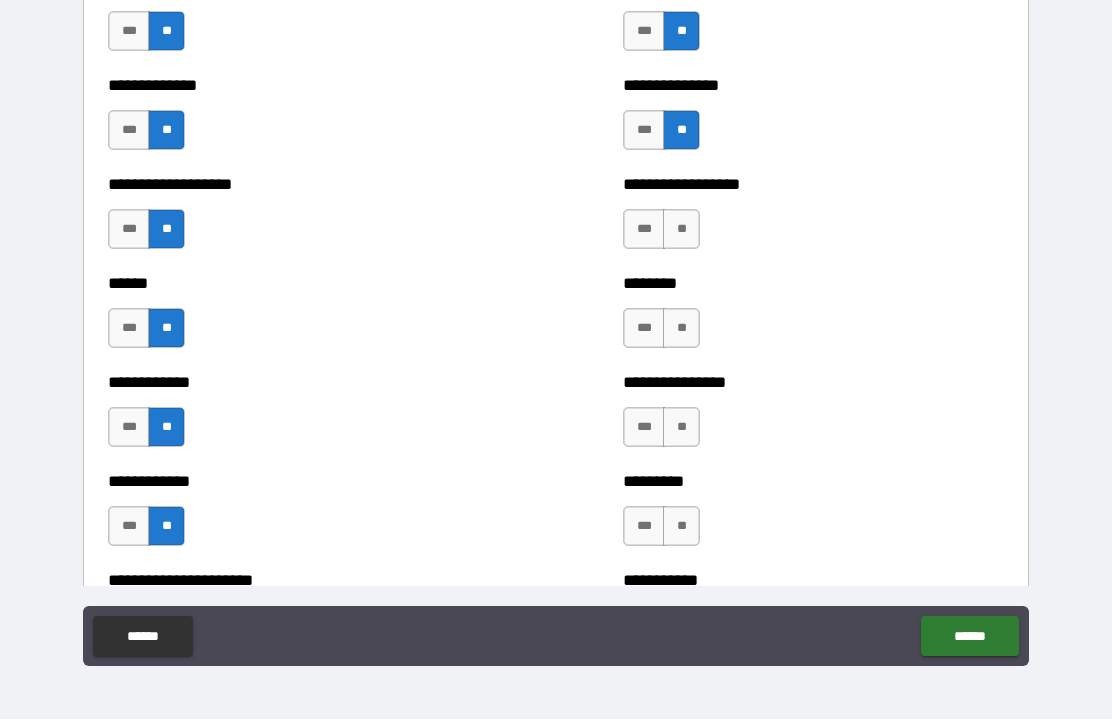 scroll, scrollTop: 4711, scrollLeft: 0, axis: vertical 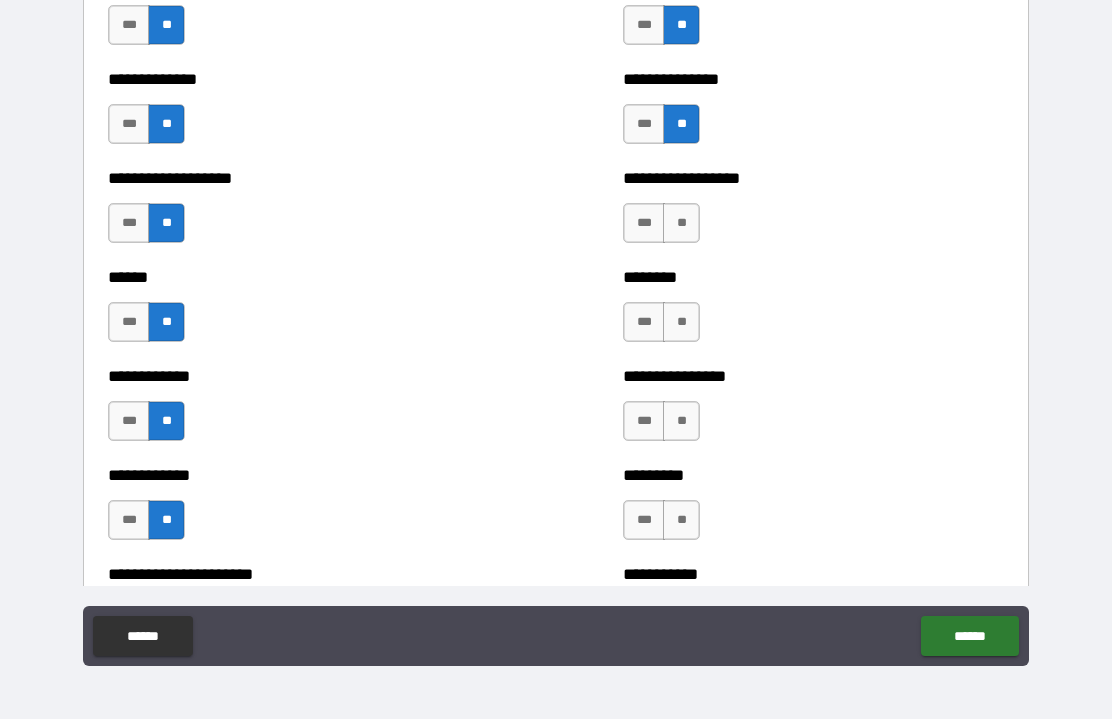 click on "**" at bounding box center (681, 224) 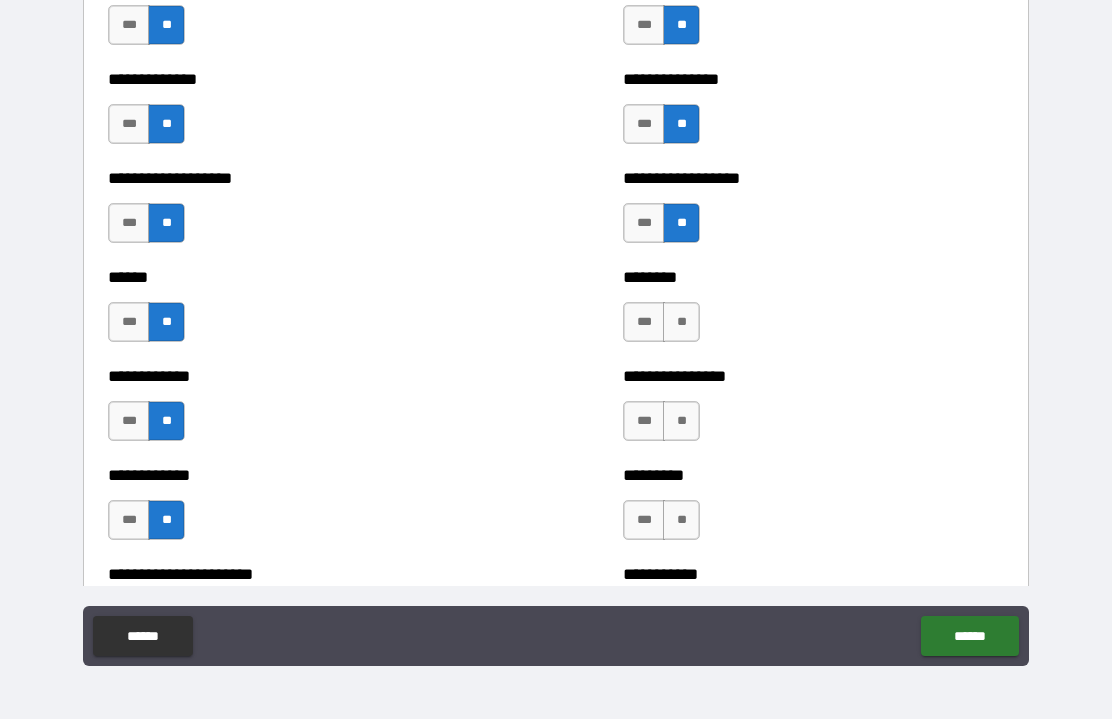 click on "**" at bounding box center (681, 323) 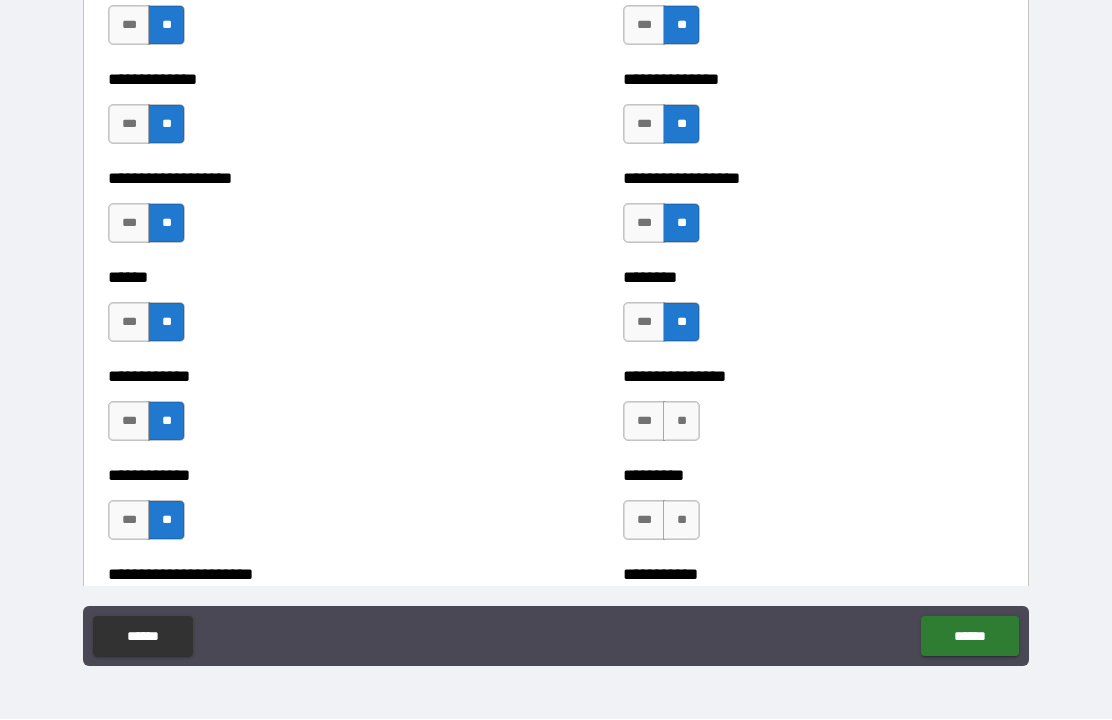 click on "**" at bounding box center (681, 422) 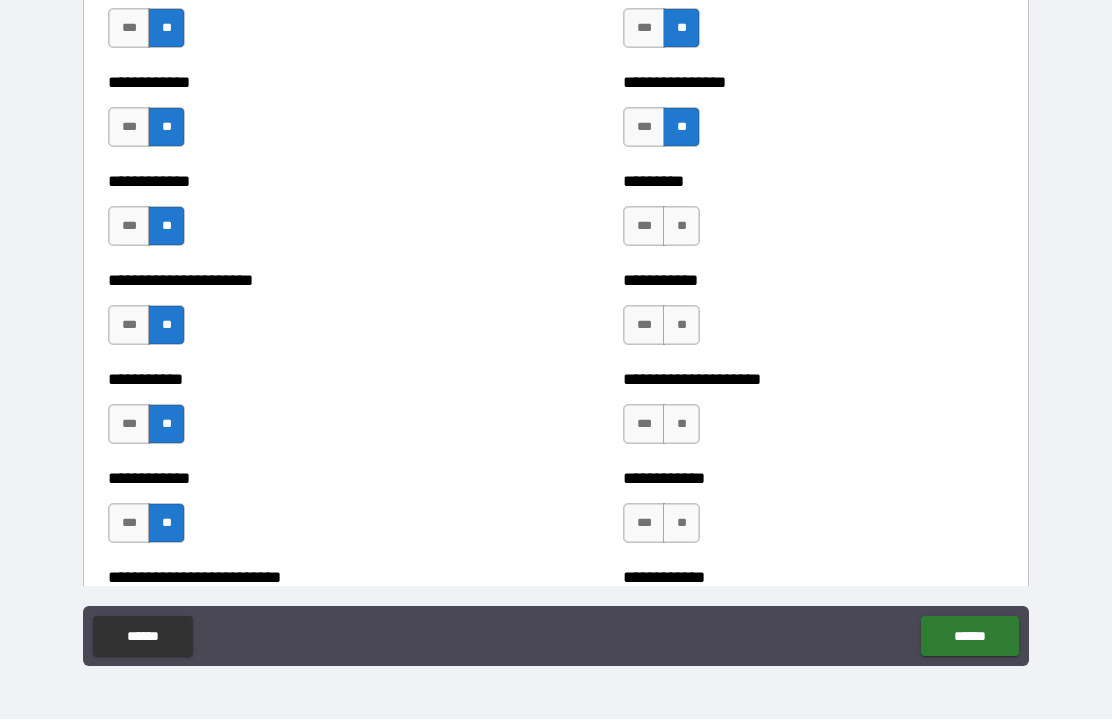scroll, scrollTop: 5014, scrollLeft: 0, axis: vertical 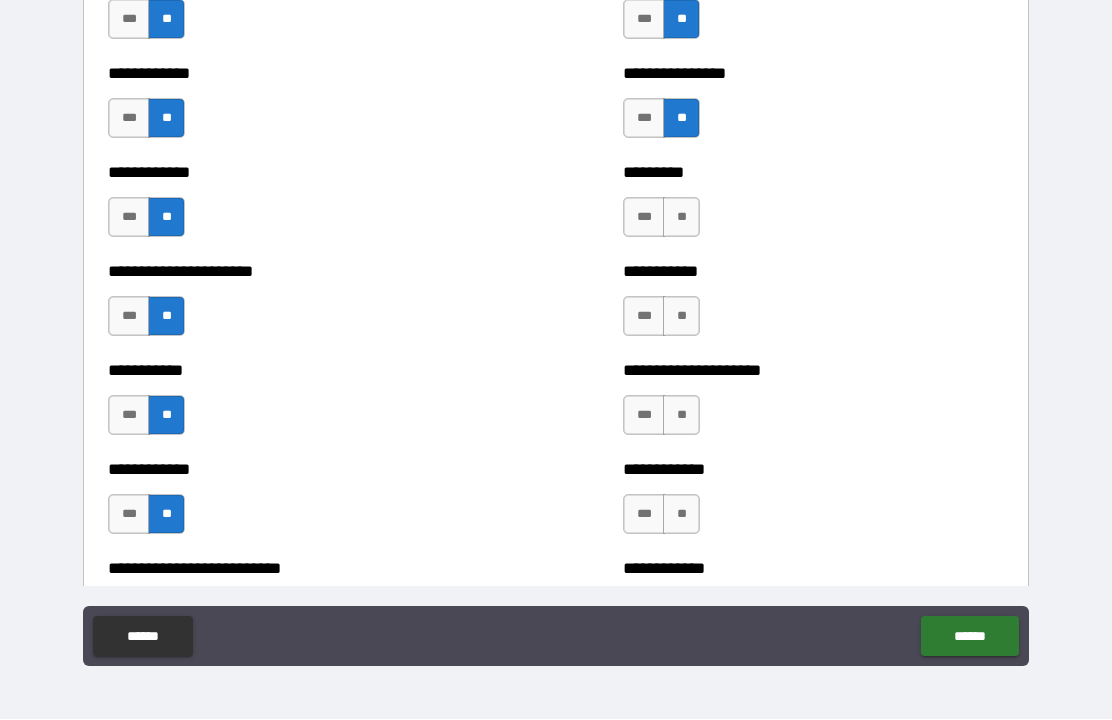 click on "**" at bounding box center [681, 218] 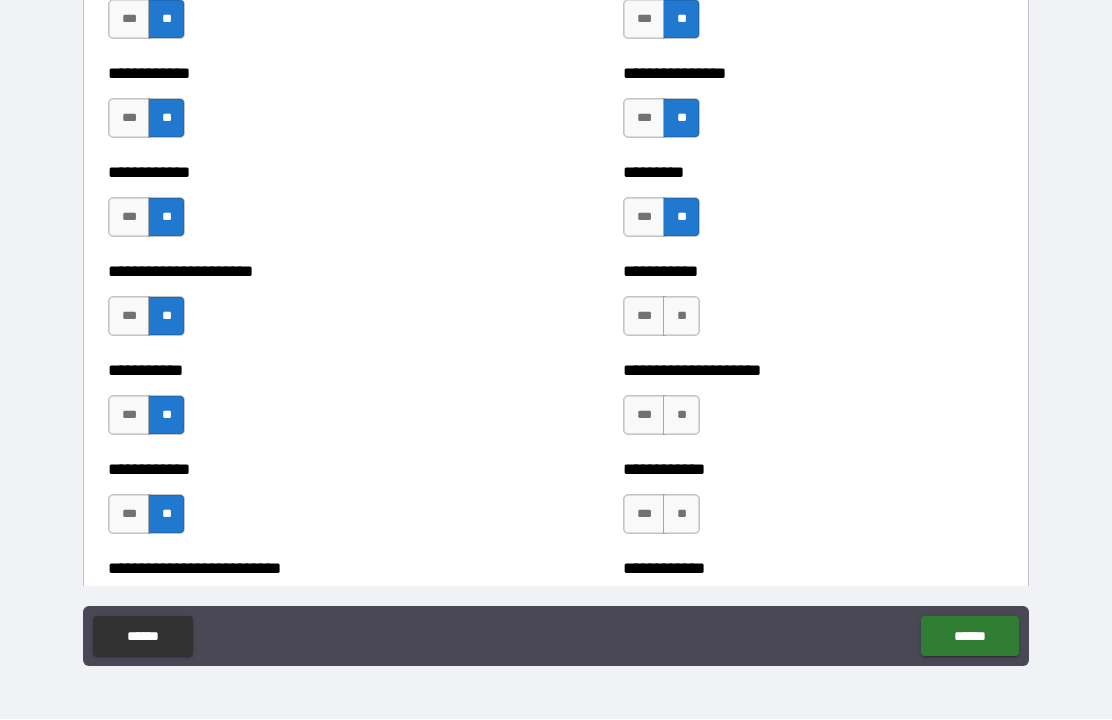 click on "***" at bounding box center [644, 317] 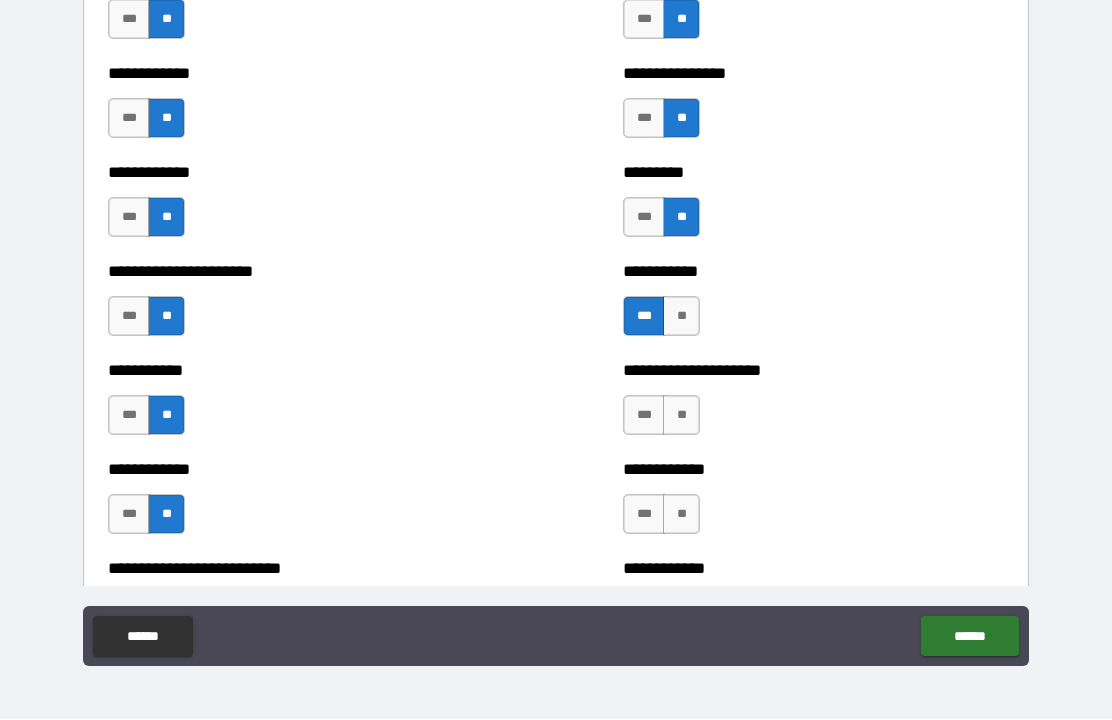 click on "**" at bounding box center (681, 416) 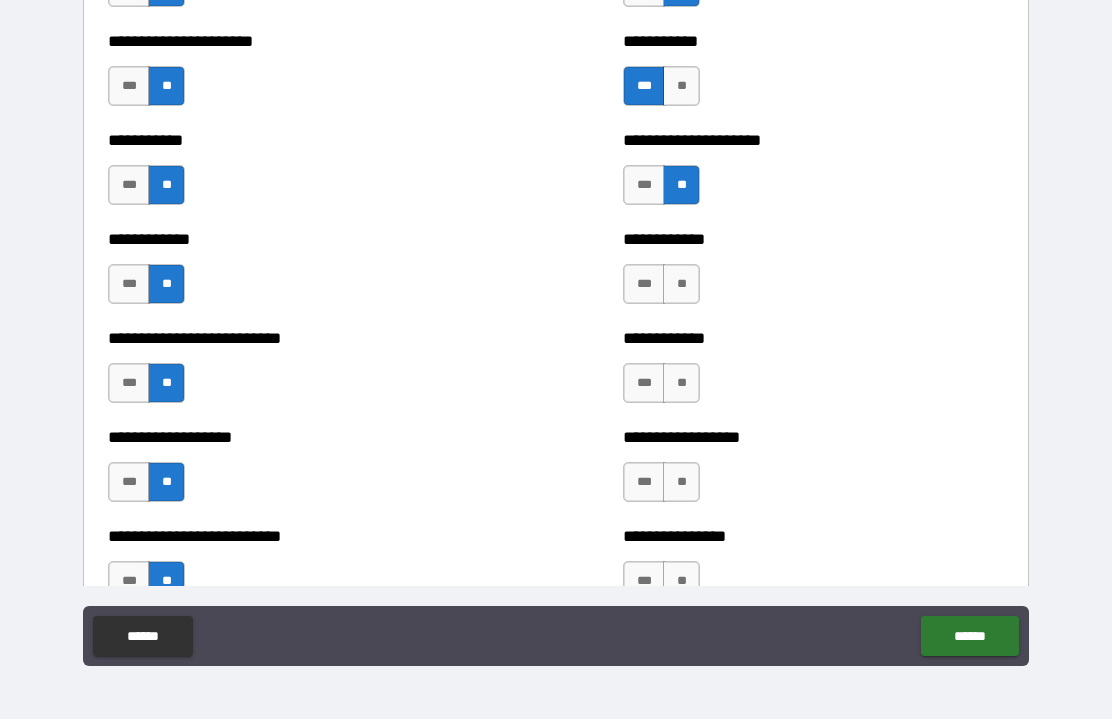 scroll, scrollTop: 5247, scrollLeft: 0, axis: vertical 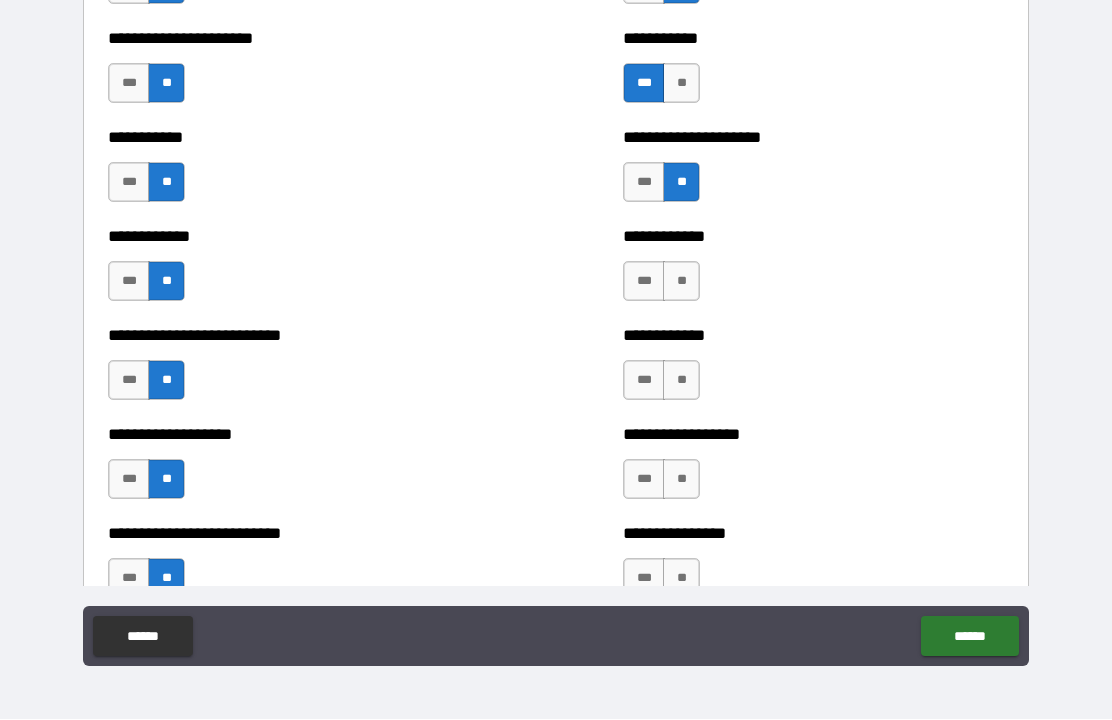click on "**" at bounding box center [681, 282] 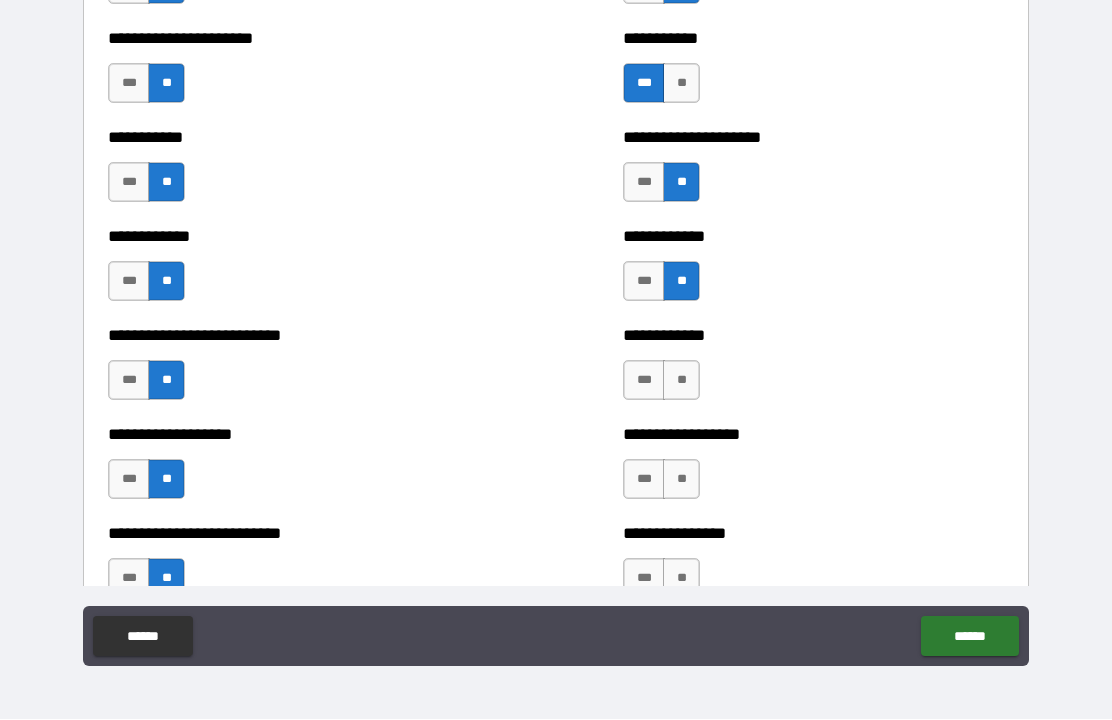 click on "**" at bounding box center (681, 381) 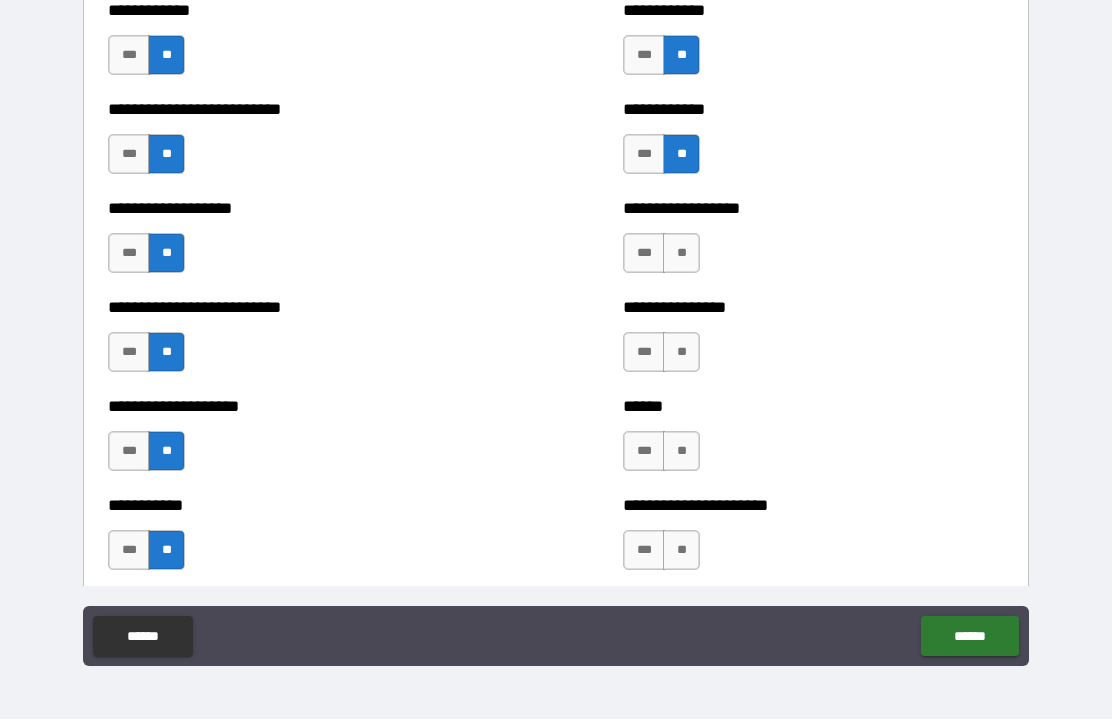 scroll, scrollTop: 5482, scrollLeft: 0, axis: vertical 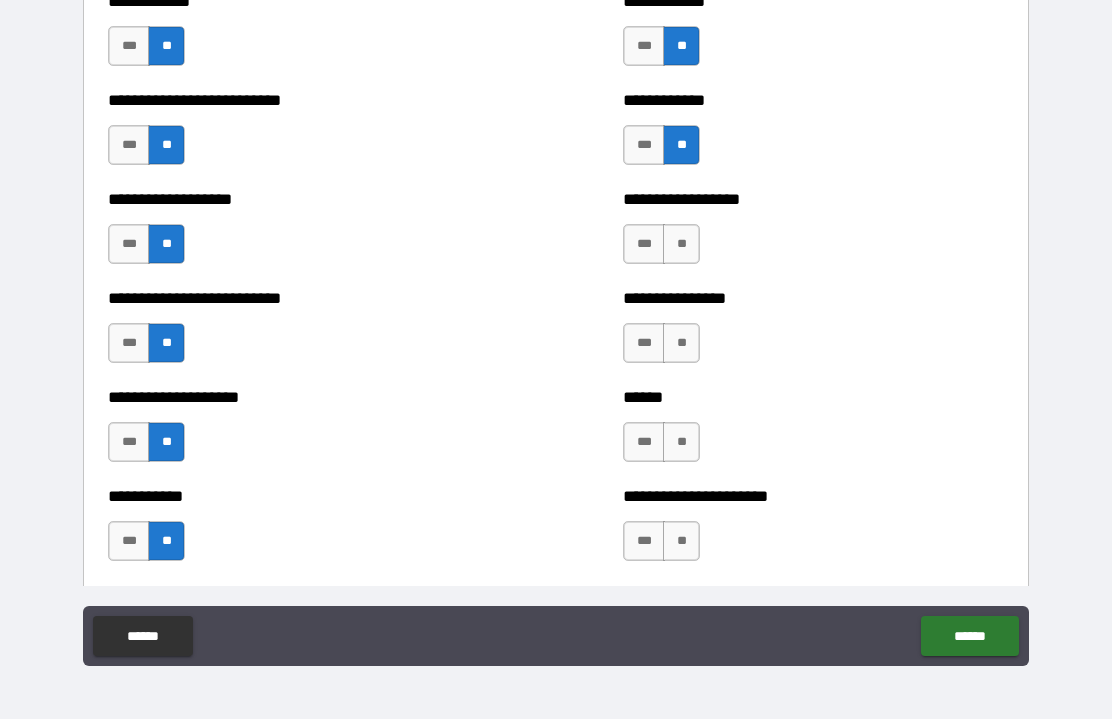 click on "**" at bounding box center (681, 245) 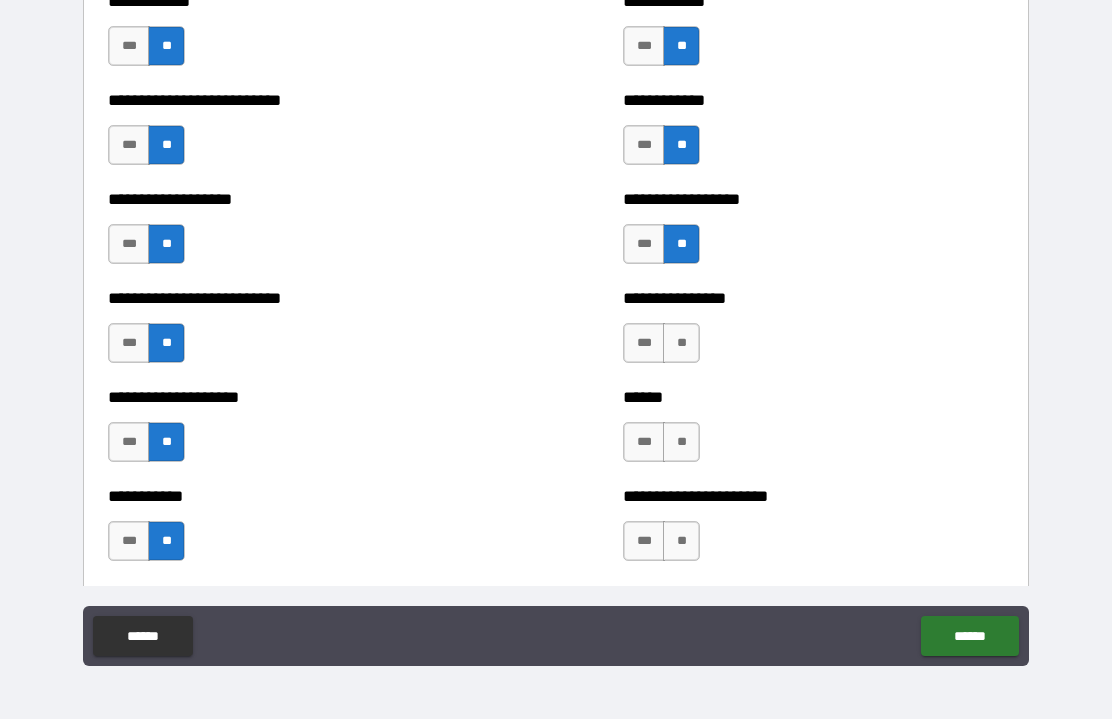click on "**" at bounding box center [681, 344] 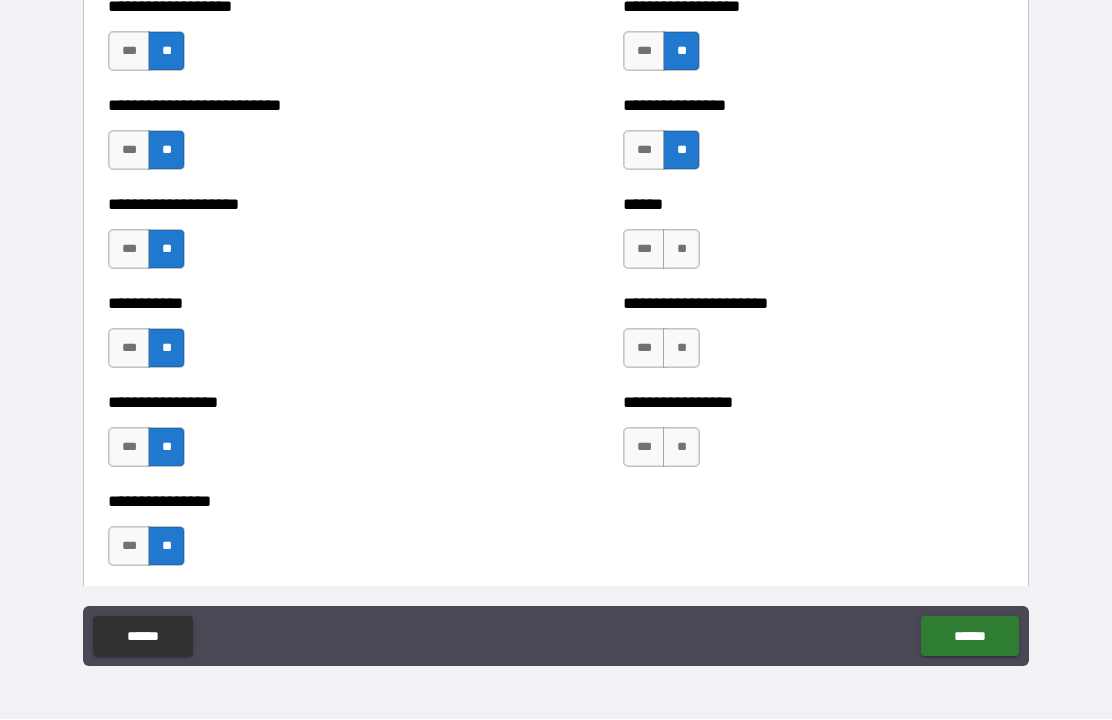 scroll, scrollTop: 5678, scrollLeft: 0, axis: vertical 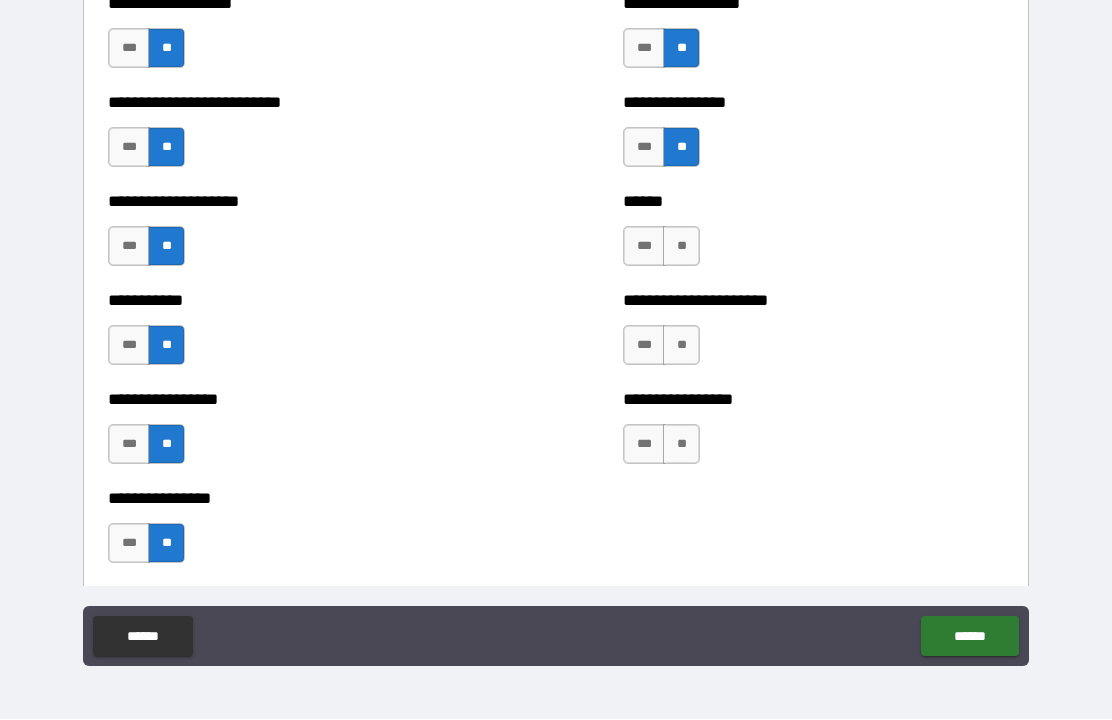 click on "**" at bounding box center [681, 247] 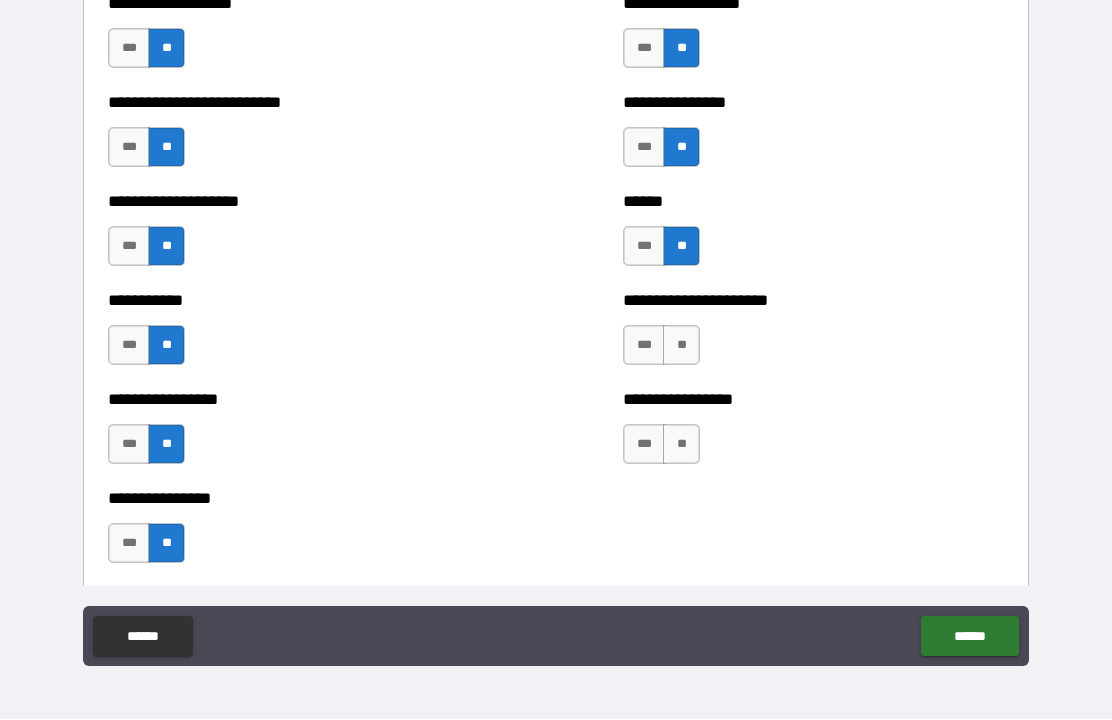 click on "**" at bounding box center [681, 346] 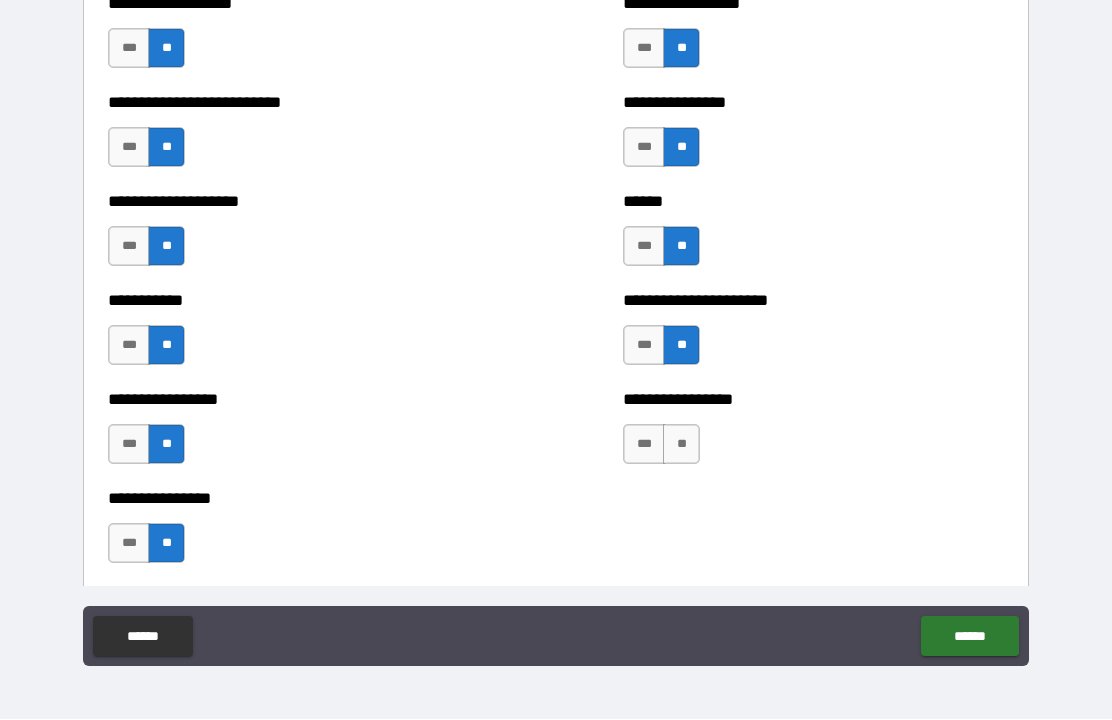 click on "**" at bounding box center (681, 445) 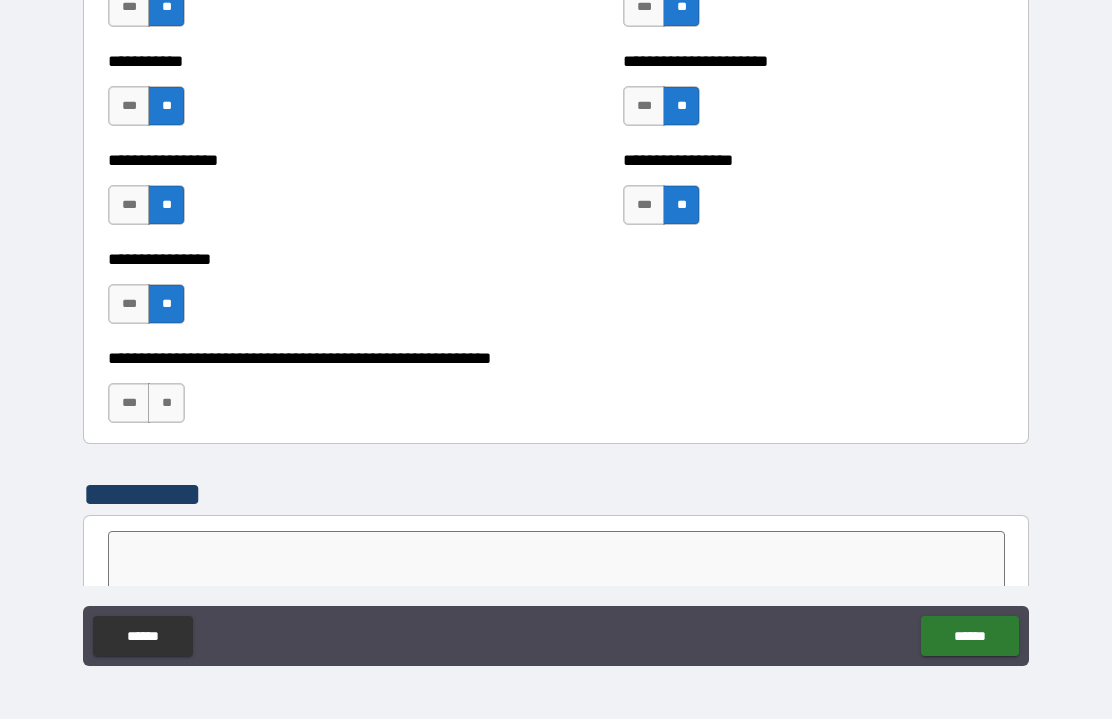 scroll, scrollTop: 5923, scrollLeft: 0, axis: vertical 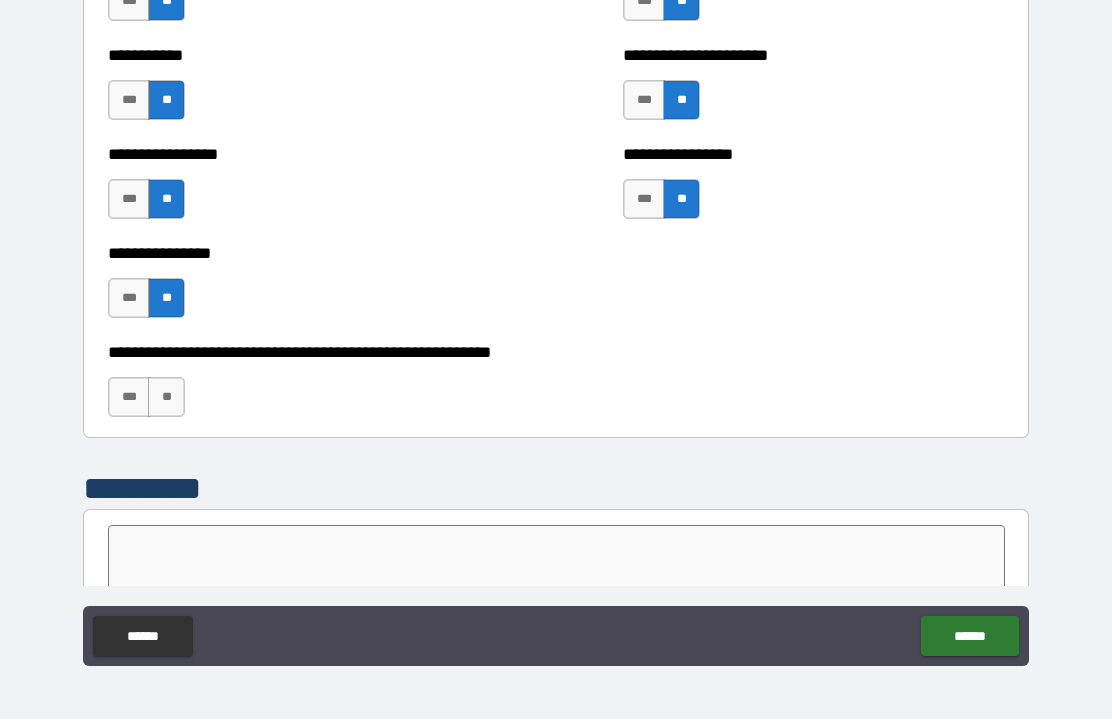 click on "**" at bounding box center (166, 398) 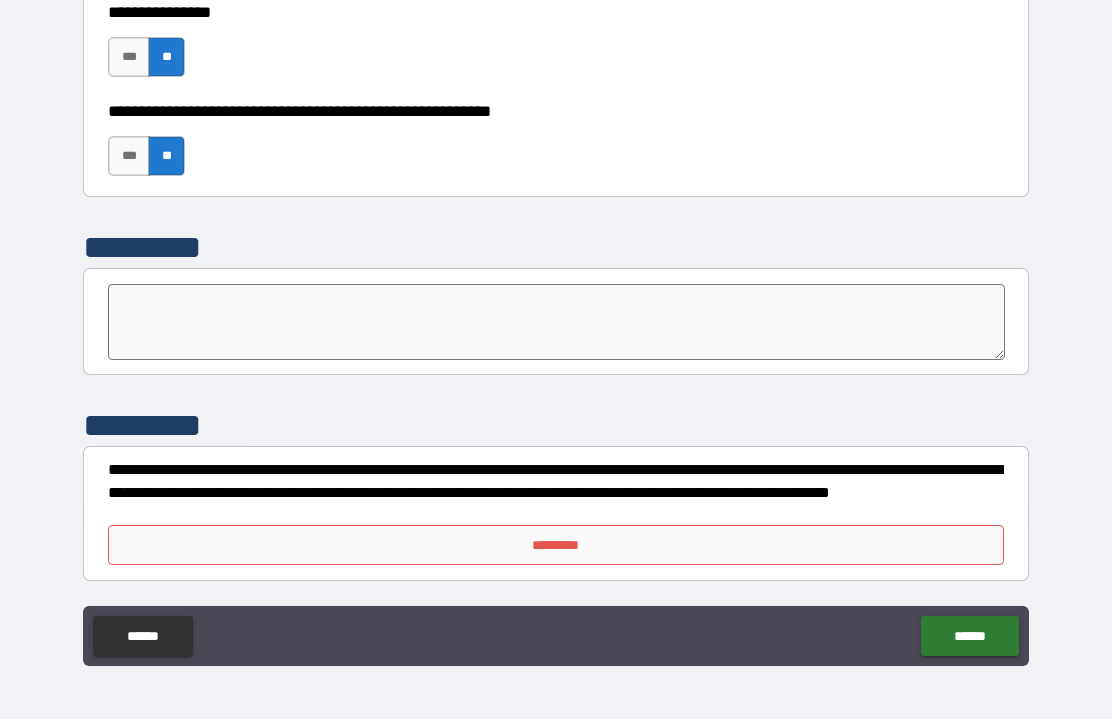 scroll, scrollTop: 6164, scrollLeft: 0, axis: vertical 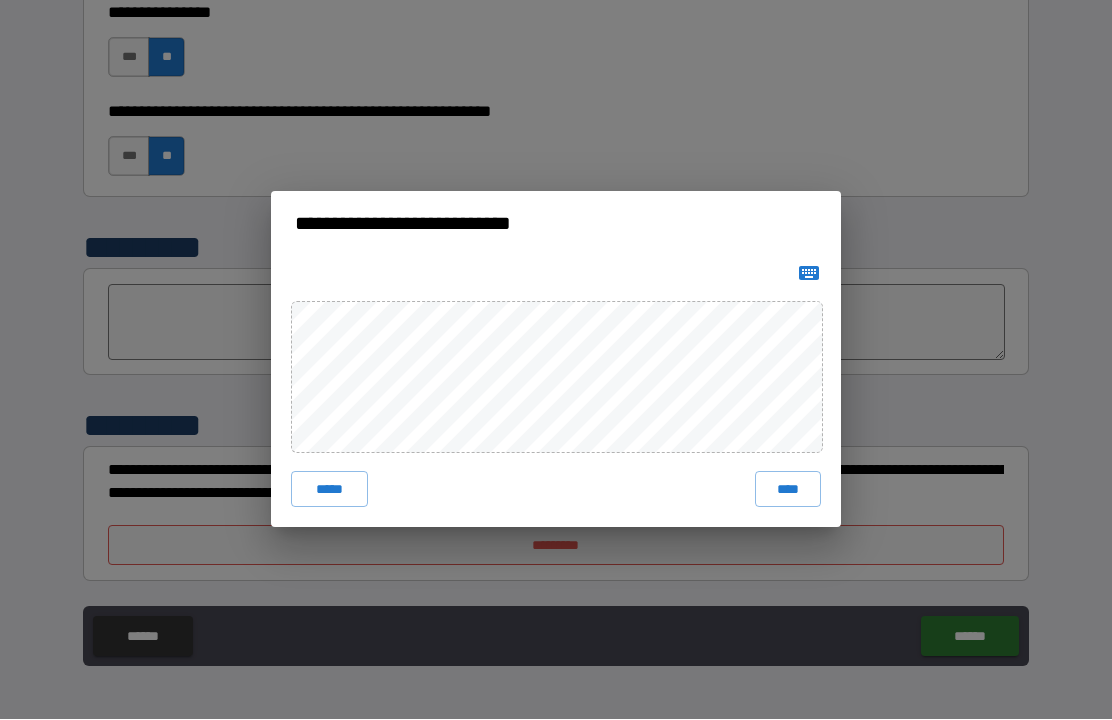 click on "****" at bounding box center (788, 490) 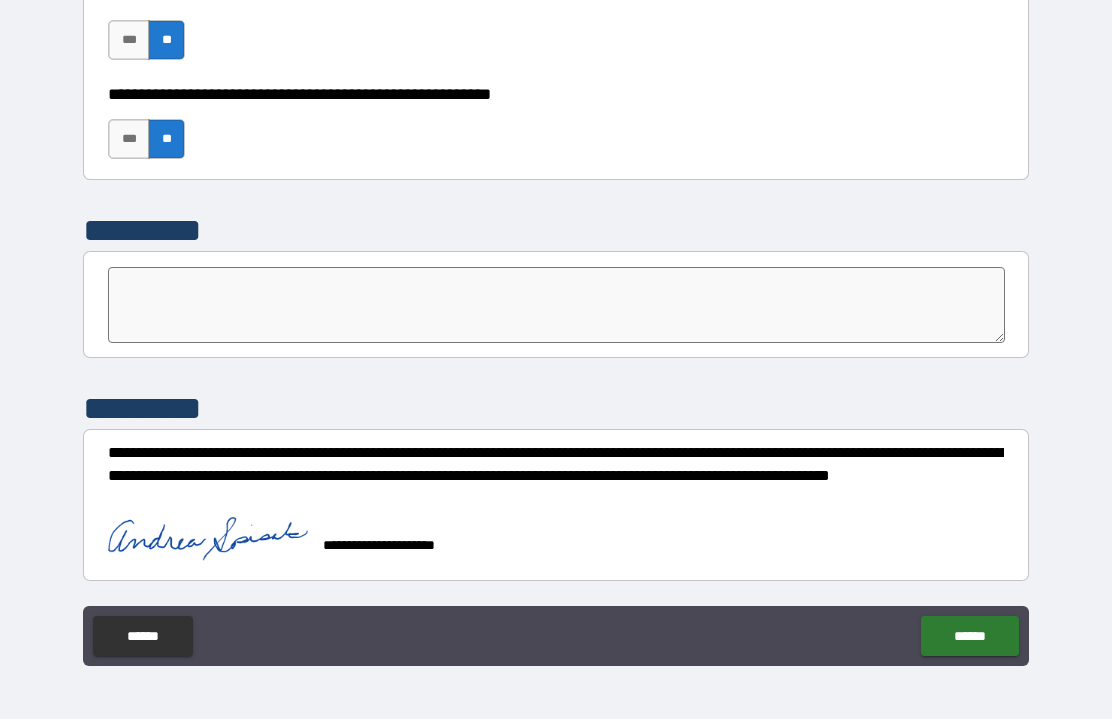 scroll, scrollTop: 6181, scrollLeft: 0, axis: vertical 